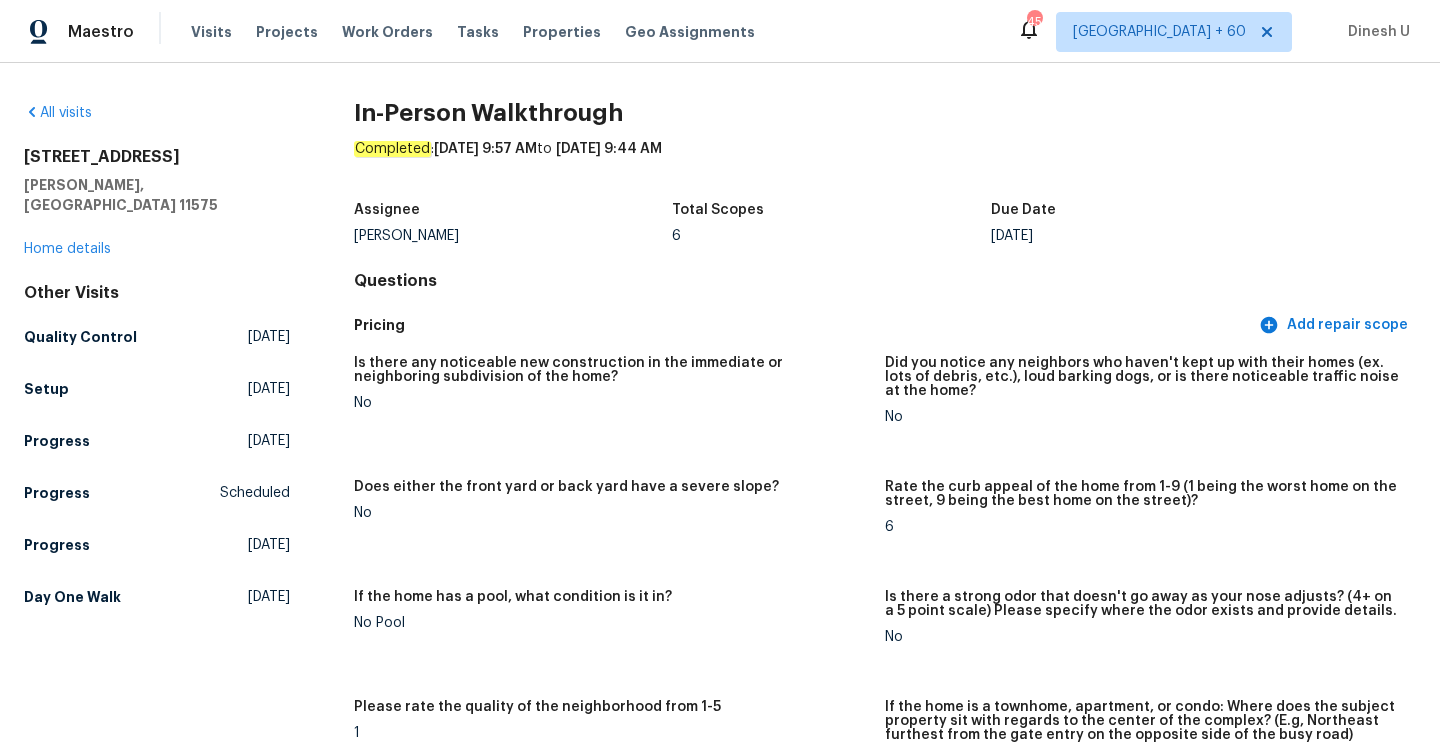 scroll, scrollTop: 0, scrollLeft: 0, axis: both 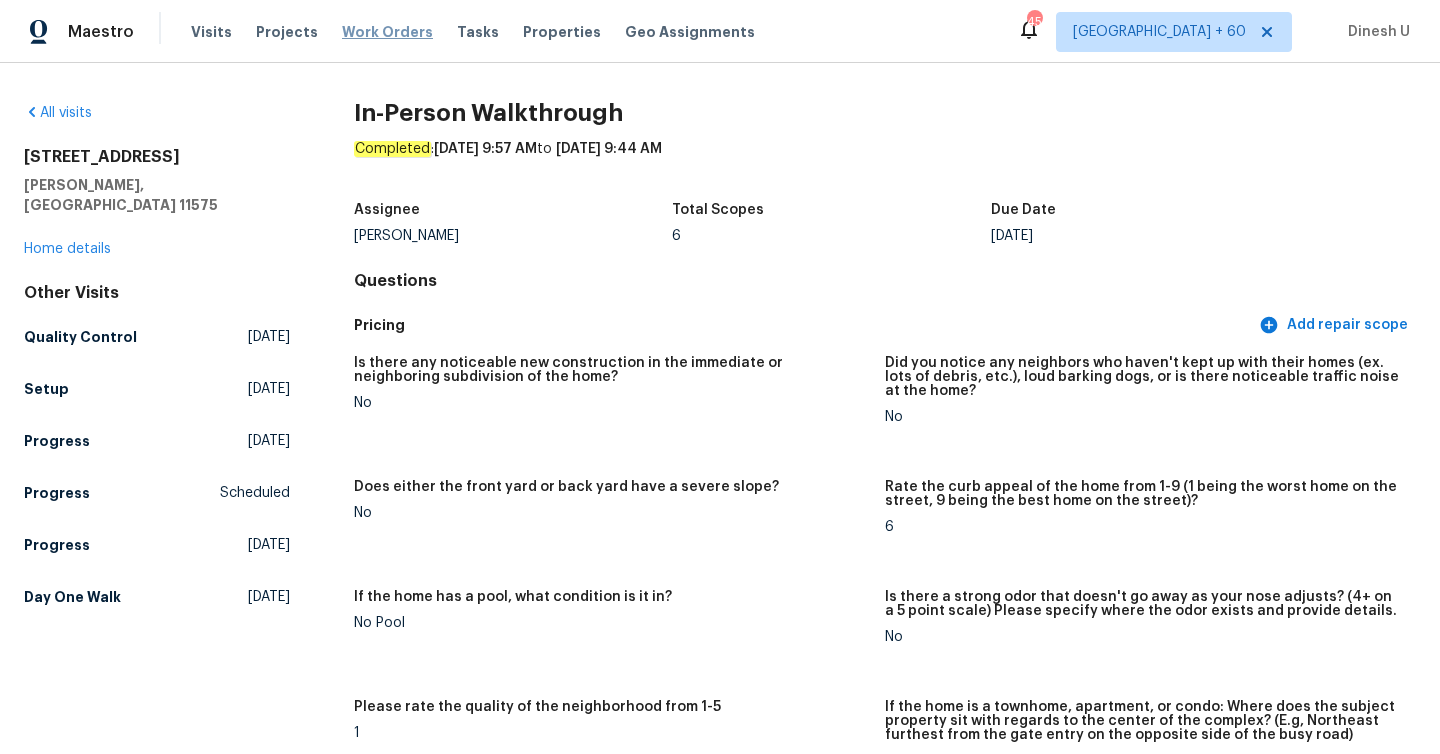 click on "Work Orders" at bounding box center [387, 32] 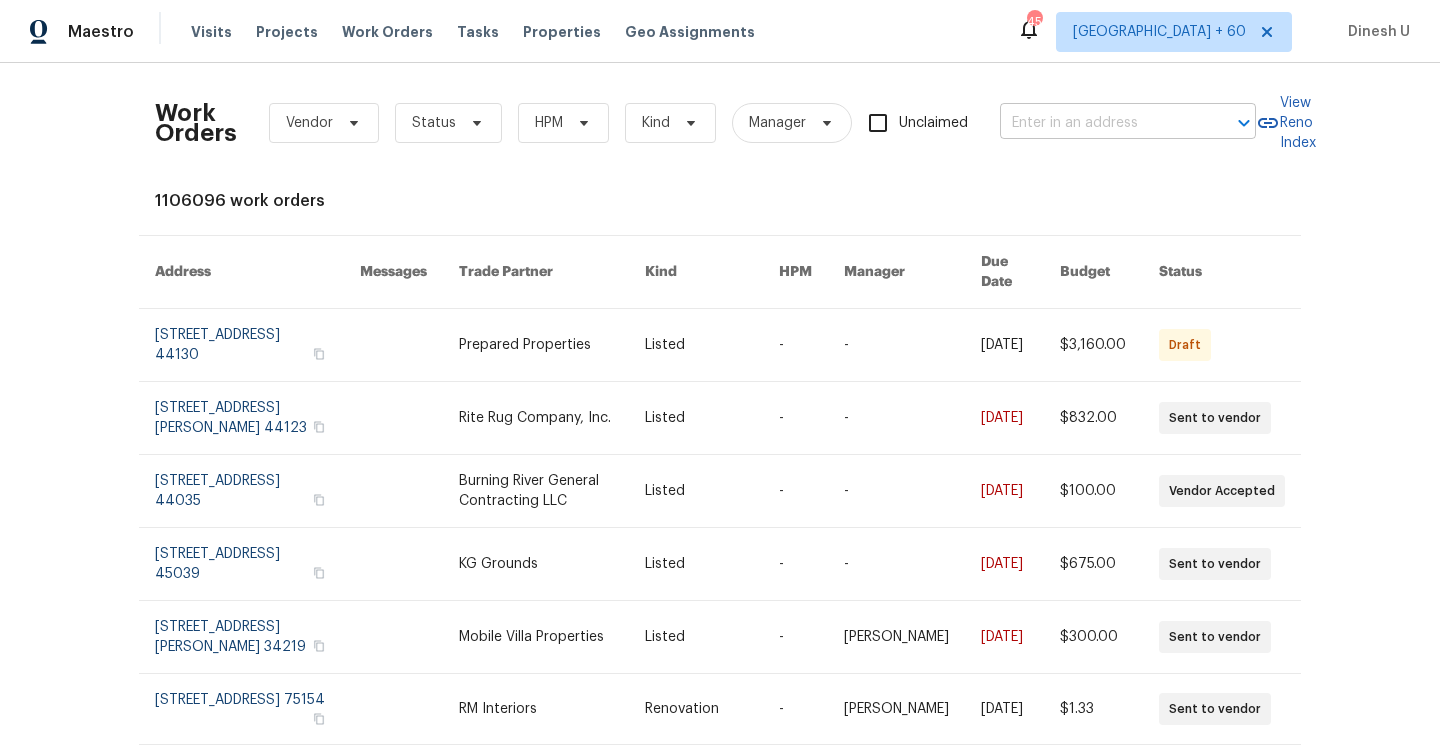 click at bounding box center (1100, 123) 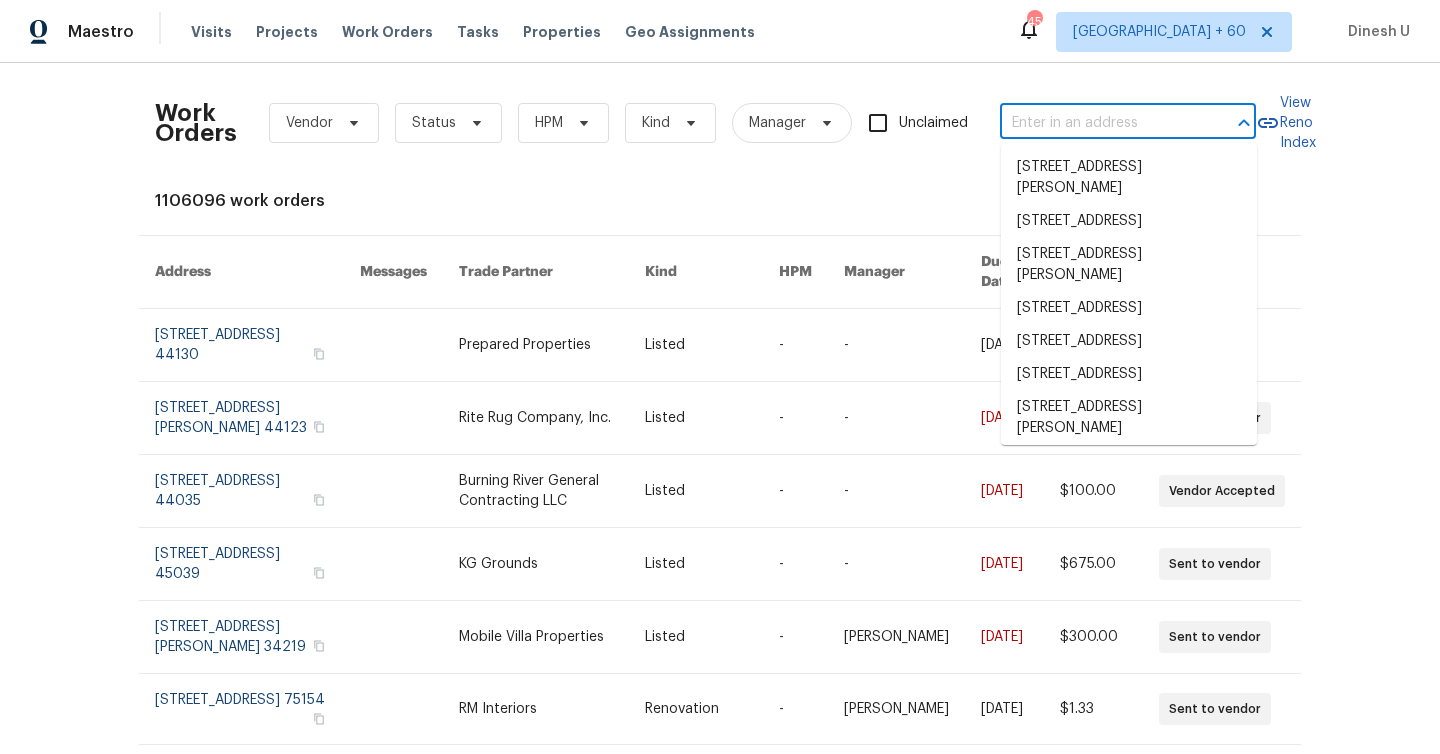 paste on "[STREET_ADDRESS][PERSON_NAME]" 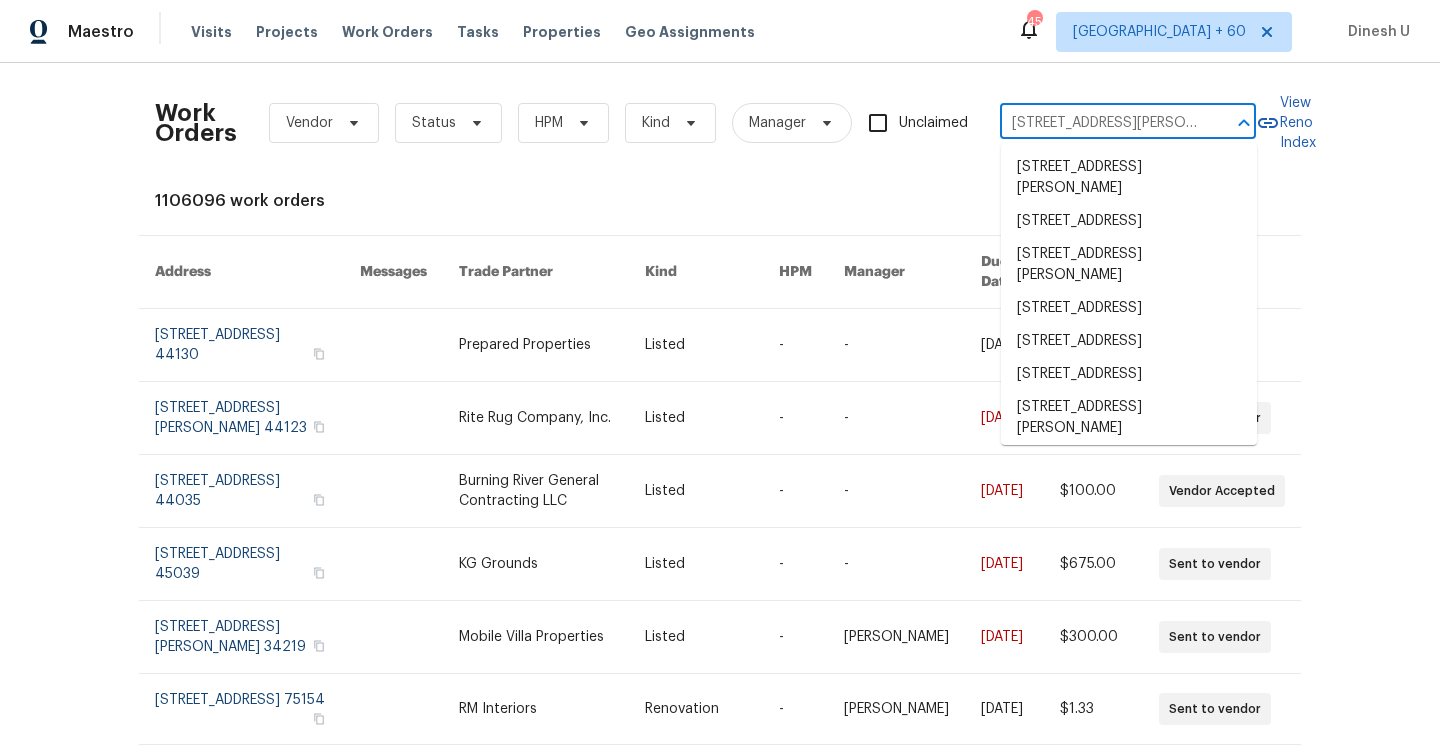 scroll, scrollTop: 0, scrollLeft: 42, axis: horizontal 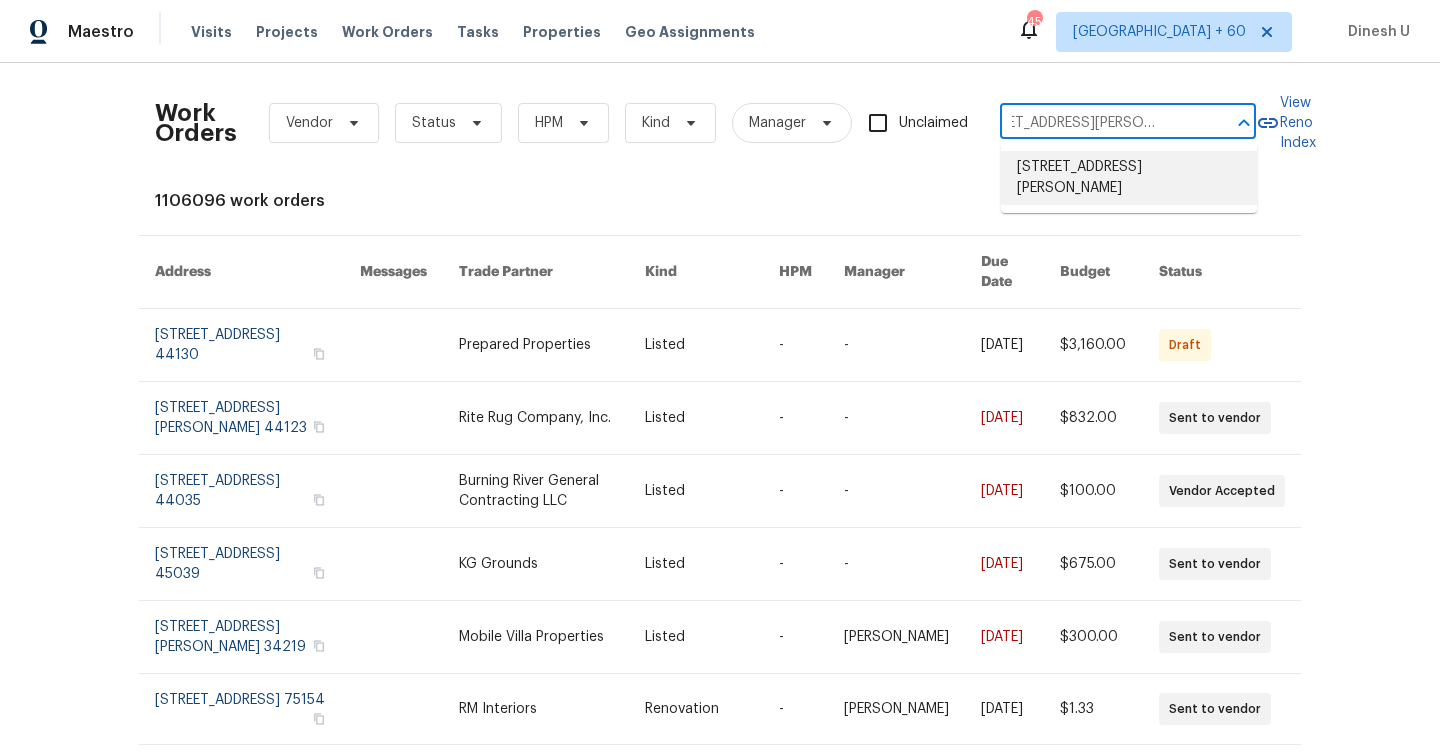 click on "[STREET_ADDRESS][PERSON_NAME]" at bounding box center [1129, 178] 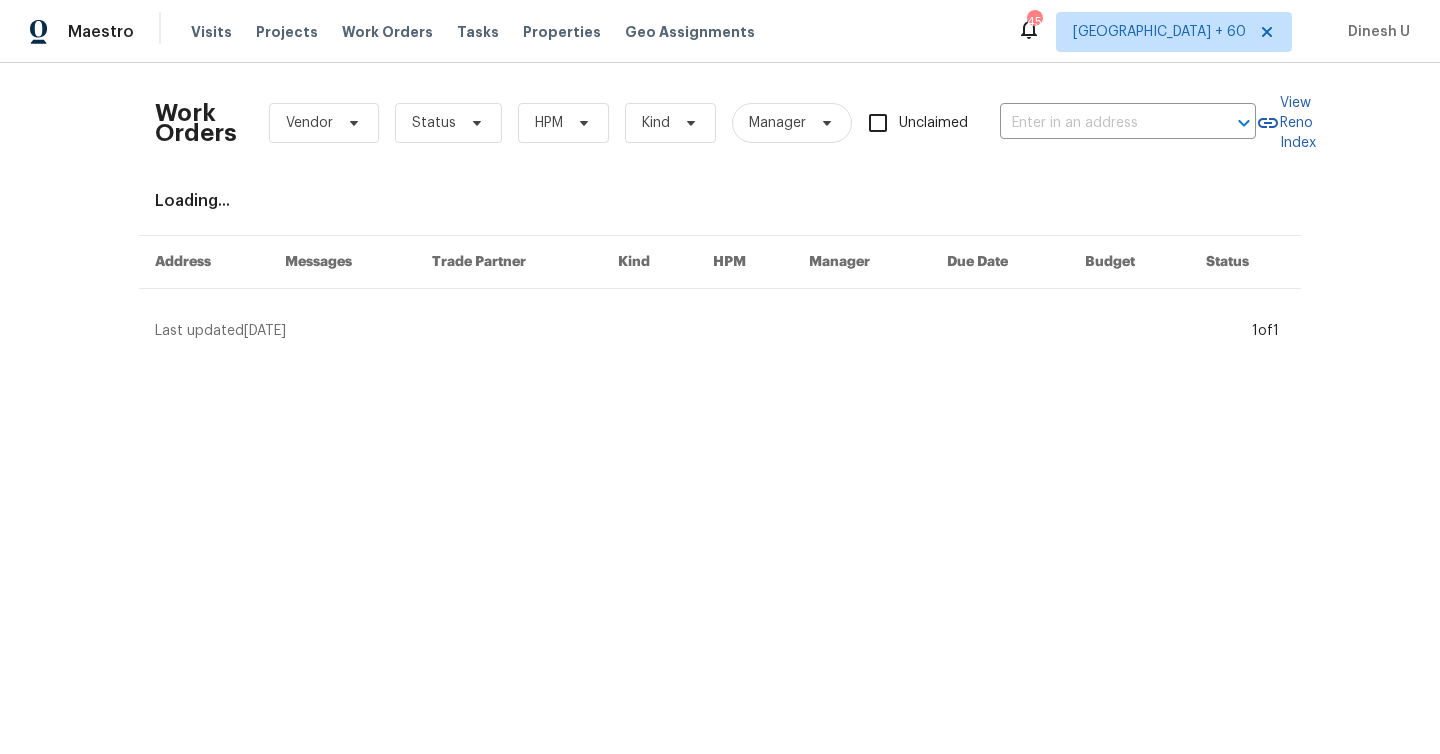 type on "[STREET_ADDRESS][PERSON_NAME]" 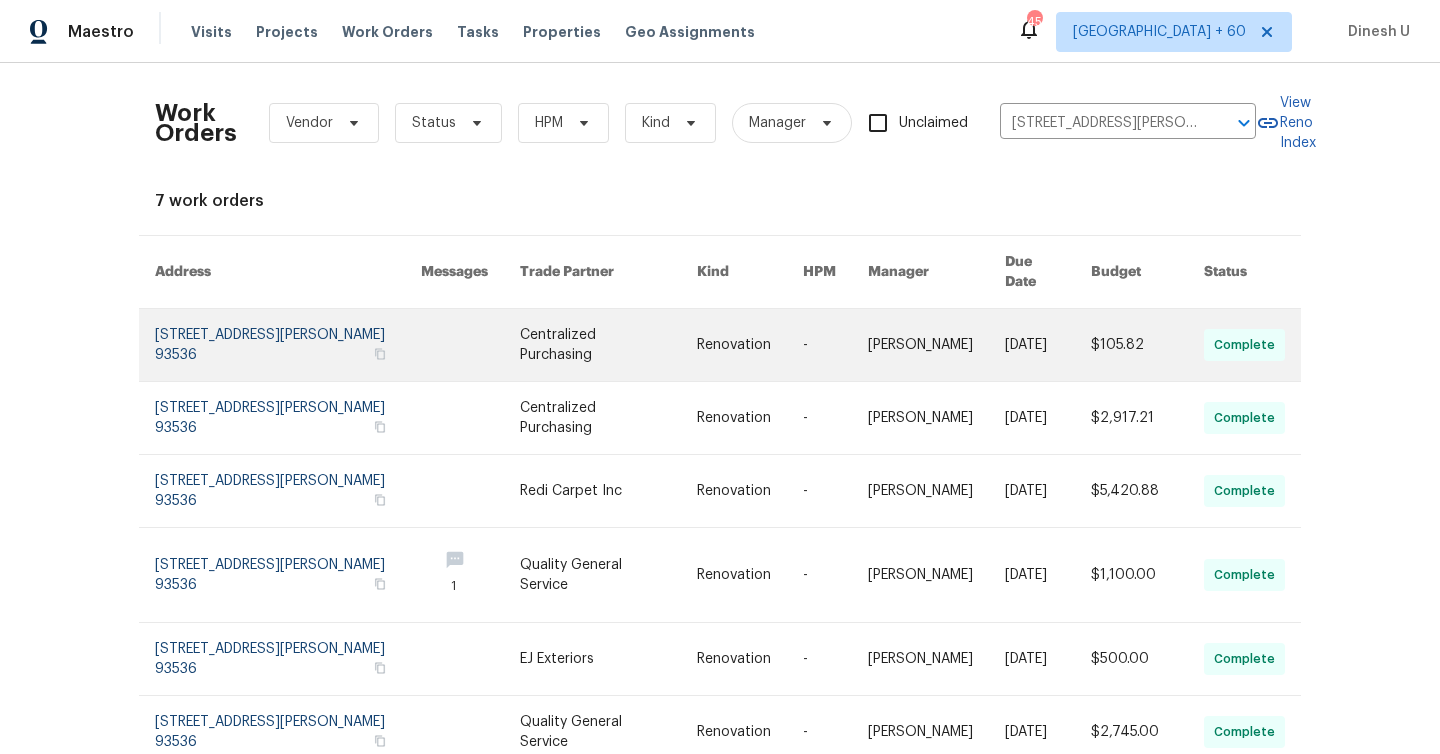 click at bounding box center (288, 345) 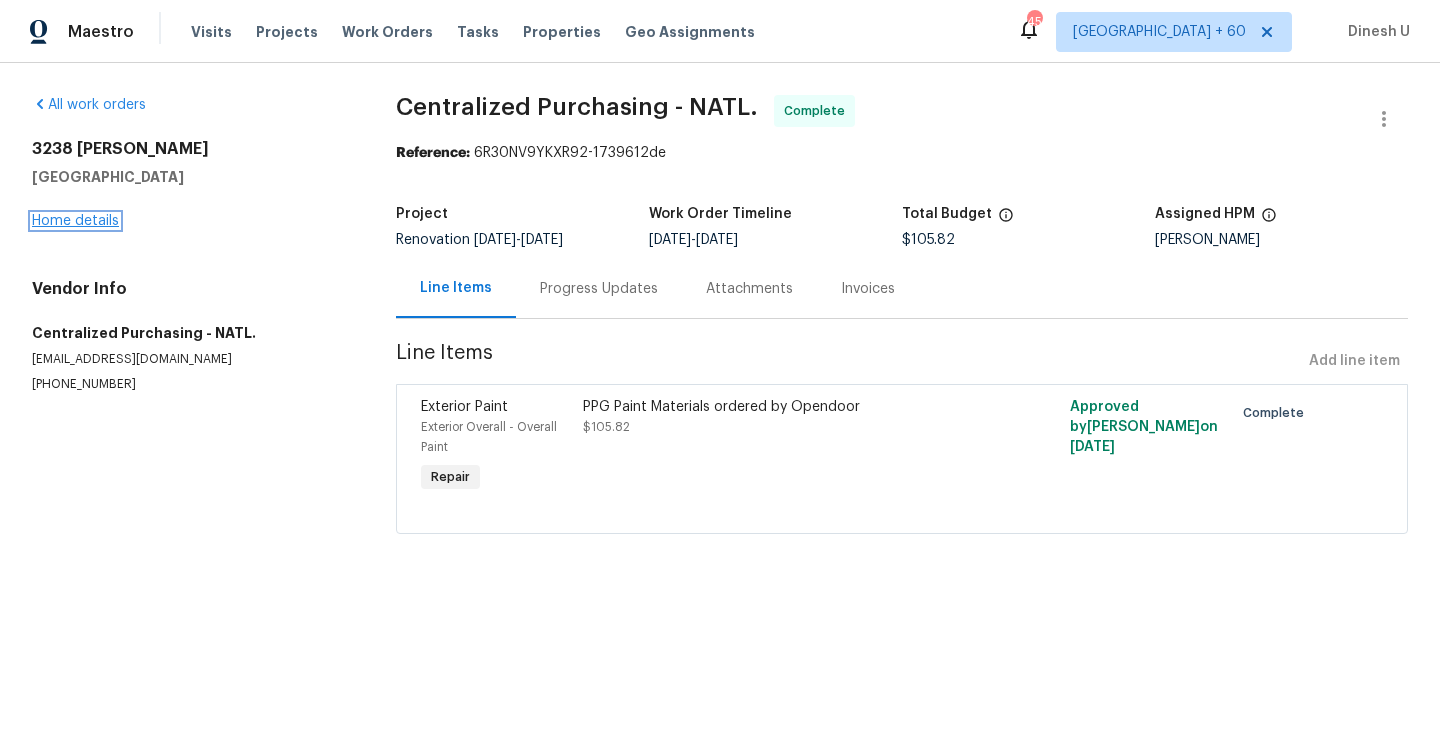 click on "Home details" at bounding box center (75, 221) 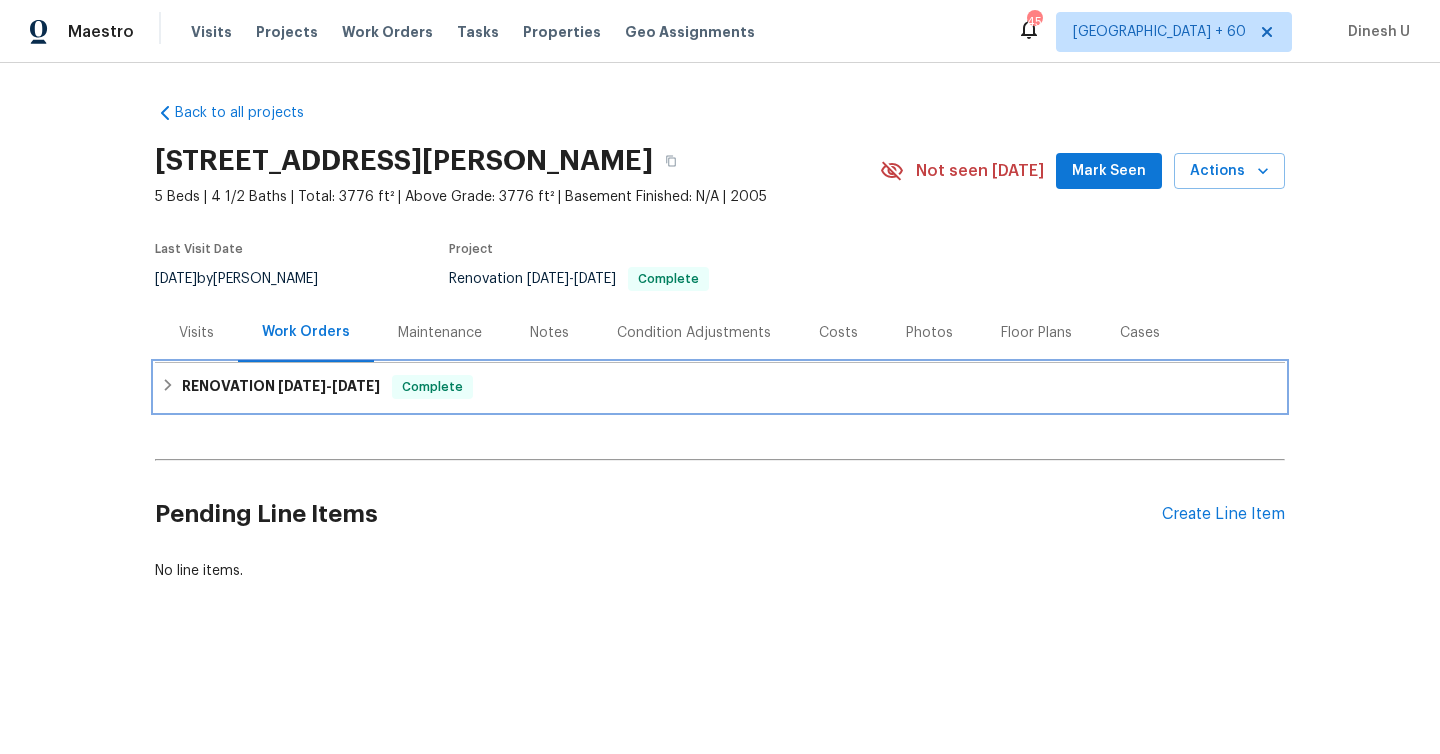click on "RENOVATION   [DATE]  -  [DATE] Complete" at bounding box center [720, 387] 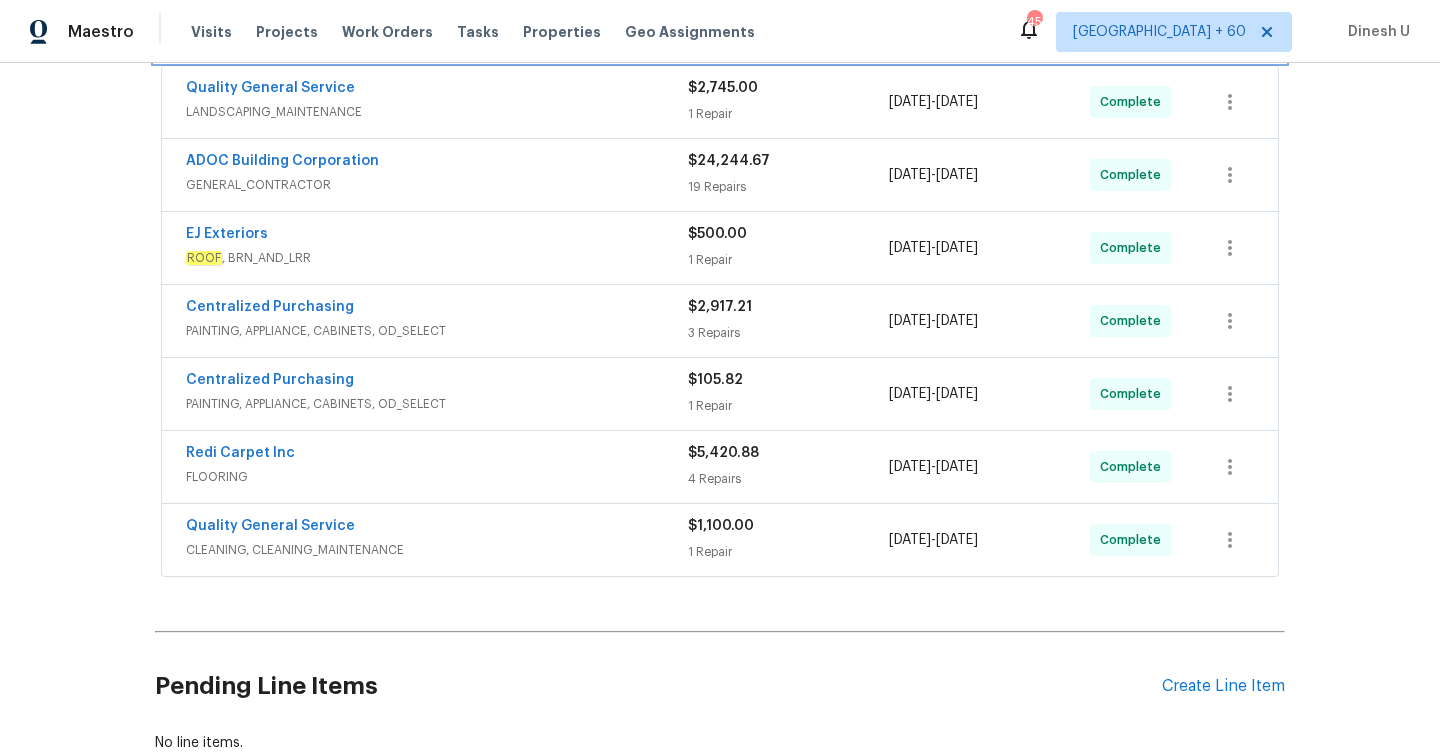 scroll, scrollTop: 393, scrollLeft: 0, axis: vertical 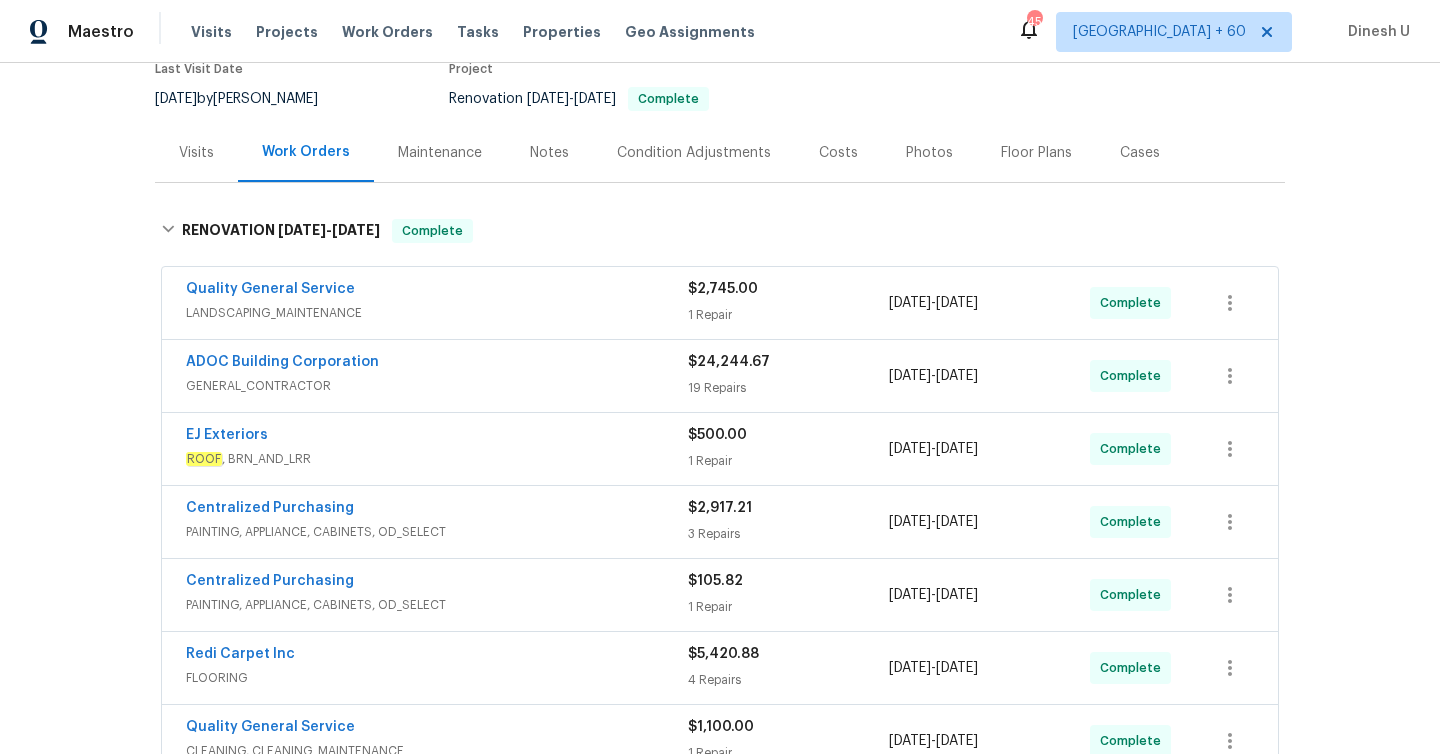 click on "$2,745.00" at bounding box center (788, 289) 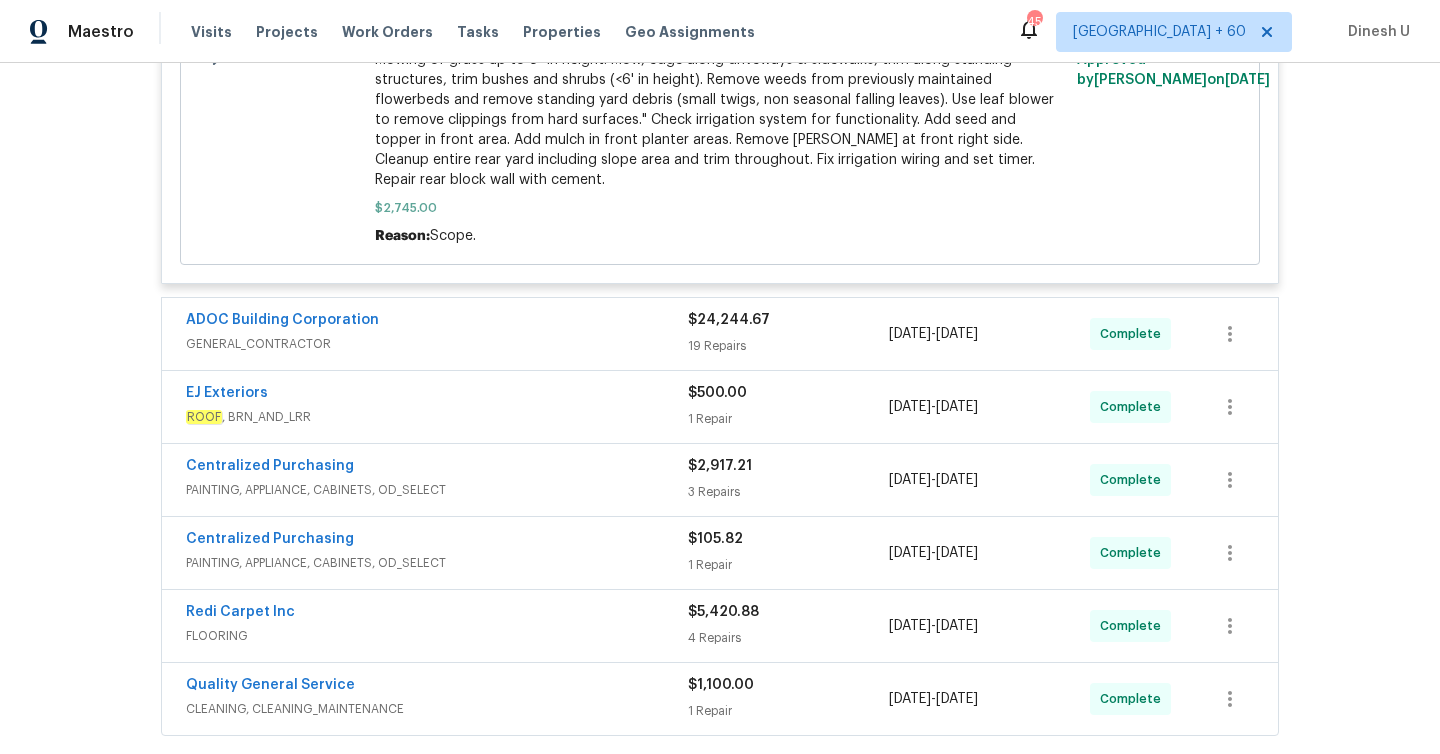 scroll, scrollTop: 795, scrollLeft: 0, axis: vertical 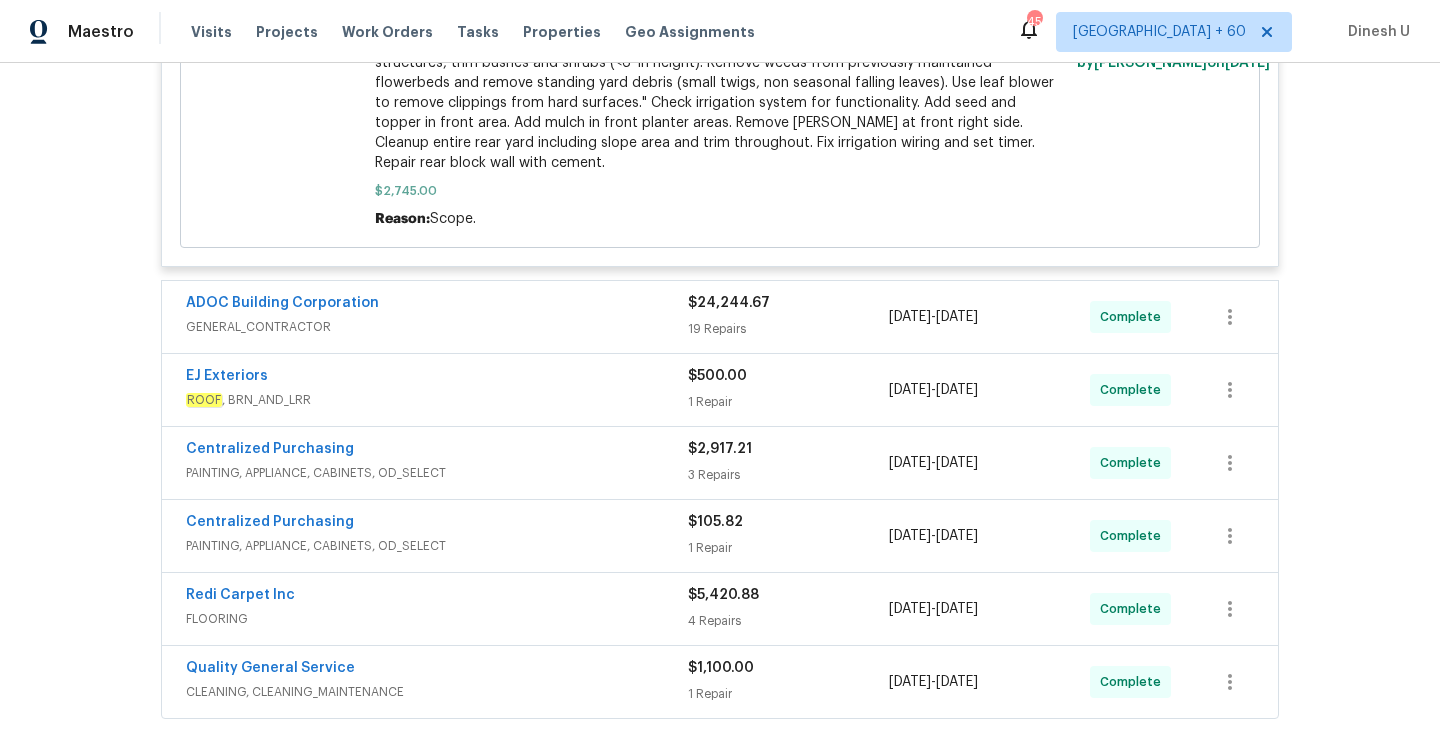 click on "19 Repairs" at bounding box center [788, 329] 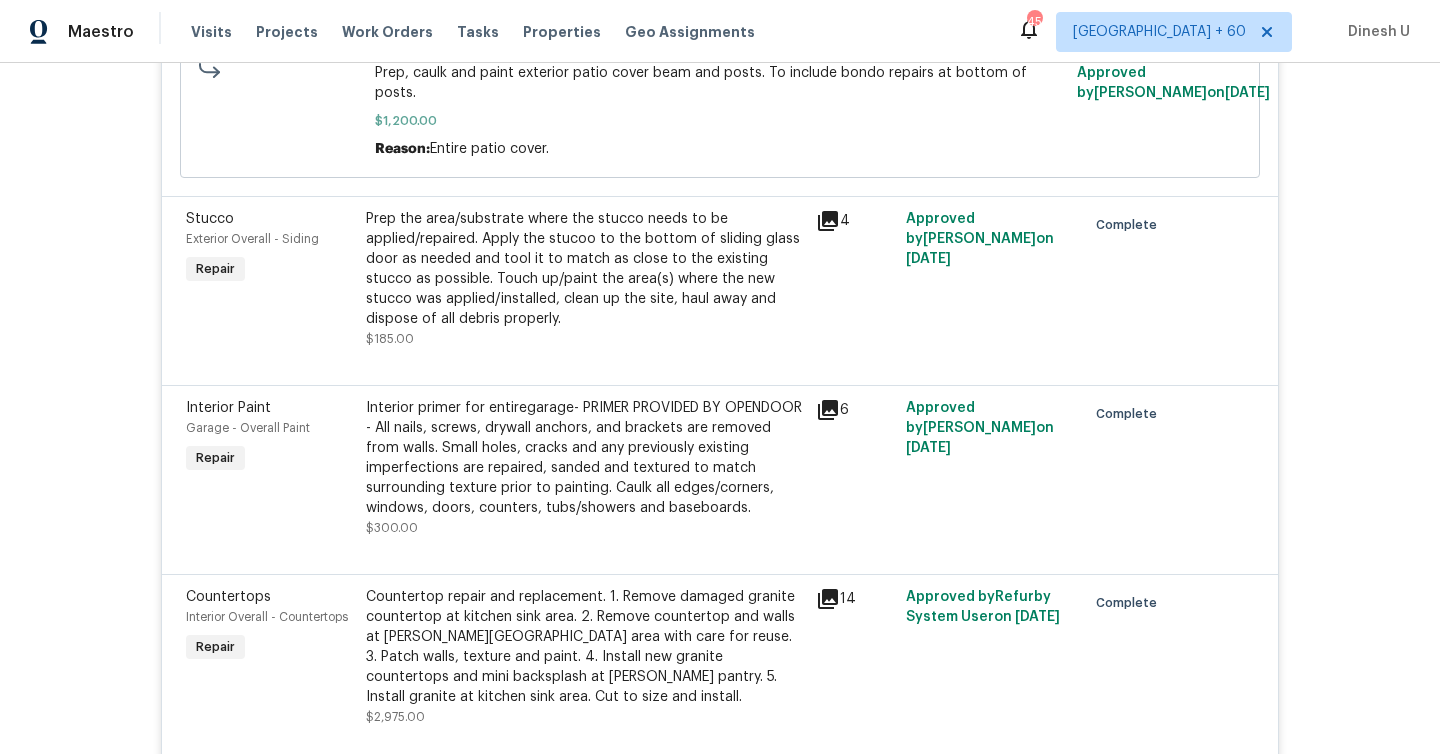 scroll, scrollTop: 2432, scrollLeft: 0, axis: vertical 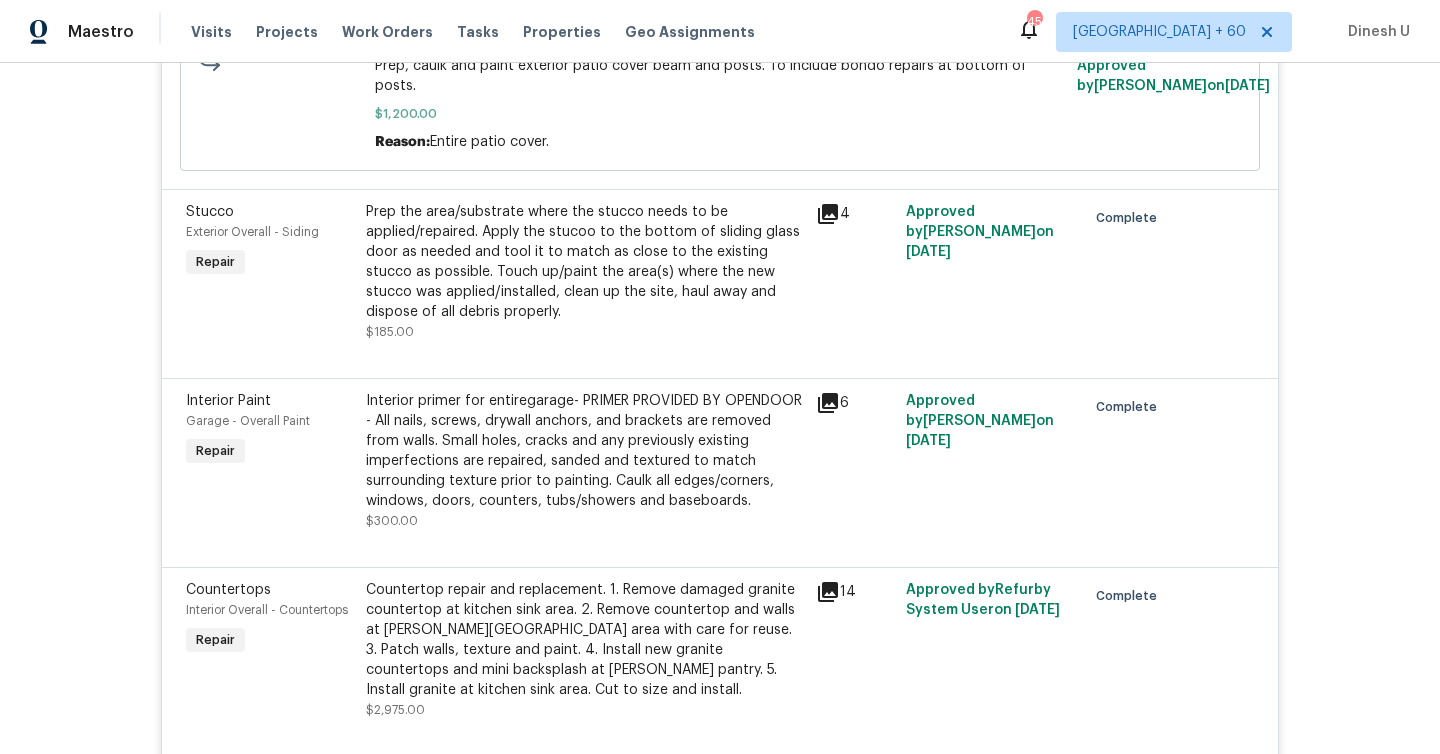 click 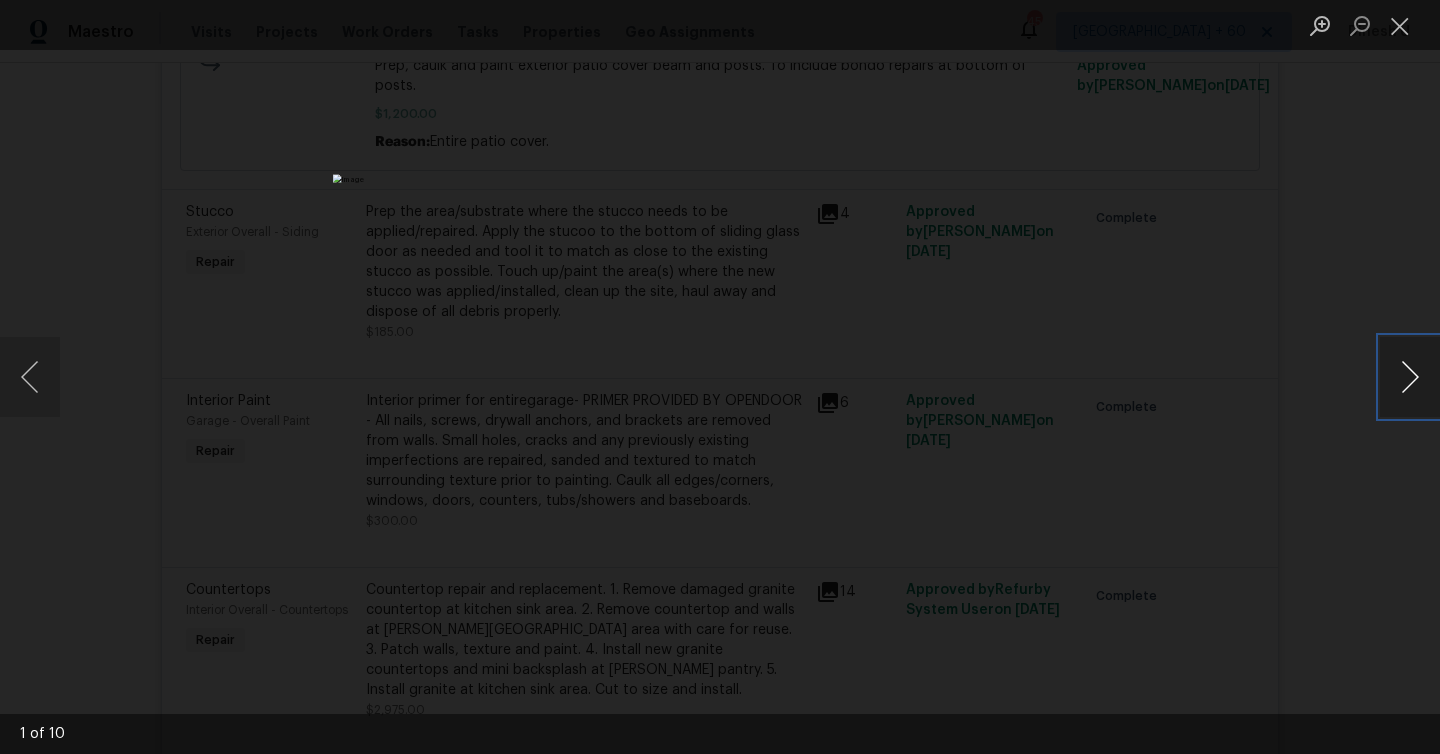 click at bounding box center [1410, 377] 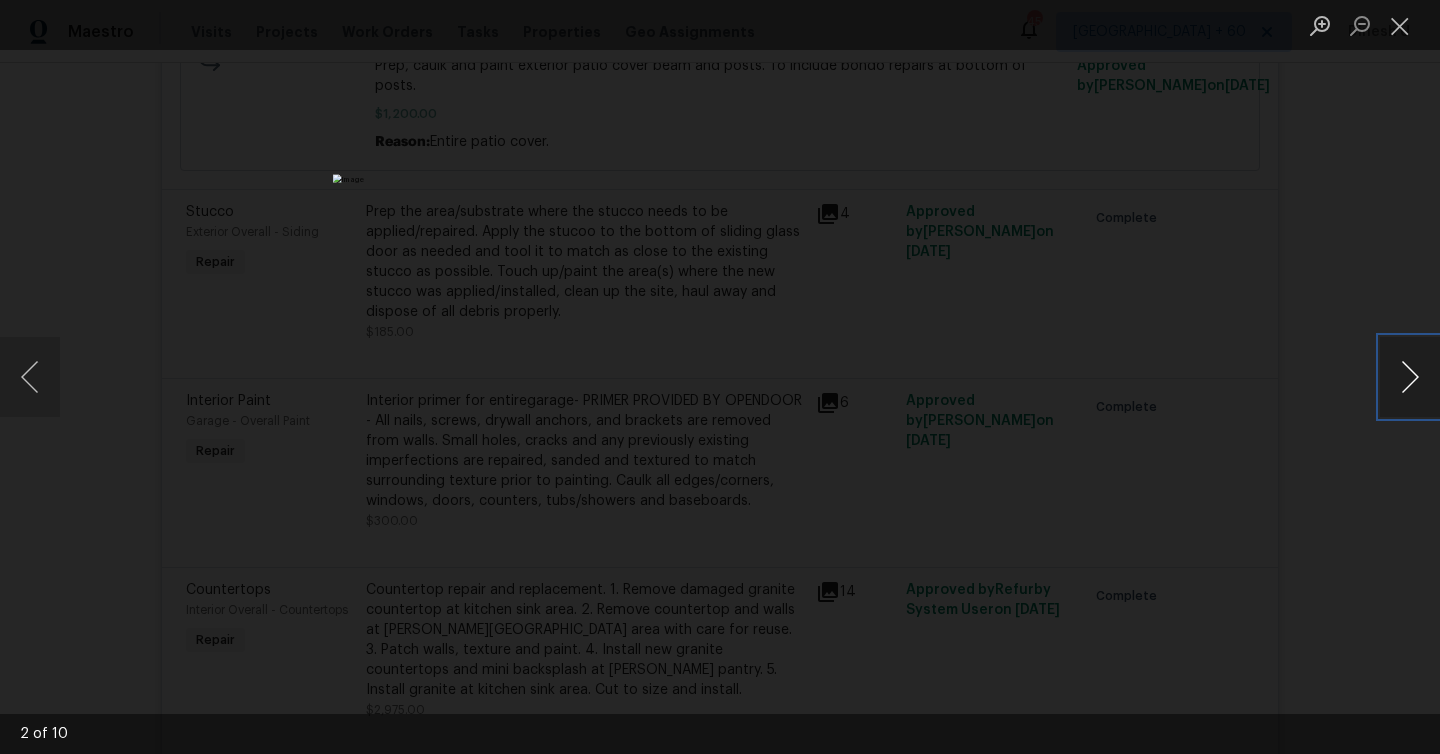 click at bounding box center [1410, 377] 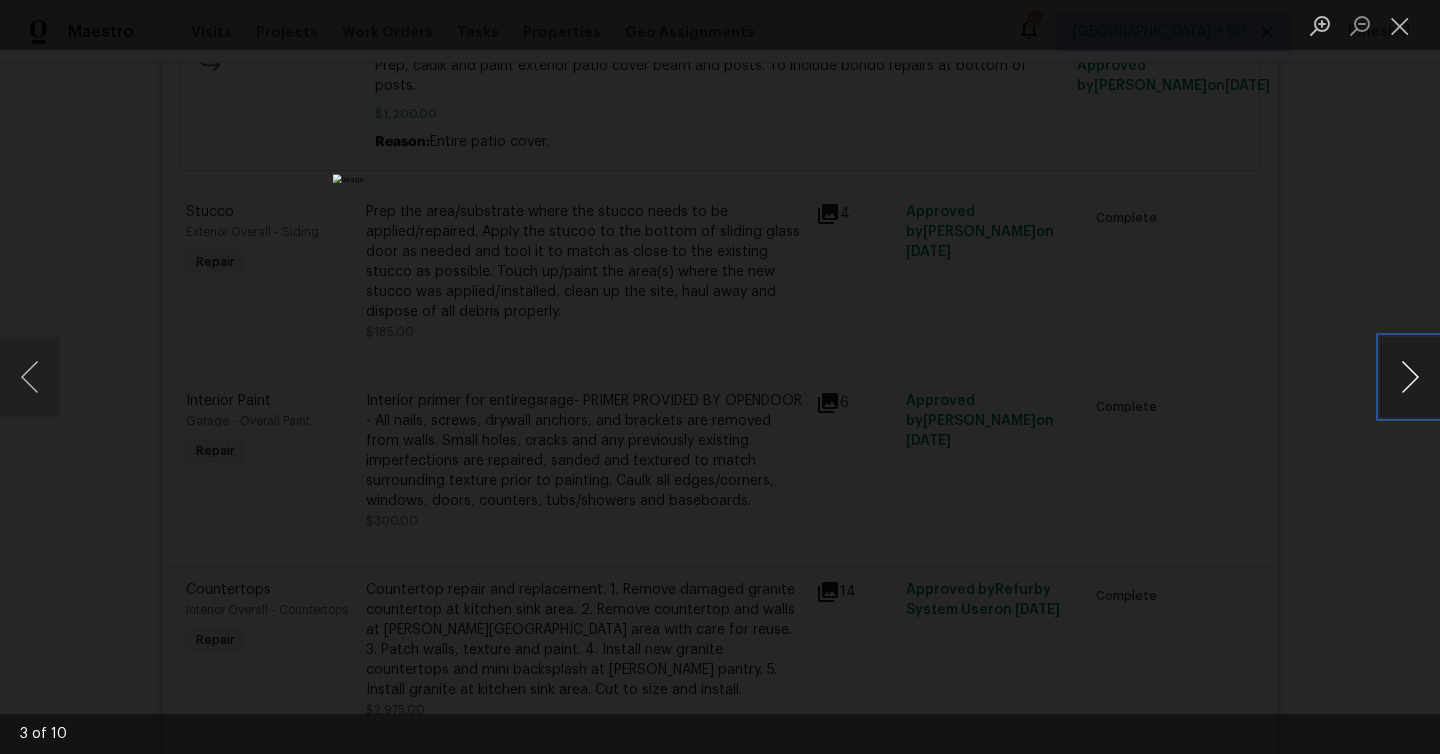 click at bounding box center [1410, 377] 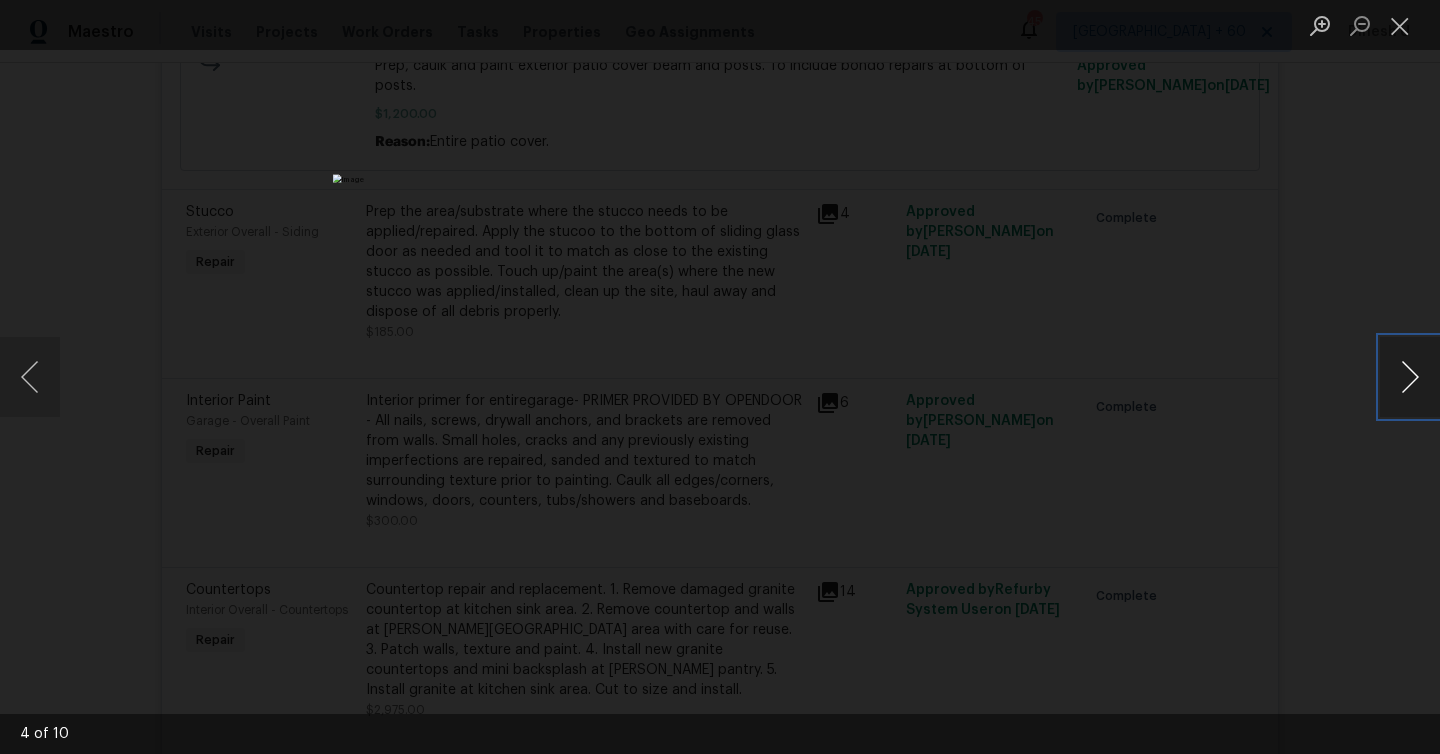 click at bounding box center [1410, 377] 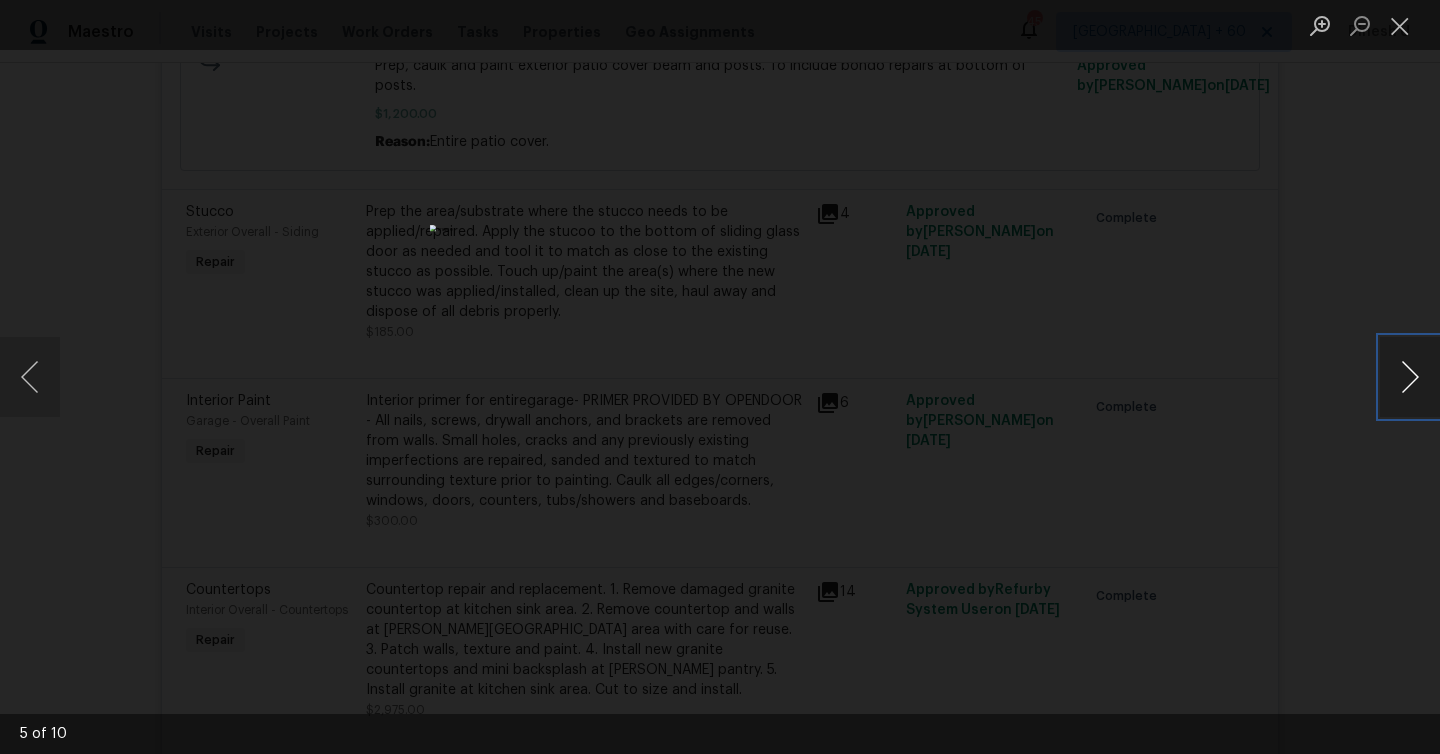 click at bounding box center [1410, 377] 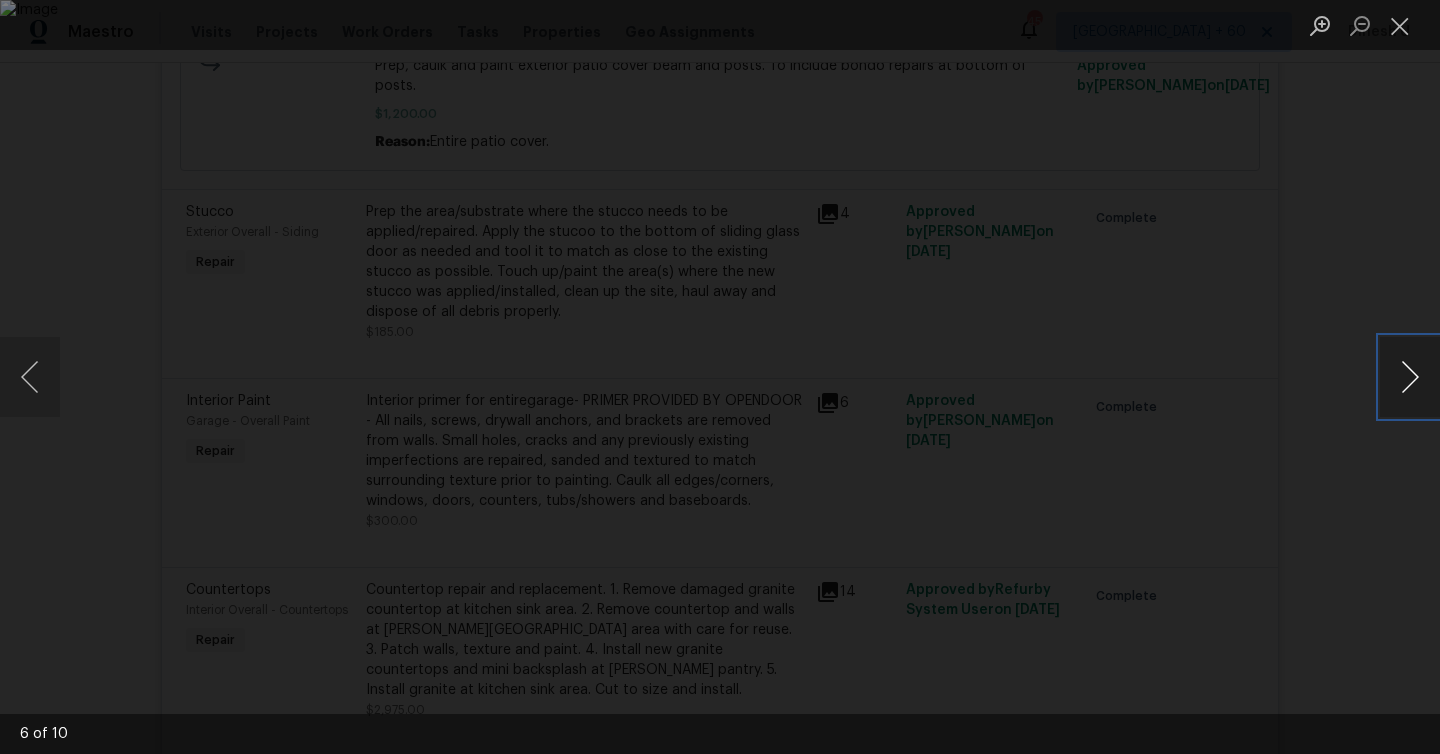click at bounding box center (1410, 377) 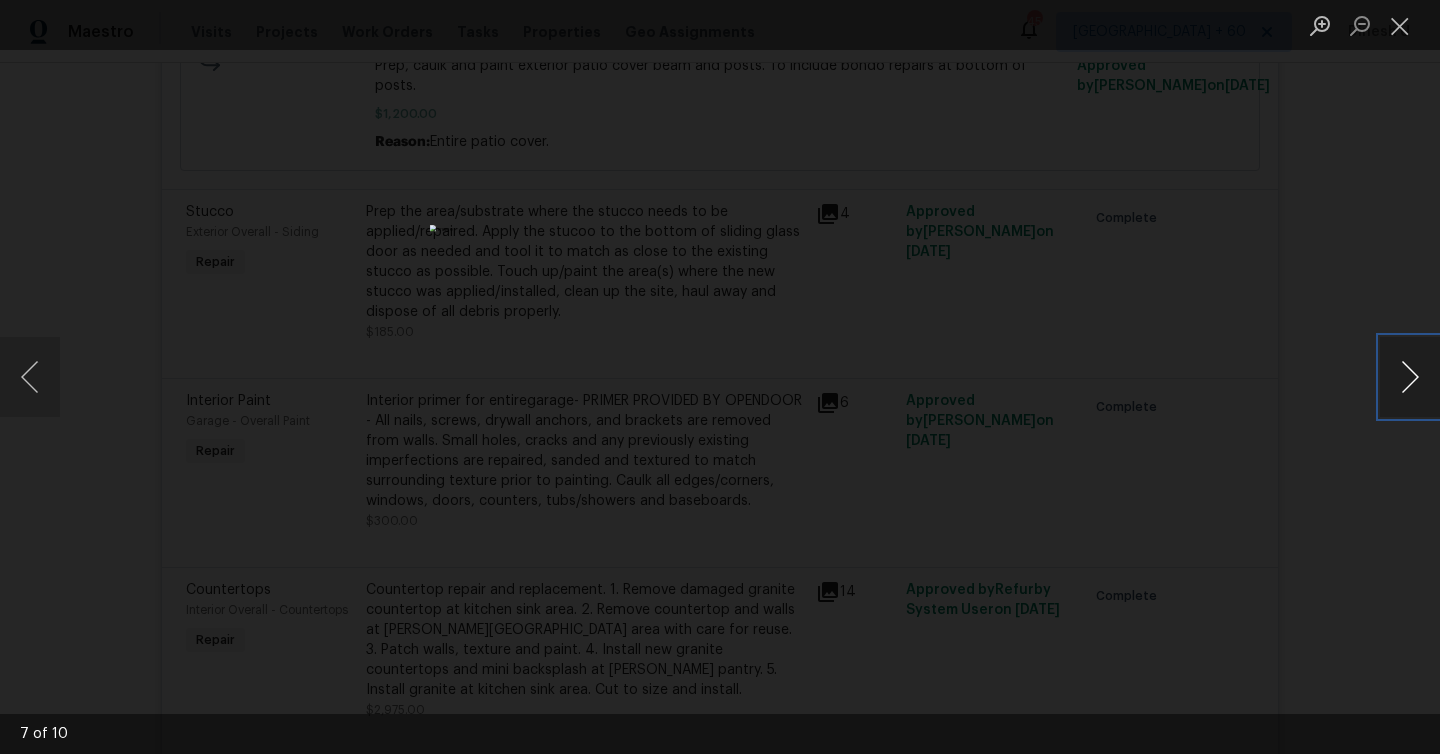 click at bounding box center (1410, 377) 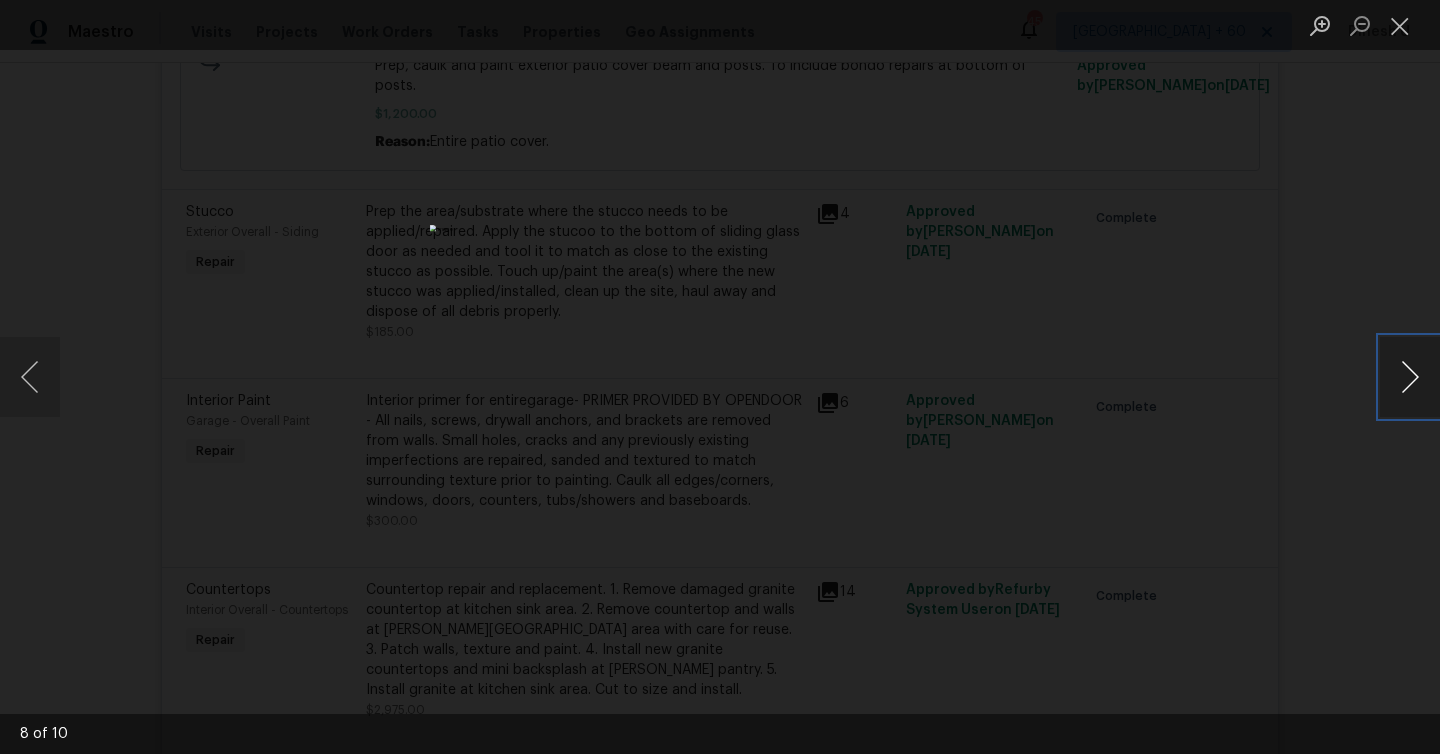 click at bounding box center [1410, 377] 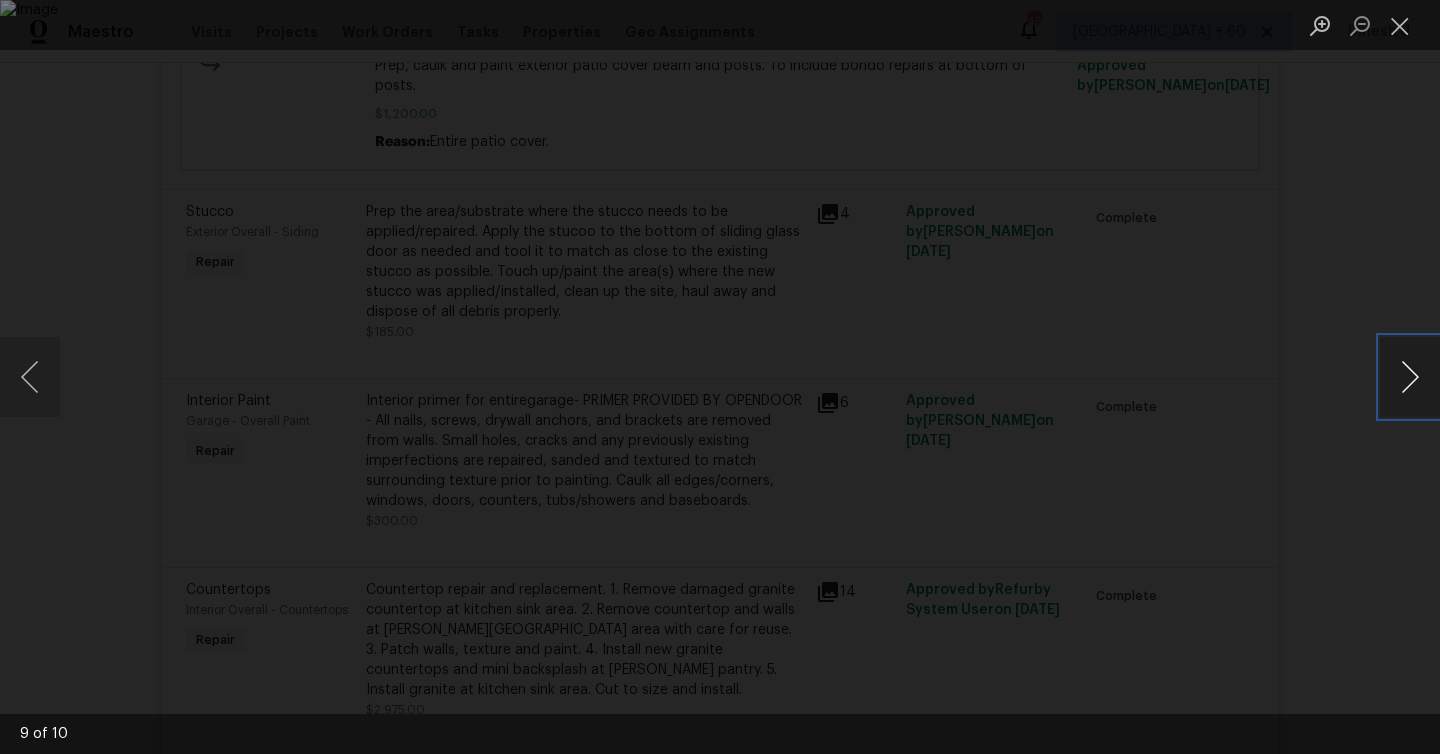 click at bounding box center [1410, 377] 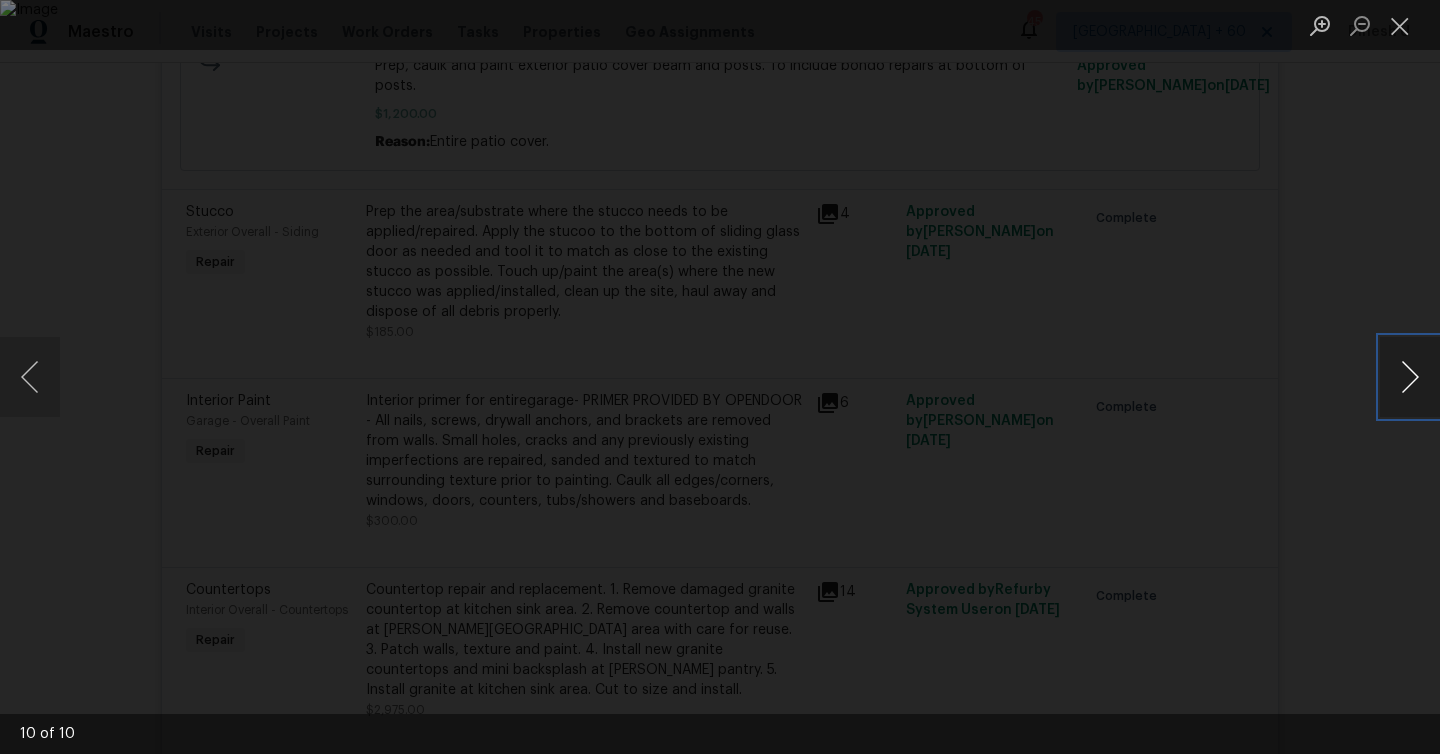 click at bounding box center (1410, 377) 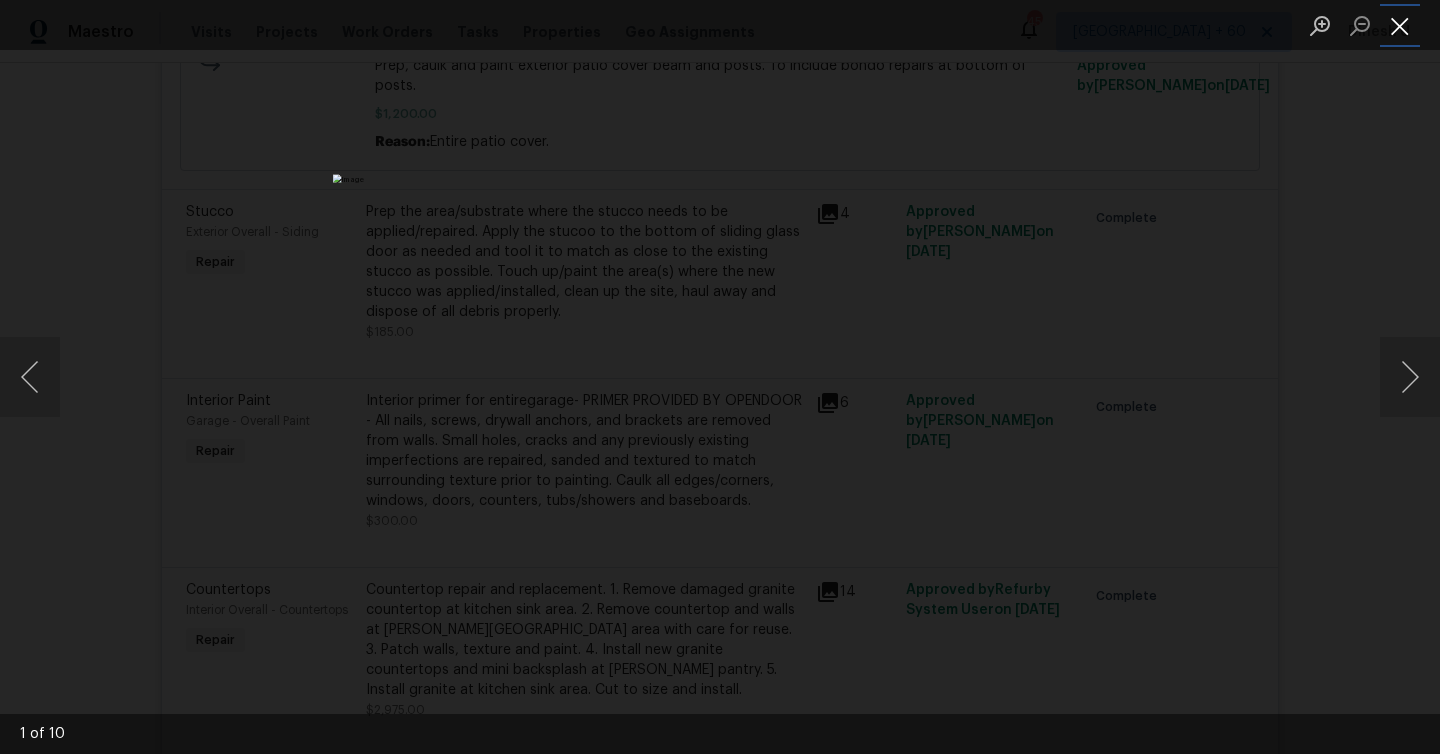click at bounding box center (1400, 25) 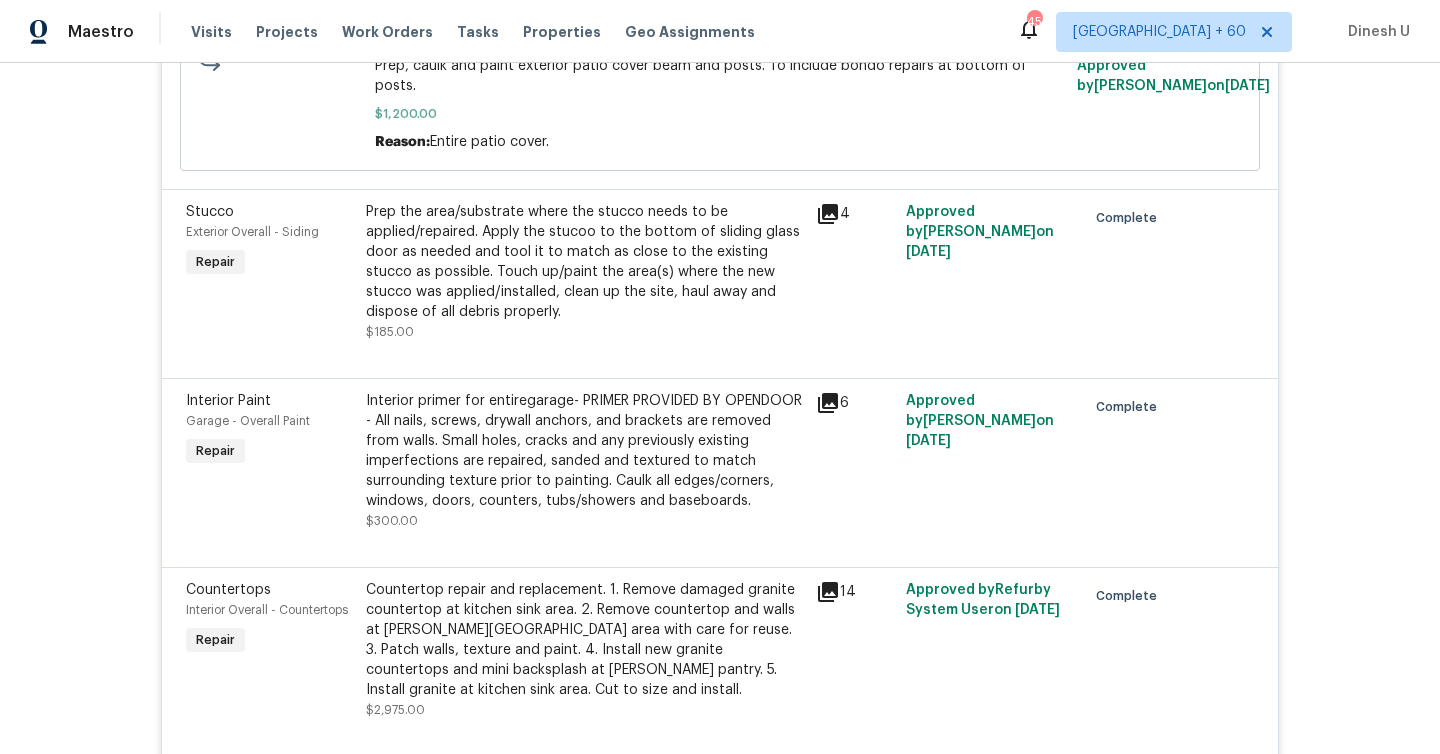 click on "Prep the area/substrate where the stucco needs to be applied/repaired. Apply the stucoo to the bottom of sliding glass door as needed and tool it to match as close to the existing stucco as possible. Touch up/paint the area(s) where the new stucco was applied/installed, clean up the site, haul away and dispose of all debris properly." at bounding box center (585, 262) 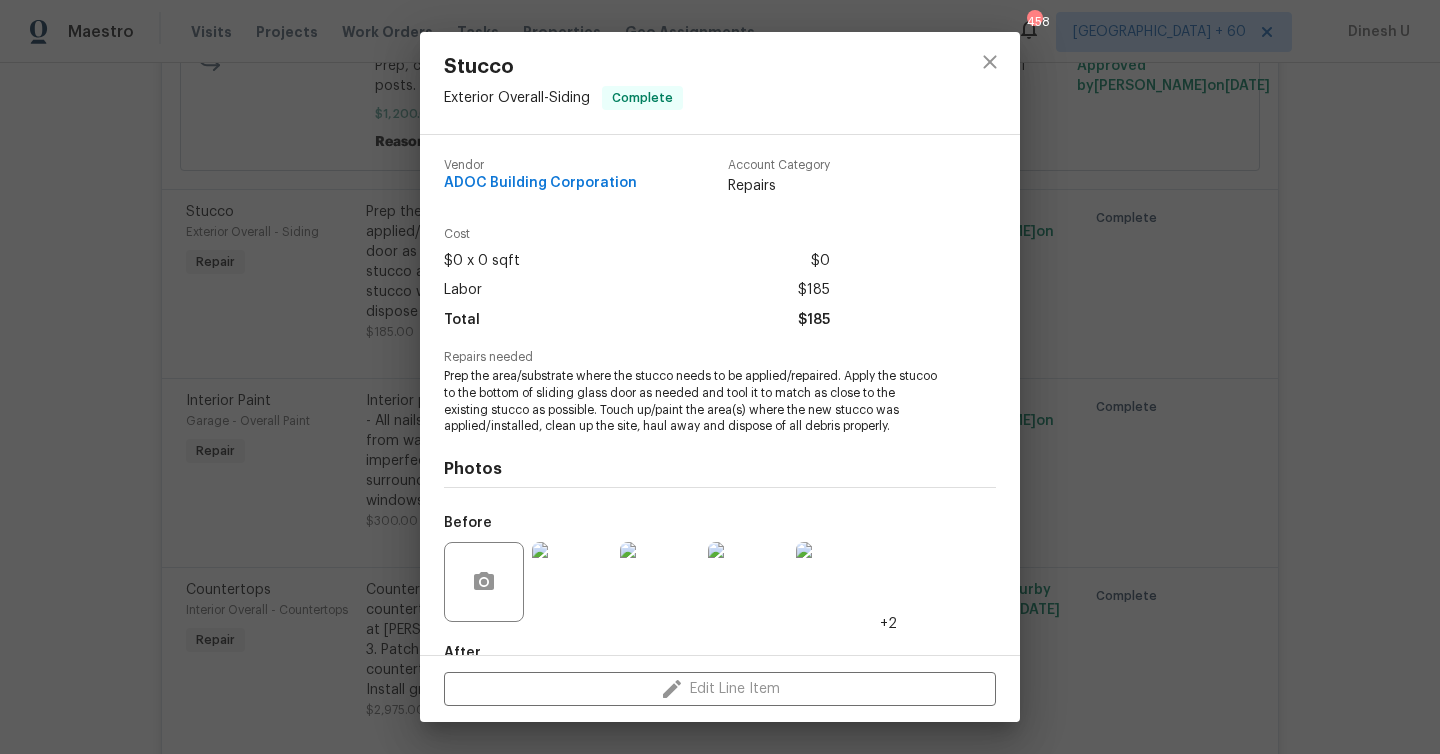click on "Prep the area/substrate where the stucco needs to be applied/repaired. Apply the stucoo to the bottom of sliding glass door as needed and tool it to match as close to the existing stucco as possible. Touch up/paint the area(s) where the new stucco was applied/installed, clean up the site, haul away and dispose of all debris properly." at bounding box center (692, 401) 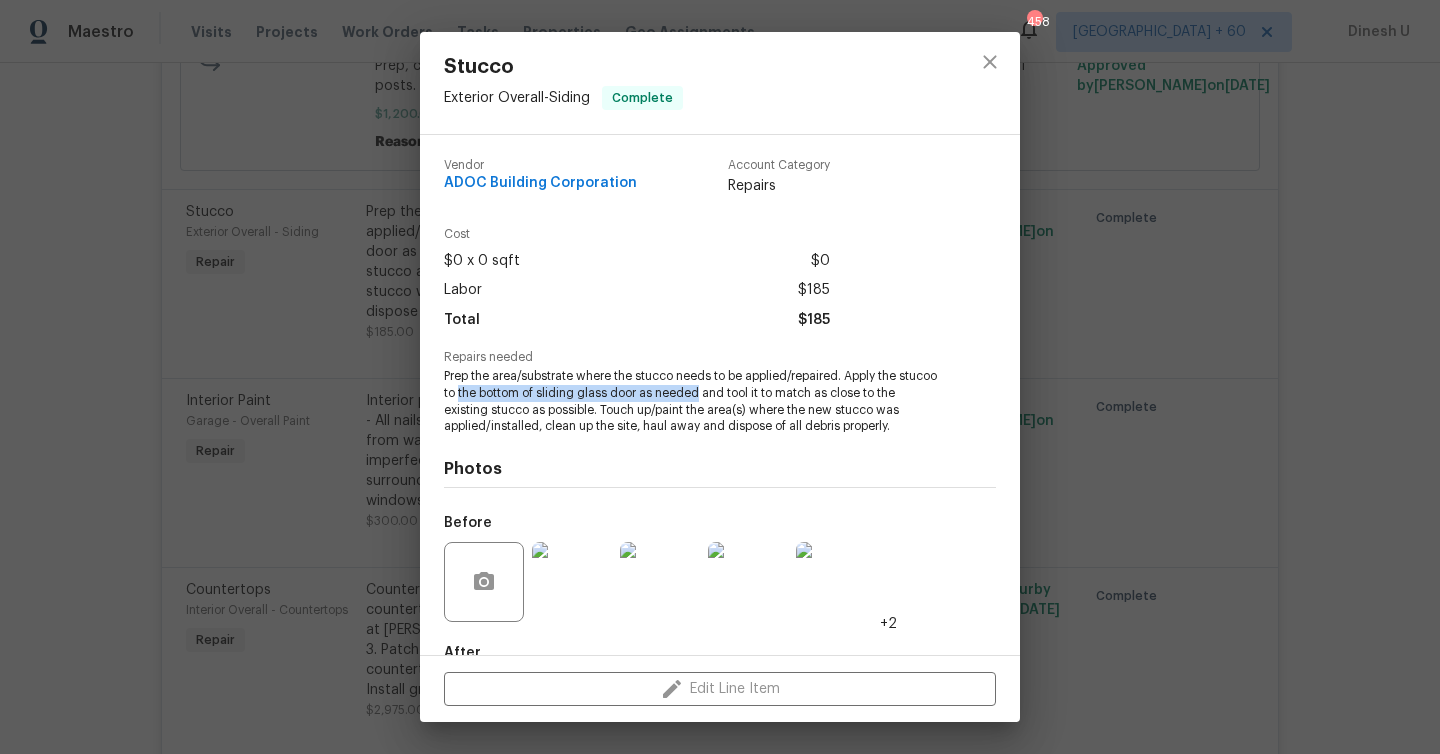 drag, startPoint x: 501, startPoint y: 393, endPoint x: 741, endPoint y: 395, distance: 240.00833 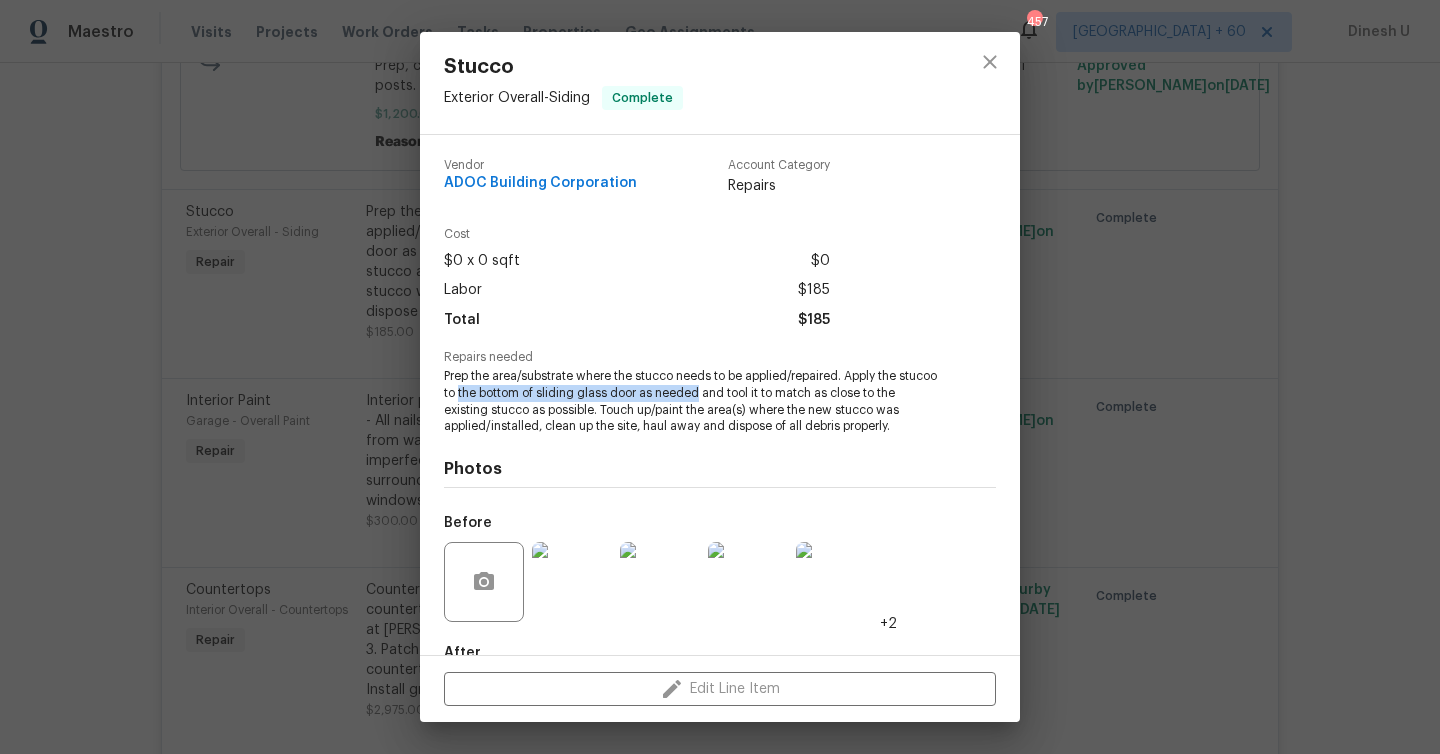 click on "Stucco Exterior Overall  -  Siding Complete Vendor ADOC Building Corporation Account Category Repairs Cost $0 x 0 sqft $0 Labor $185 Total $185 Repairs needed Prep the area/substrate where the stucco needs to be applied/repaired. Apply the stucoo to the bottom of sliding glass door as needed and tool it to match as close to the existing stucco as possible. Touch up/paint the area(s) where the new stucco was applied/installed, clean up the site, haul away and dispose of all debris properly. Photos Before  +2 After  Edit Line Item" at bounding box center (720, 377) 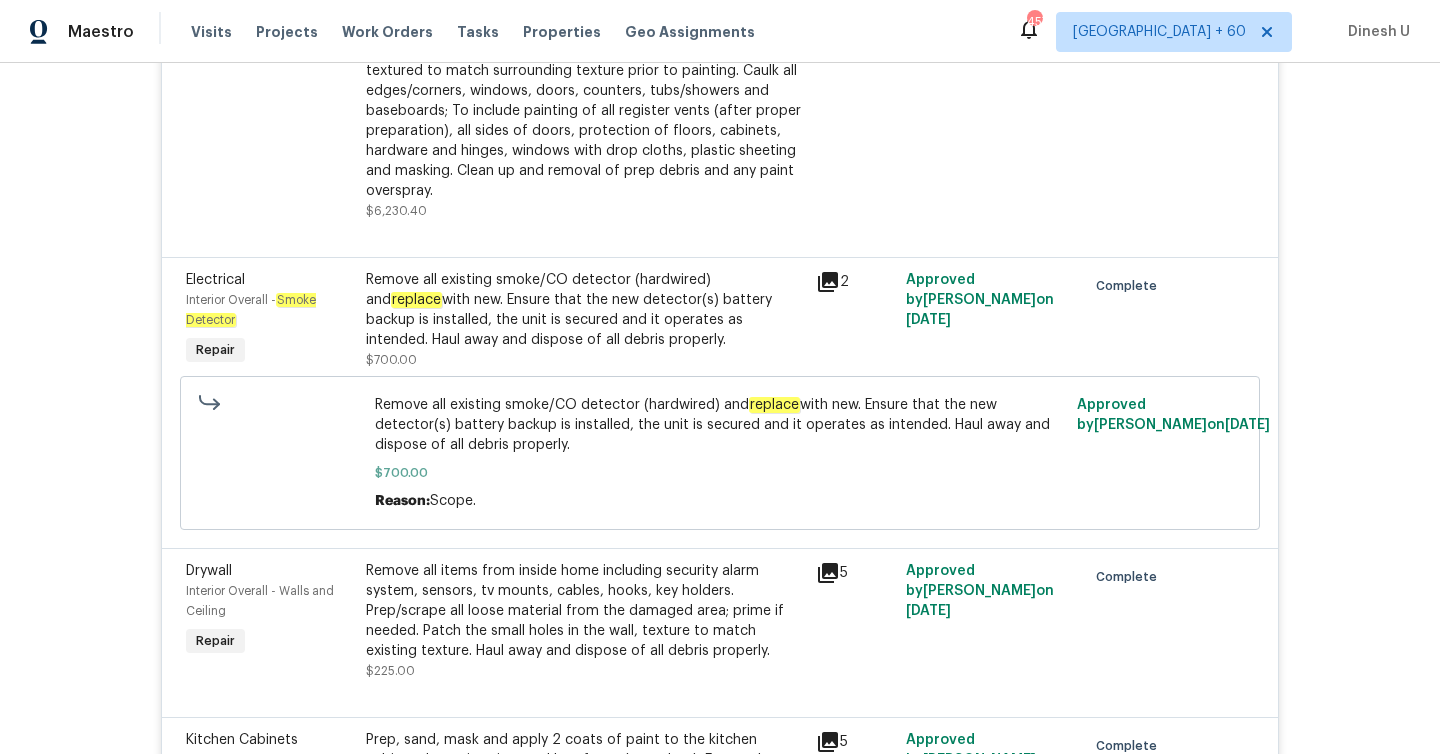 scroll, scrollTop: 3645, scrollLeft: 0, axis: vertical 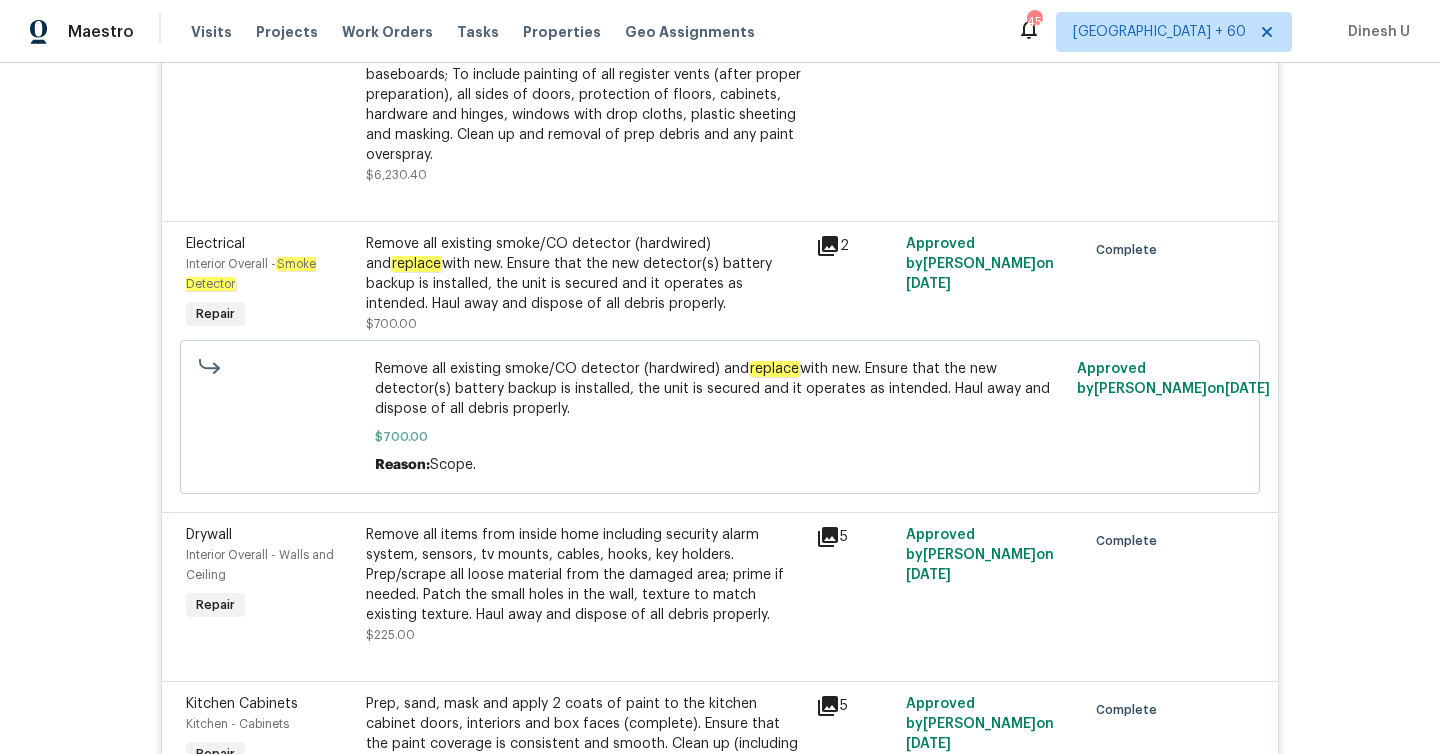 click on "Remove all existing smoke/CO detector (hardwired) and  replace  with new. Ensure that the new detector(s) battery backup is installed, the unit is secured and it operates as intended. Haul away and dispose of all debris properly." at bounding box center (585, 274) 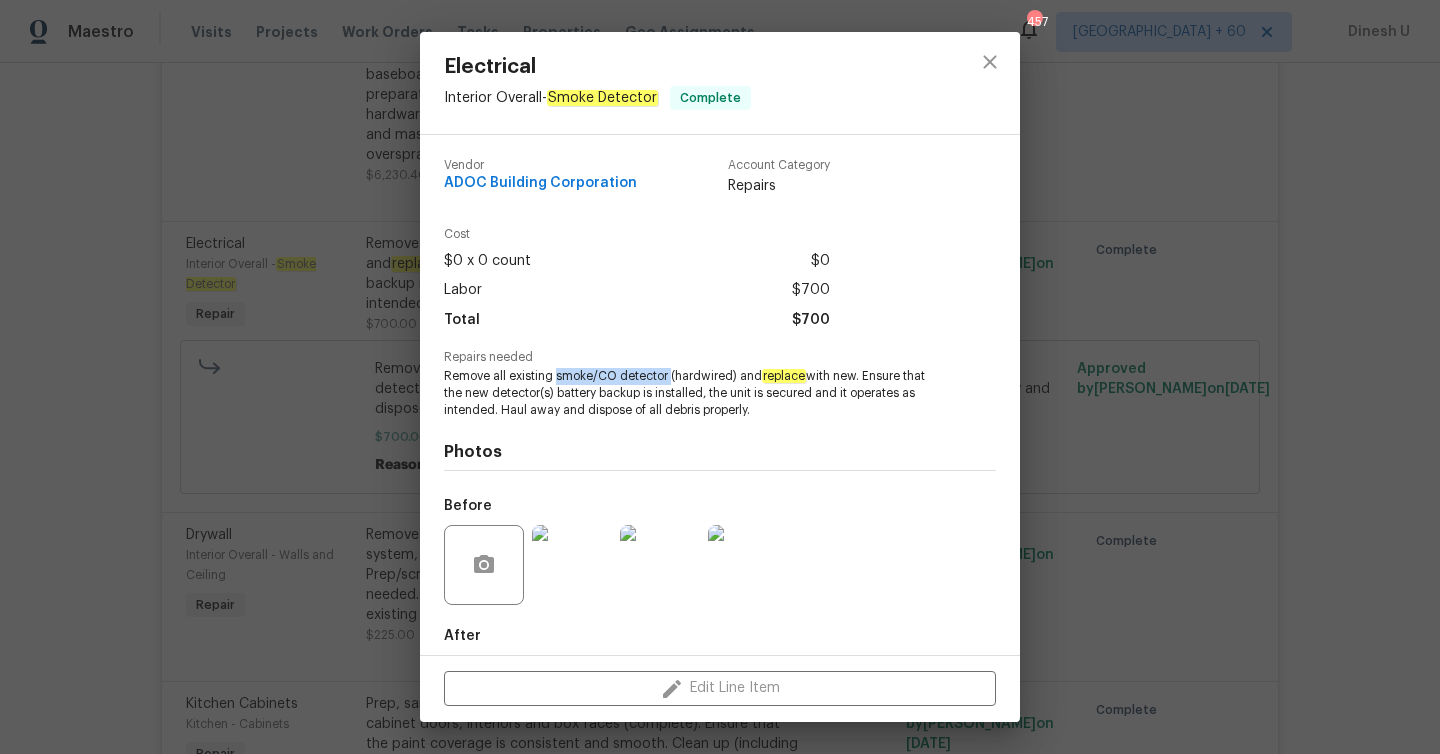drag, startPoint x: 556, startPoint y: 376, endPoint x: 670, endPoint y: 380, distance: 114.07015 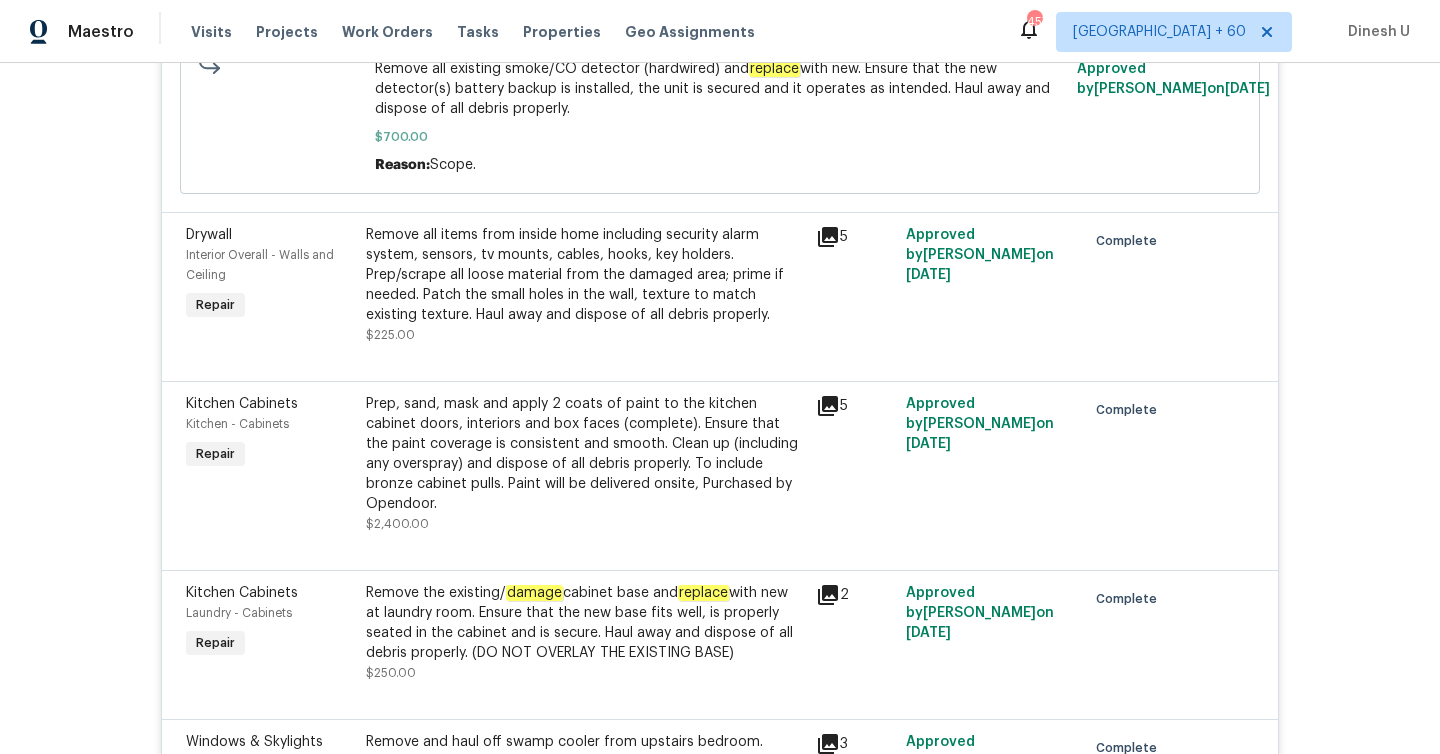 scroll, scrollTop: 3949, scrollLeft: 0, axis: vertical 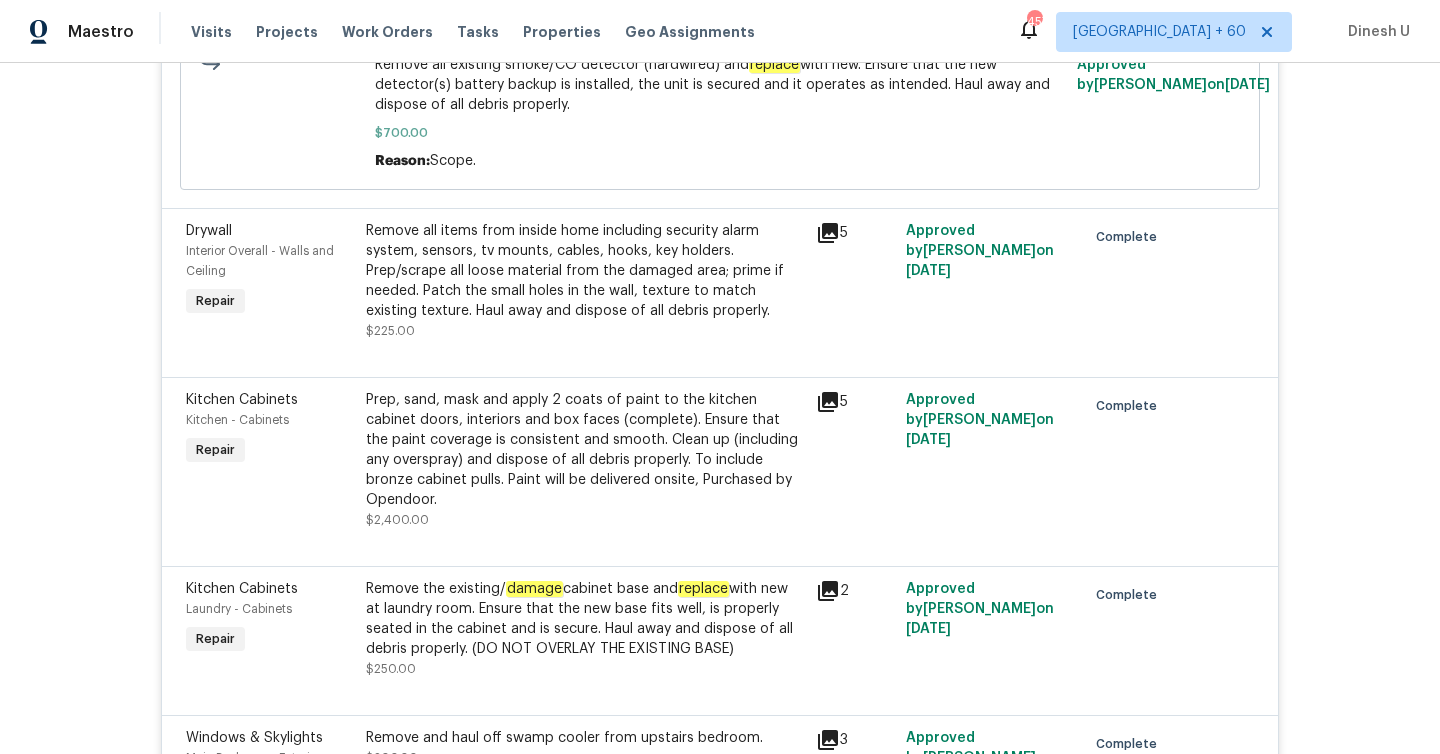 click 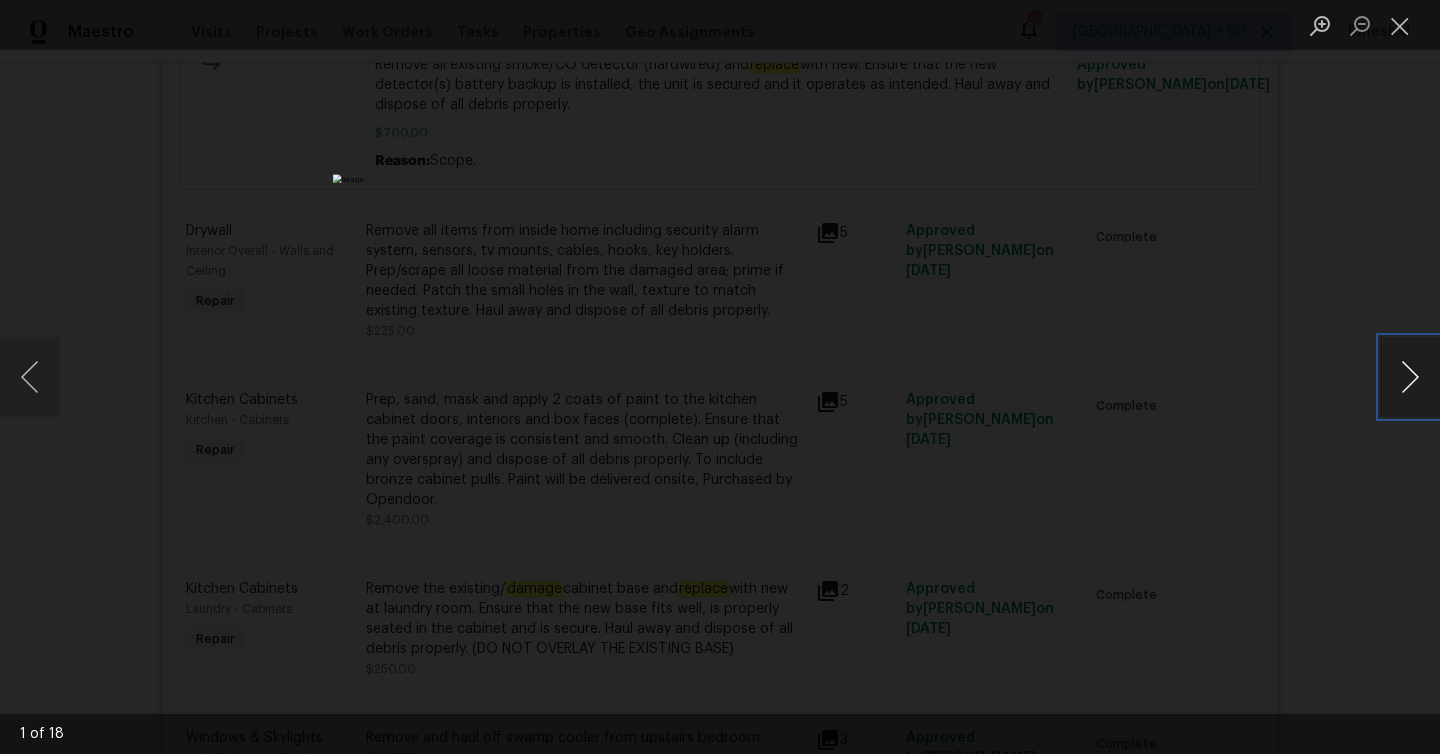 click at bounding box center [1410, 377] 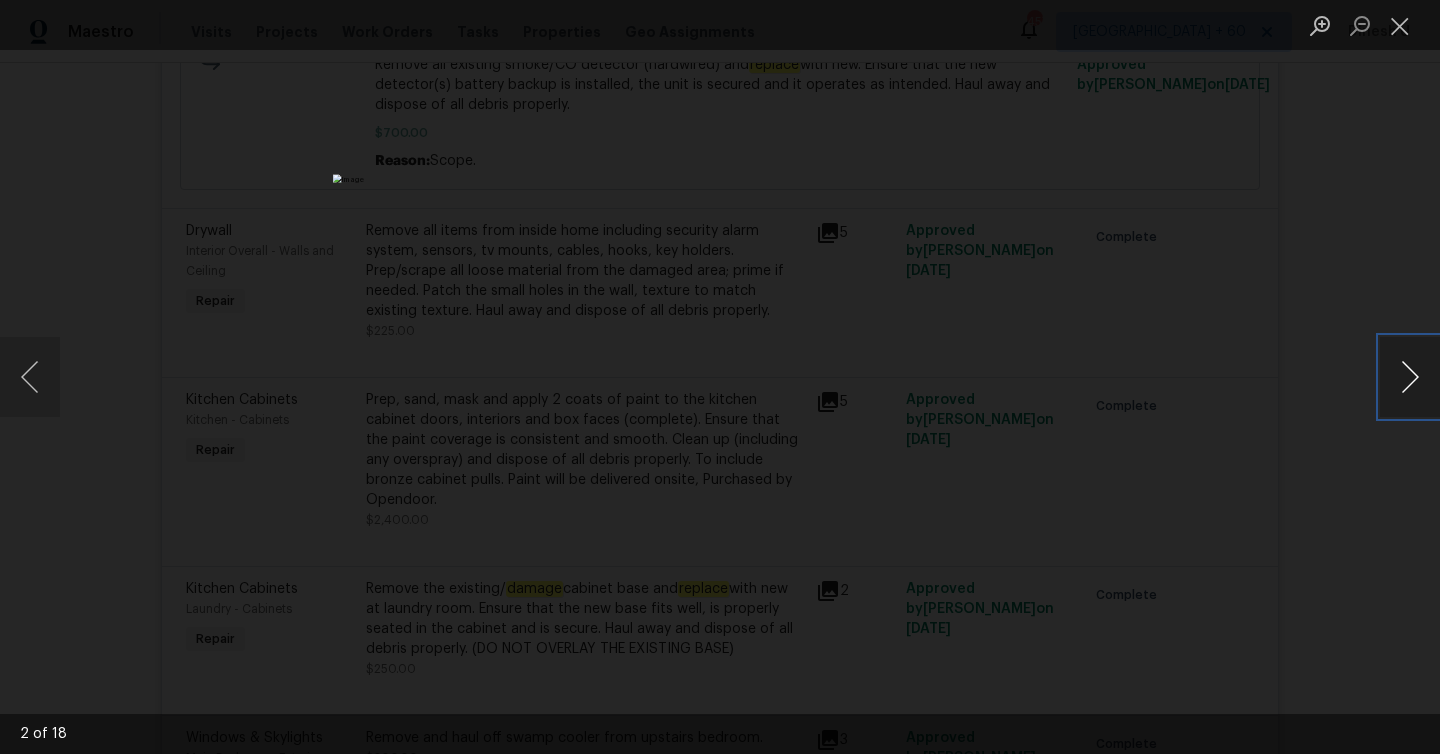 click at bounding box center [1410, 377] 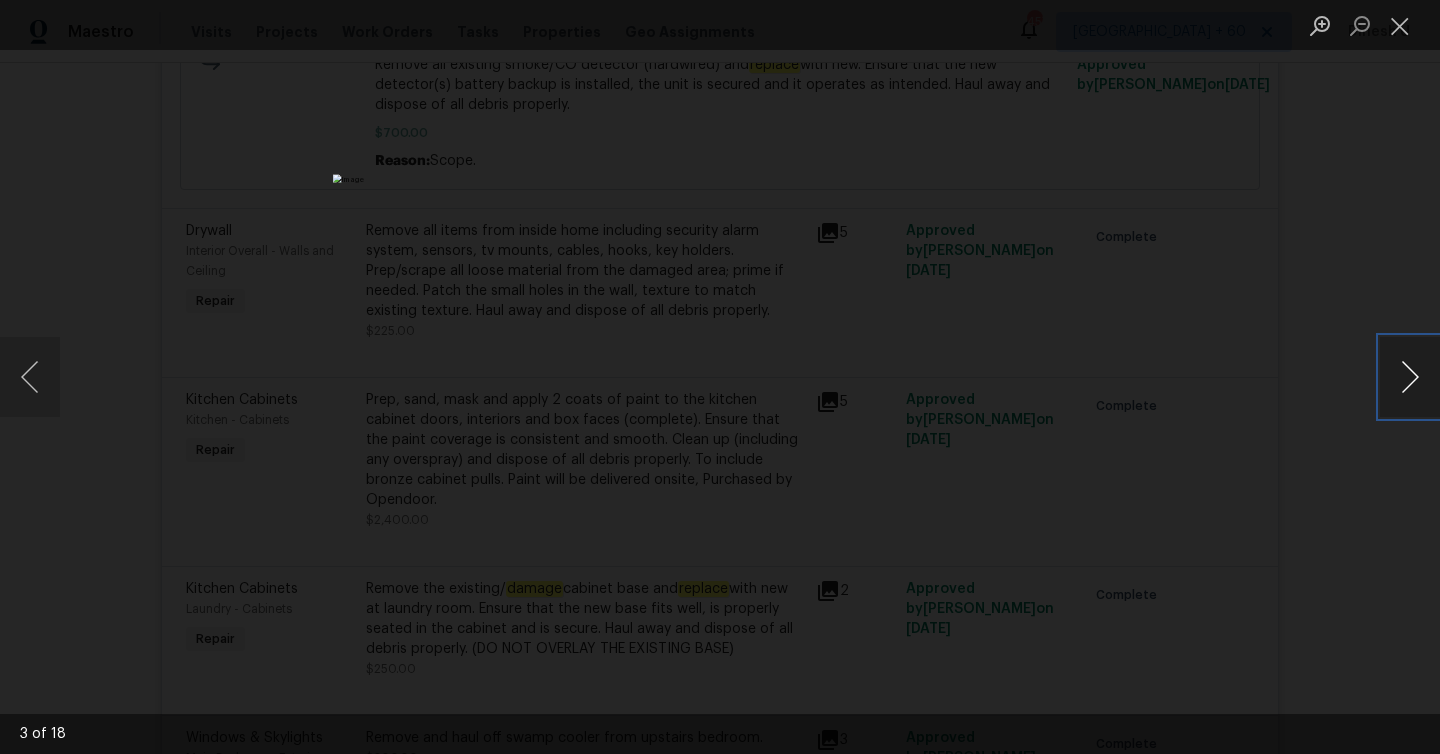 click at bounding box center (1410, 377) 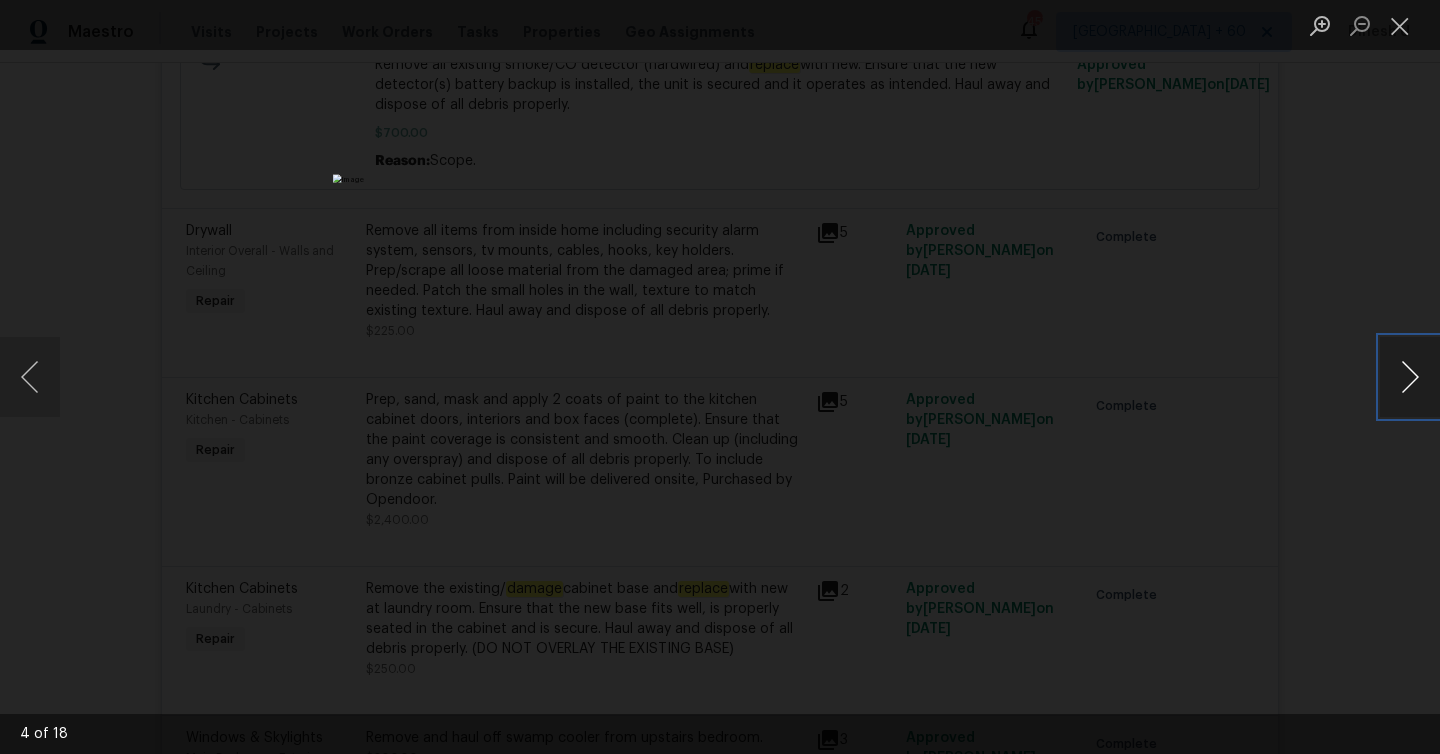 click at bounding box center (1410, 377) 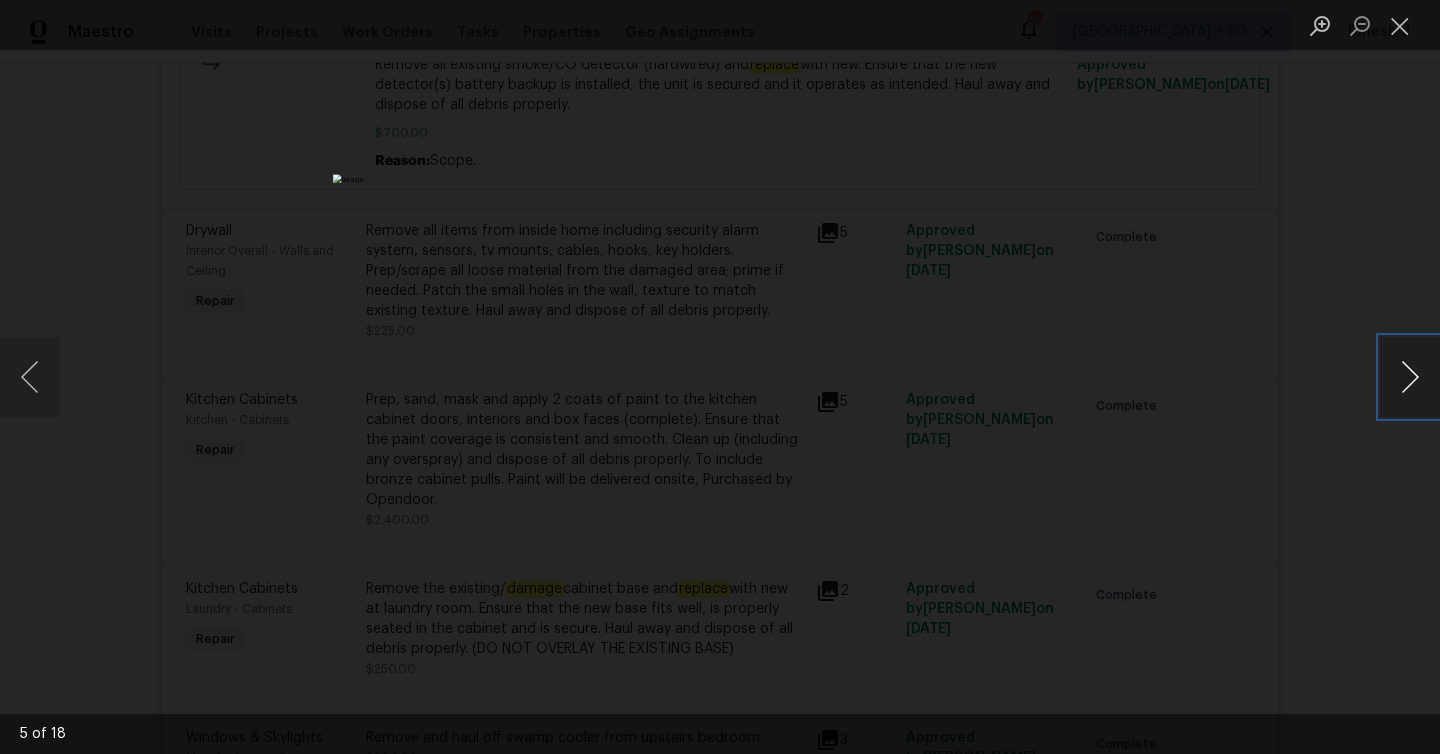 click at bounding box center (1410, 377) 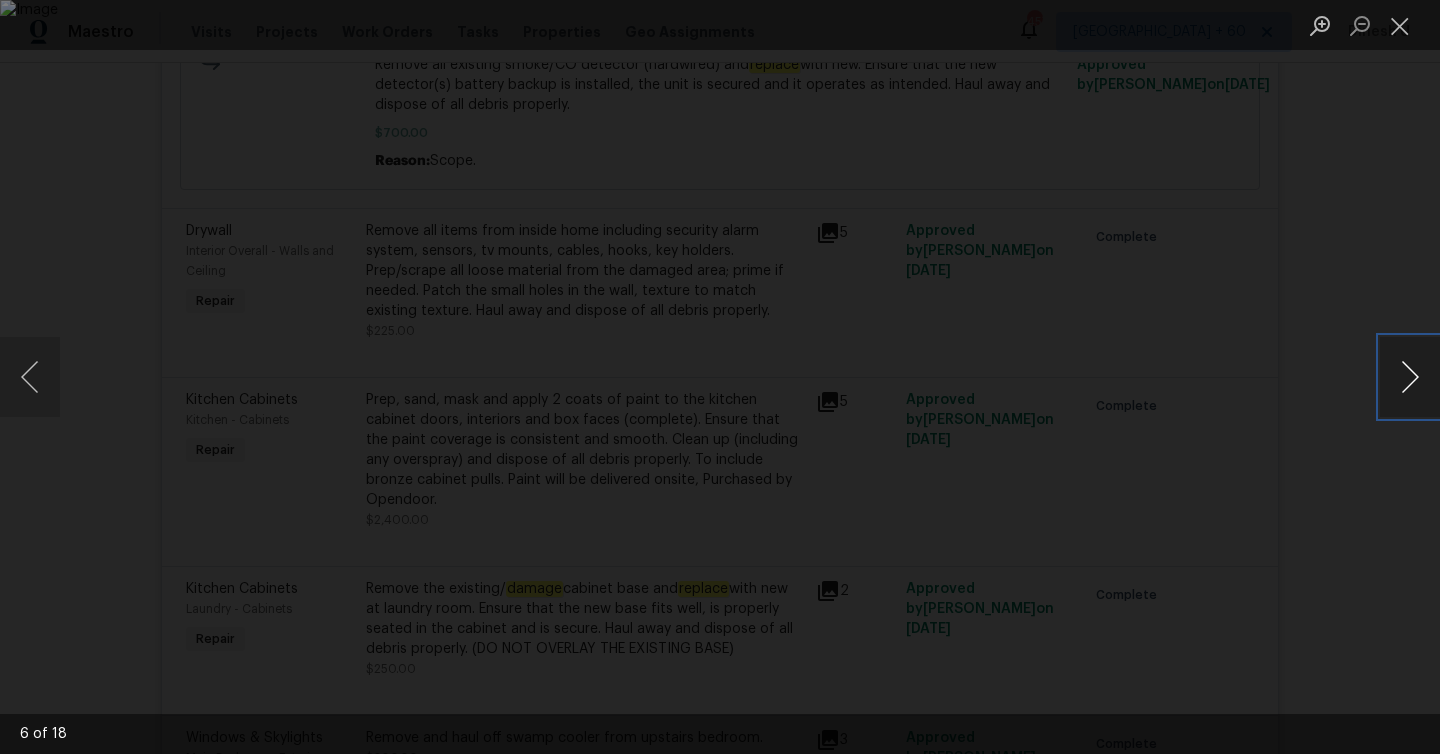 click at bounding box center (1410, 377) 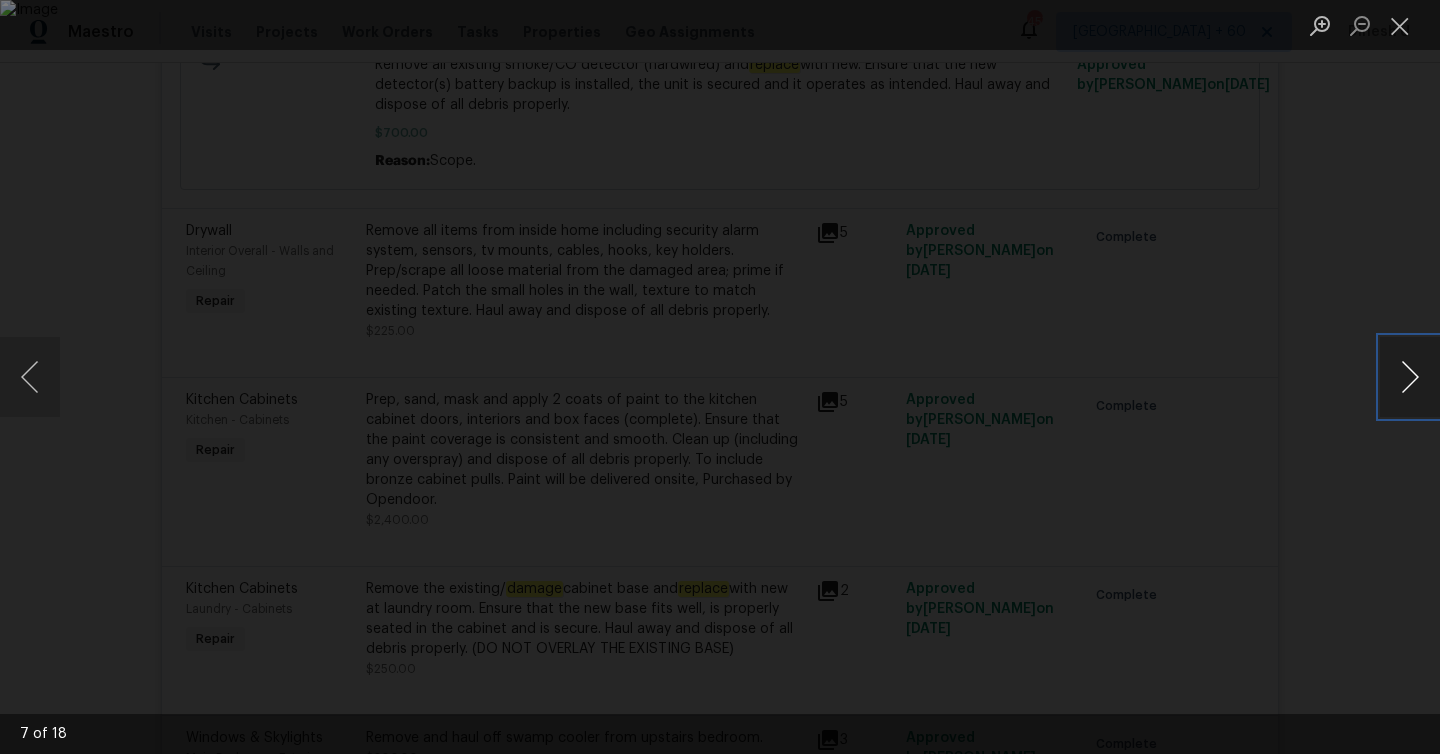 click at bounding box center (1410, 377) 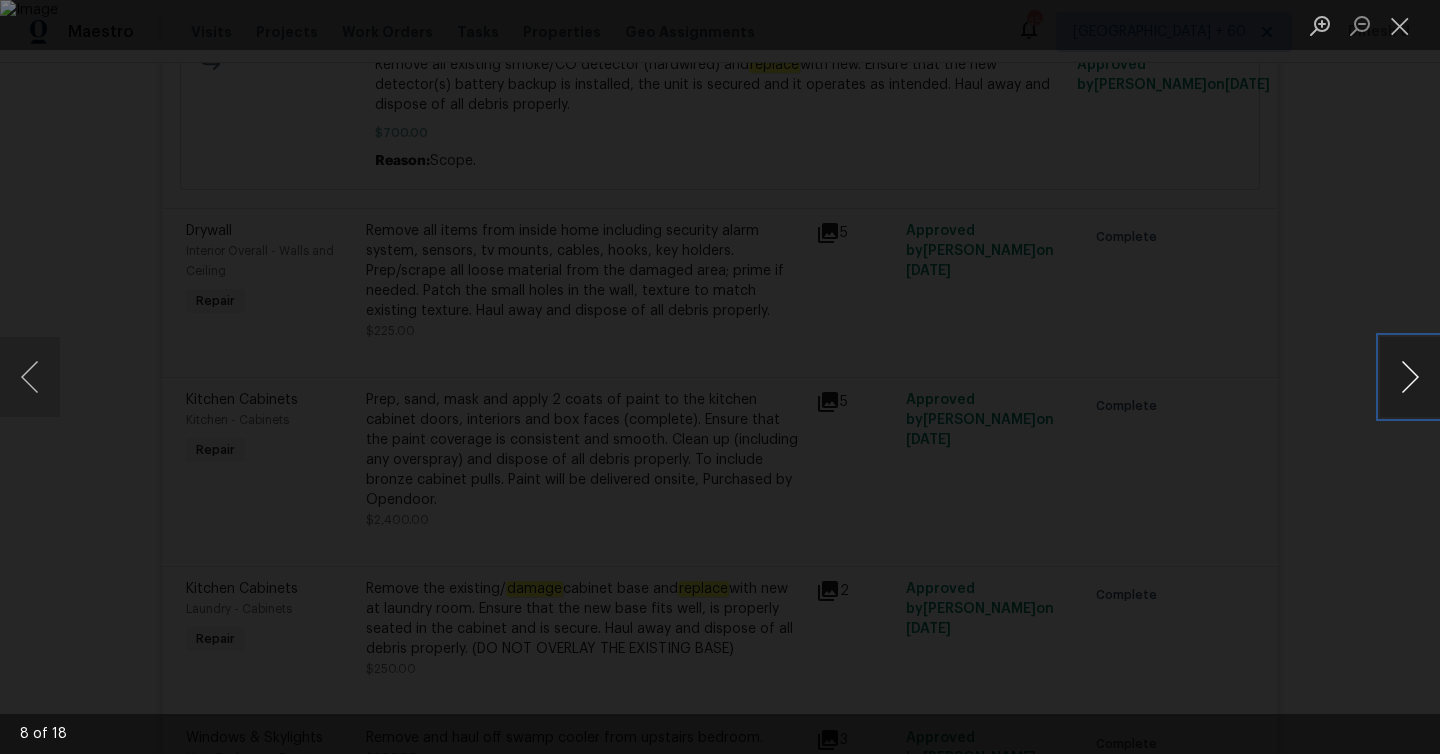 click at bounding box center (1410, 377) 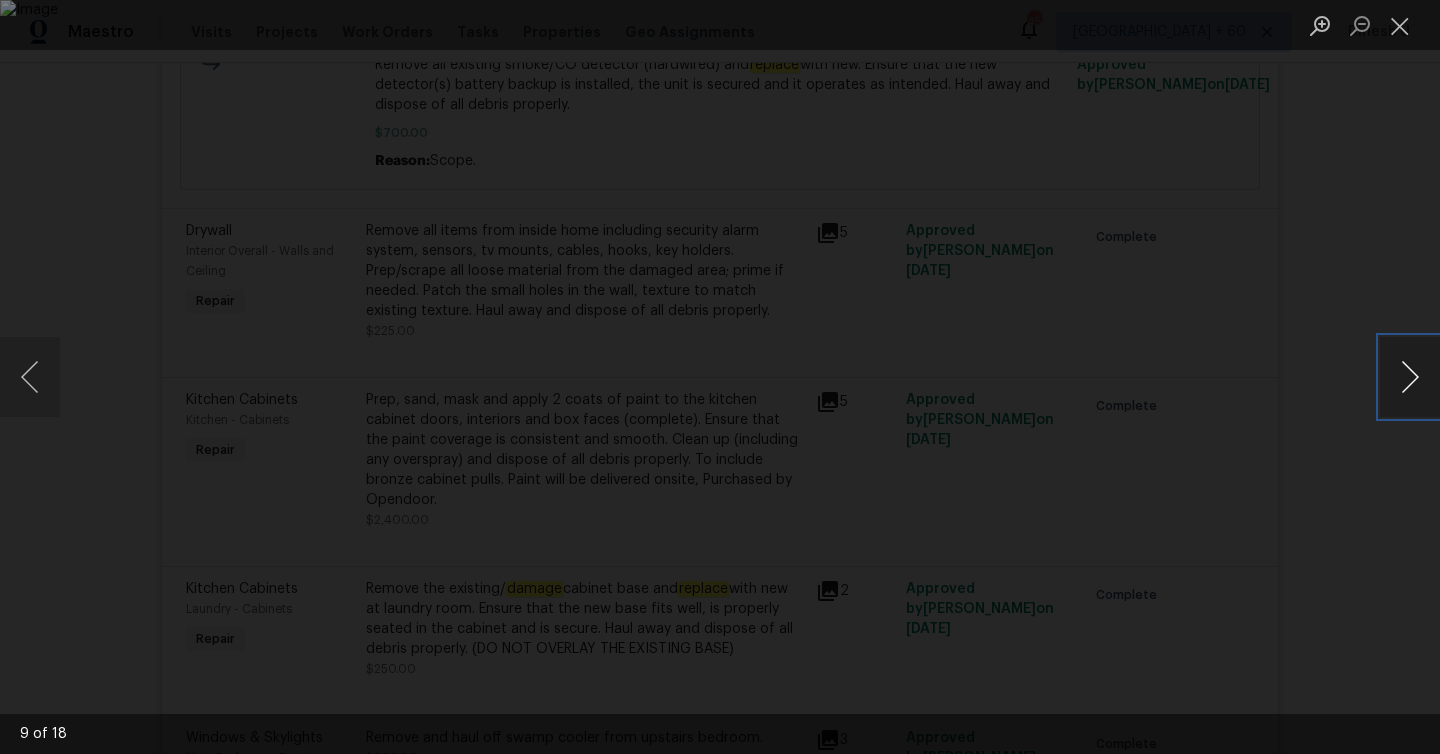 click at bounding box center [1410, 377] 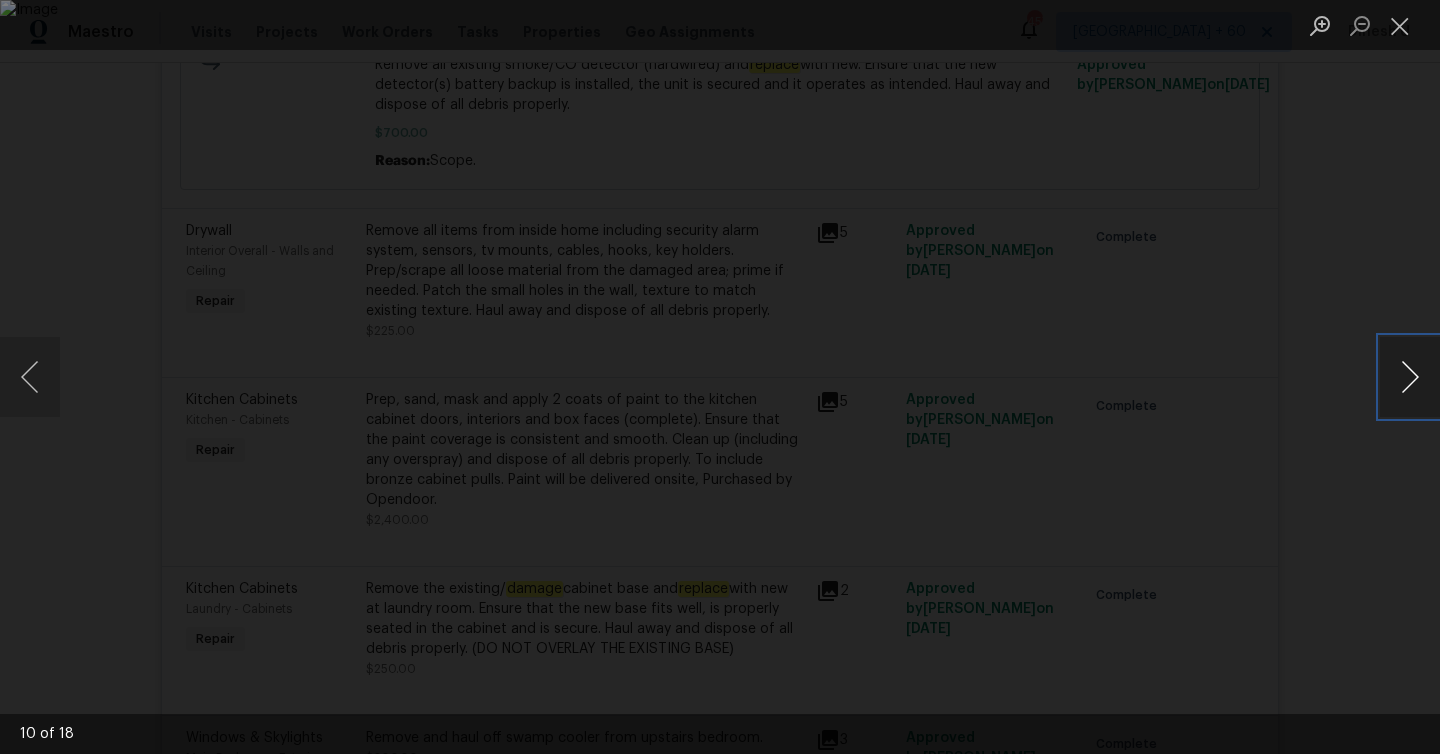 click at bounding box center [1410, 377] 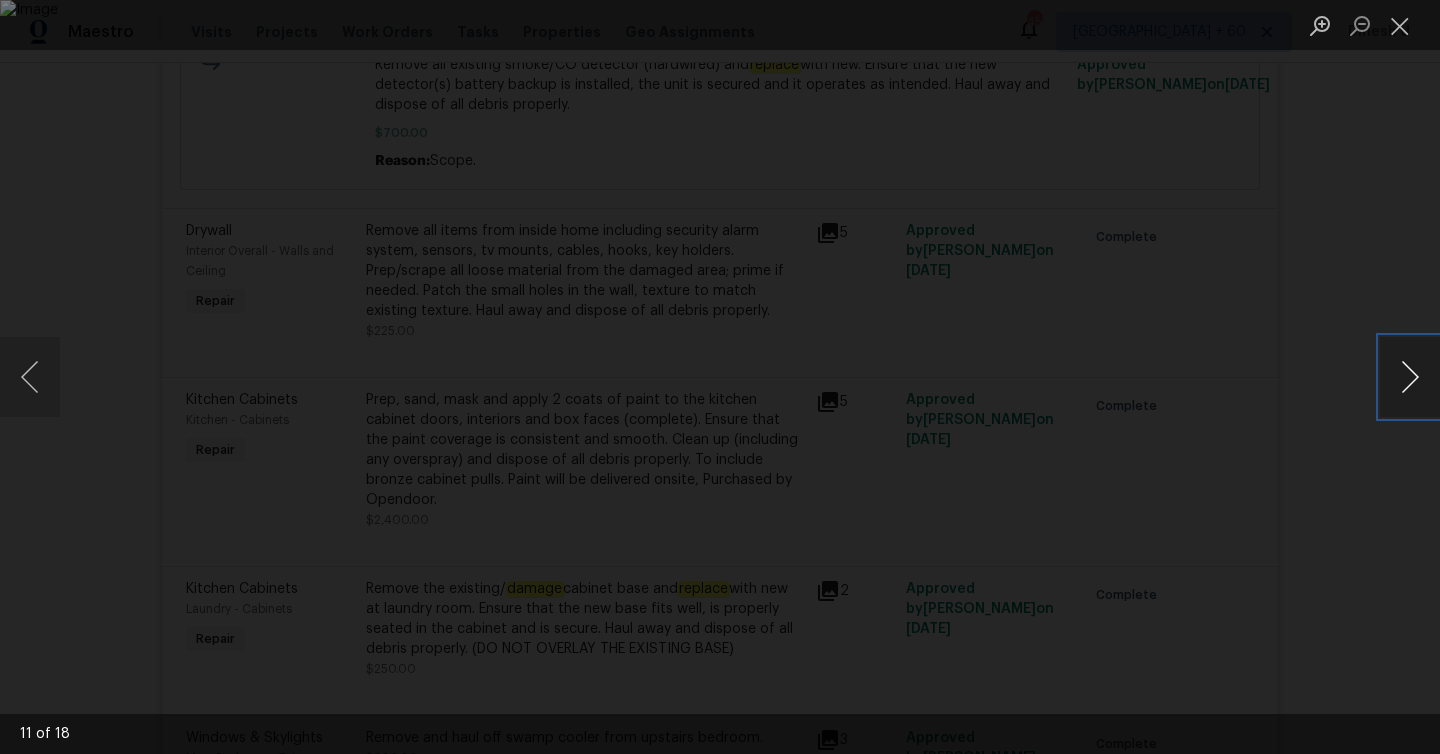 click at bounding box center [1410, 377] 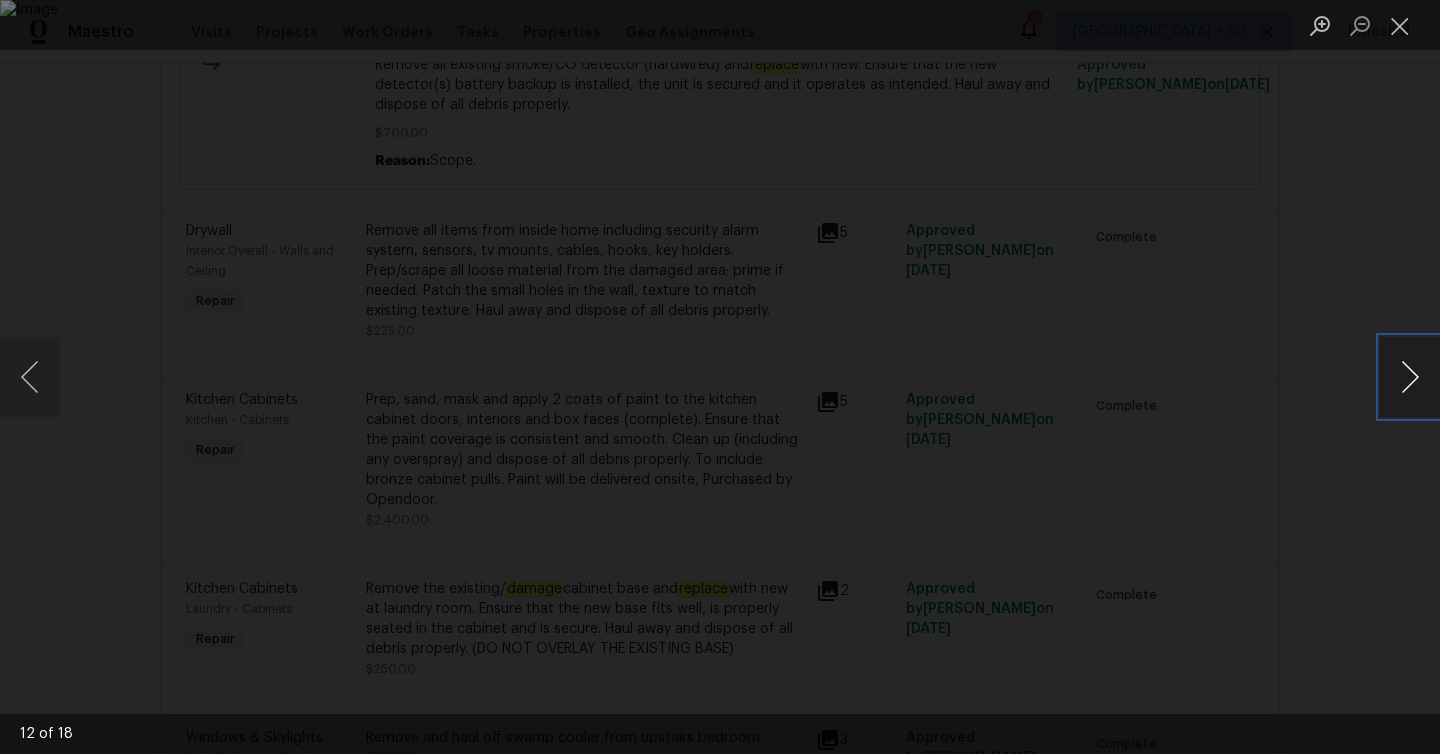 click at bounding box center [1410, 377] 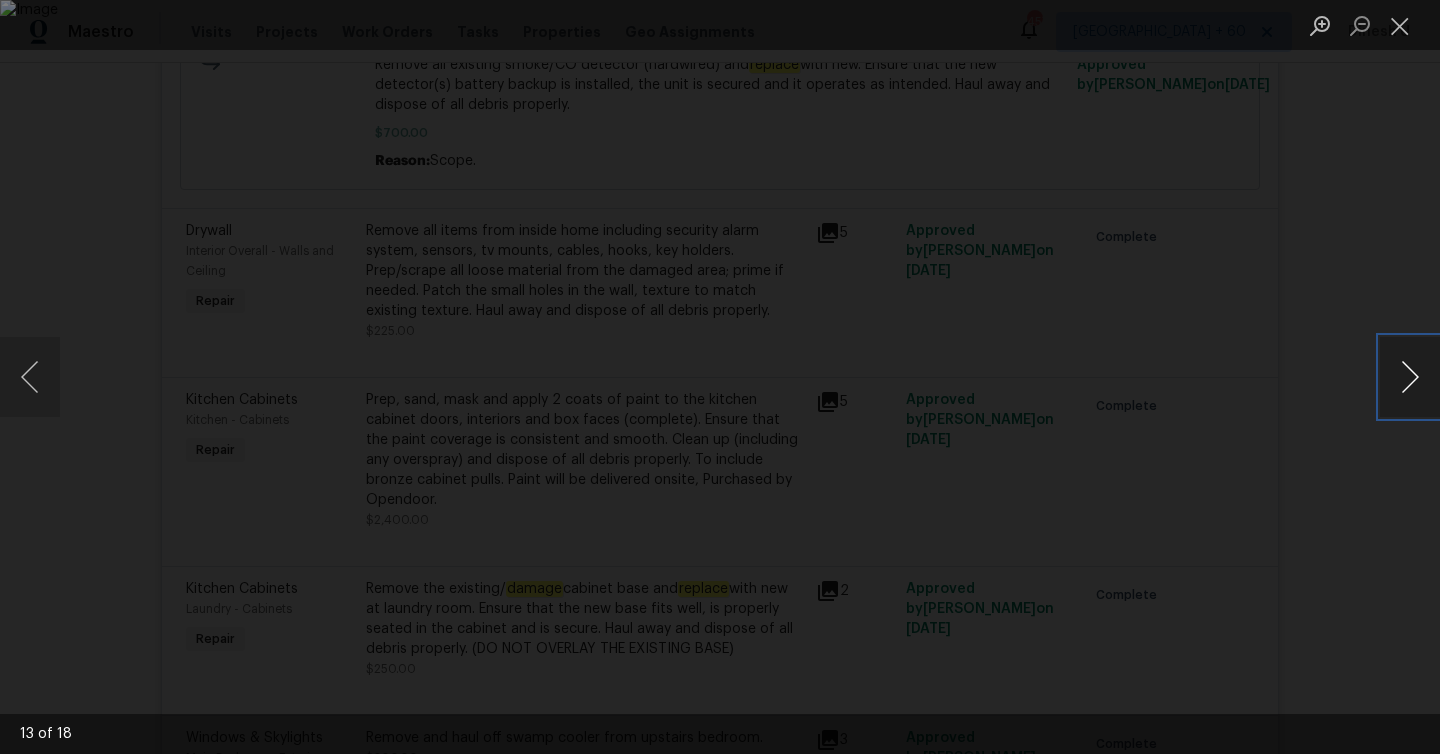 click at bounding box center [1410, 377] 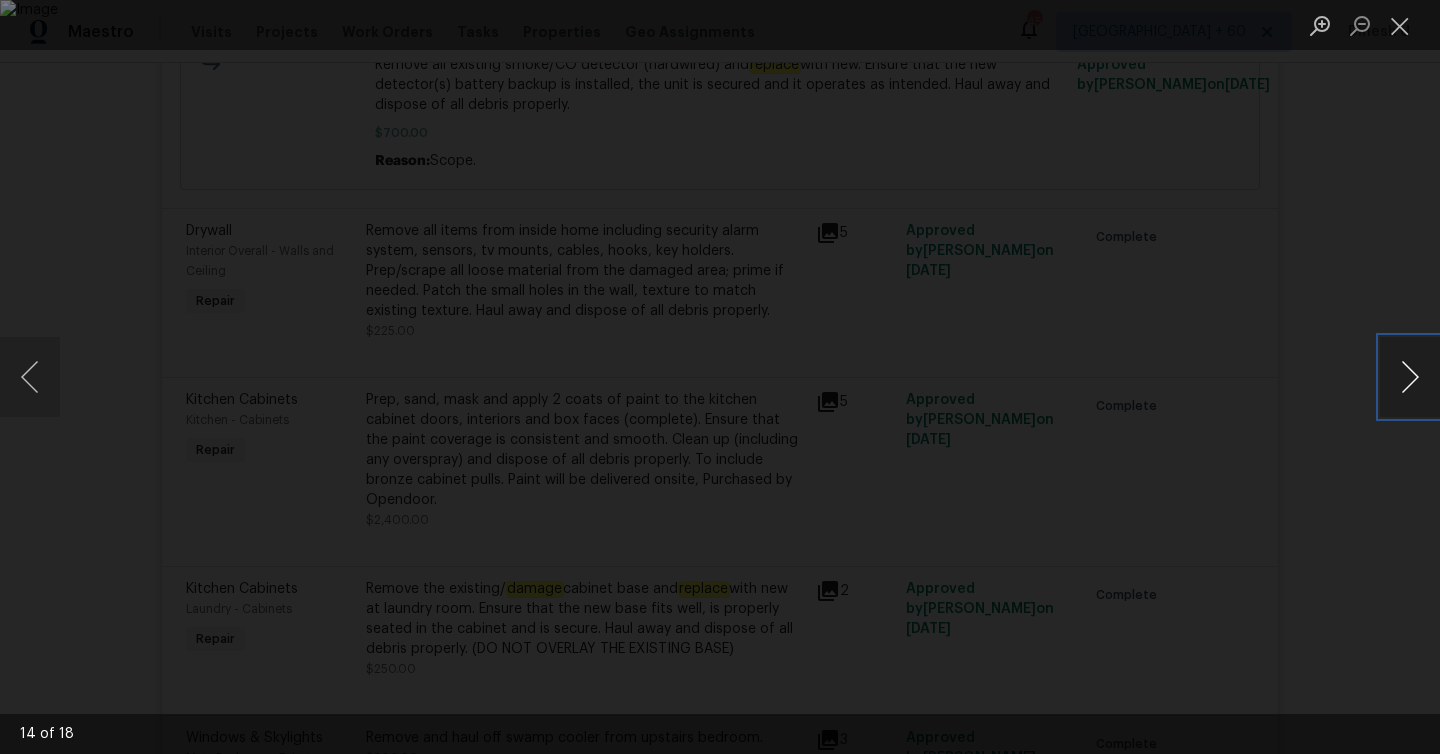 click at bounding box center (1410, 377) 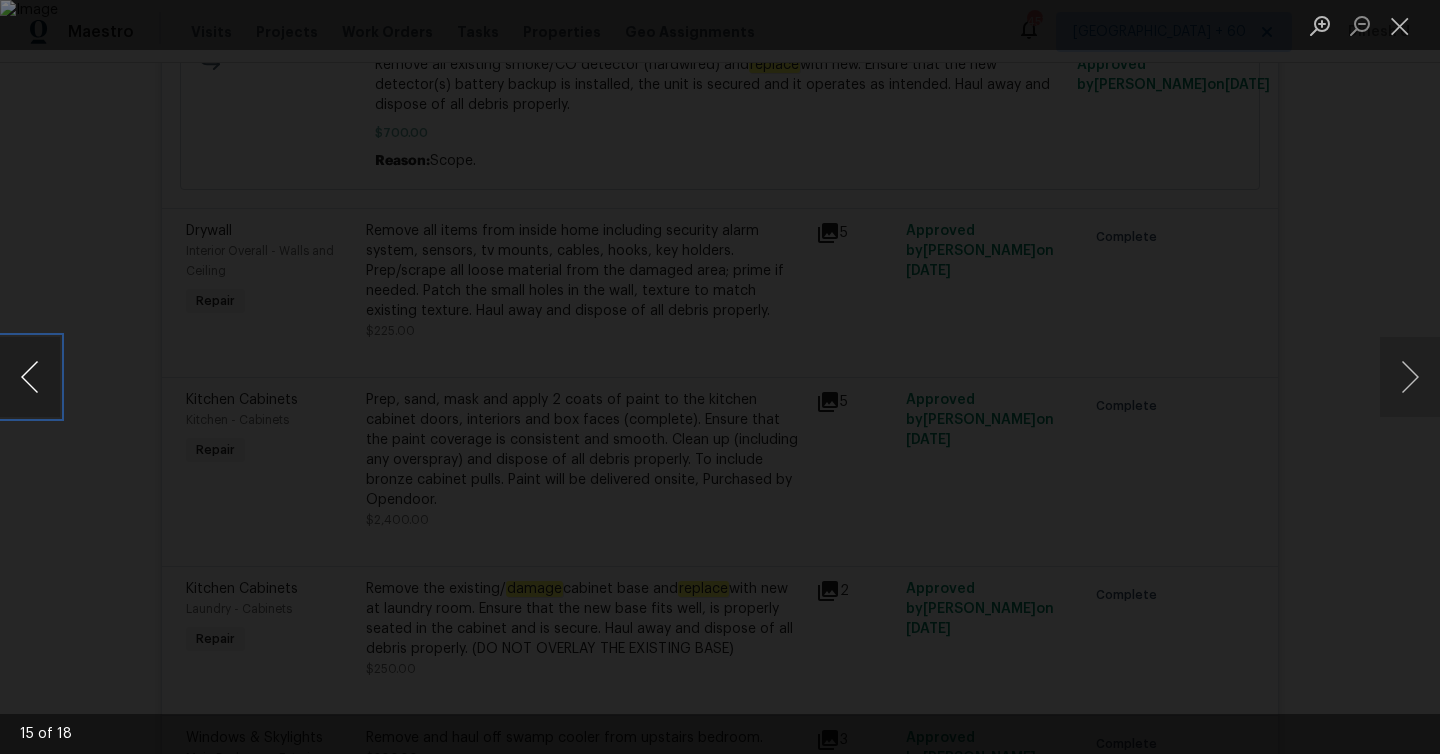 click at bounding box center (30, 377) 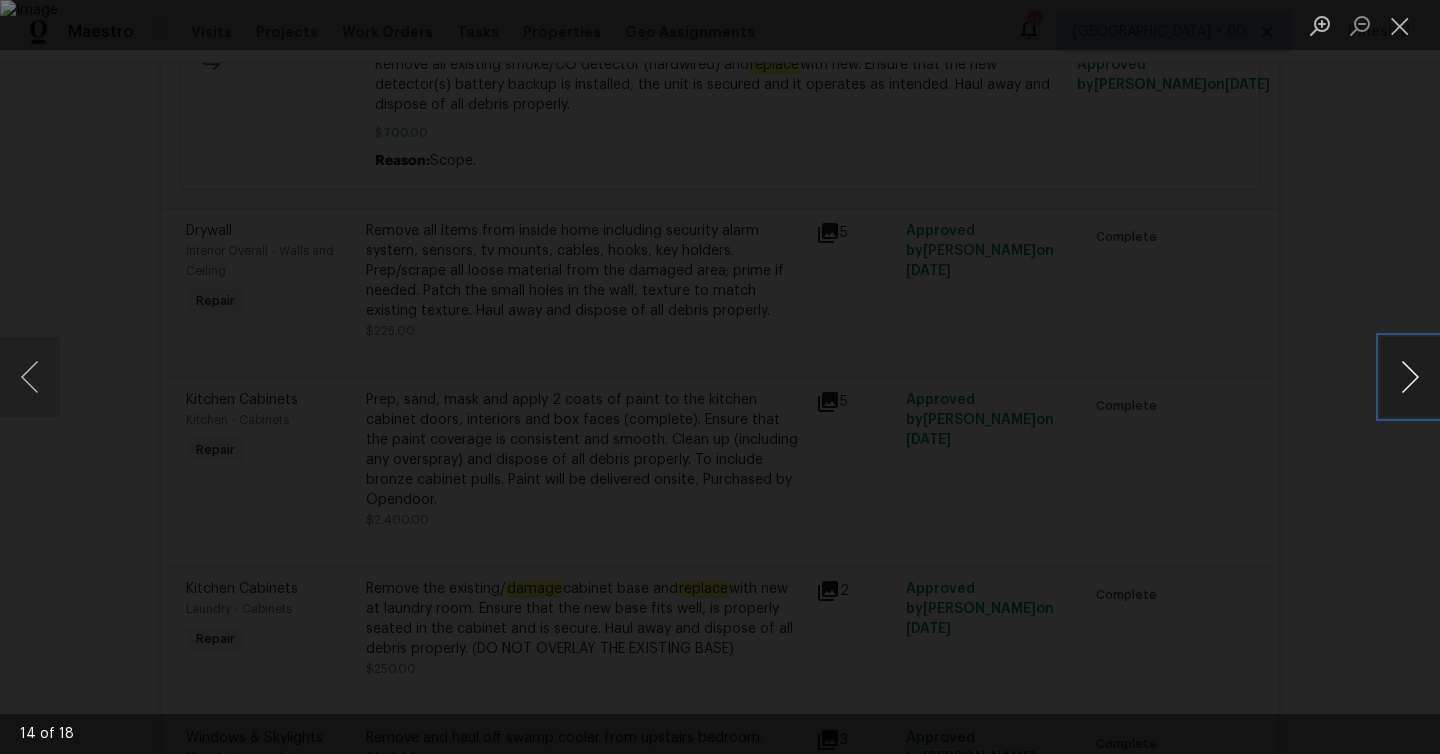 click at bounding box center [1410, 377] 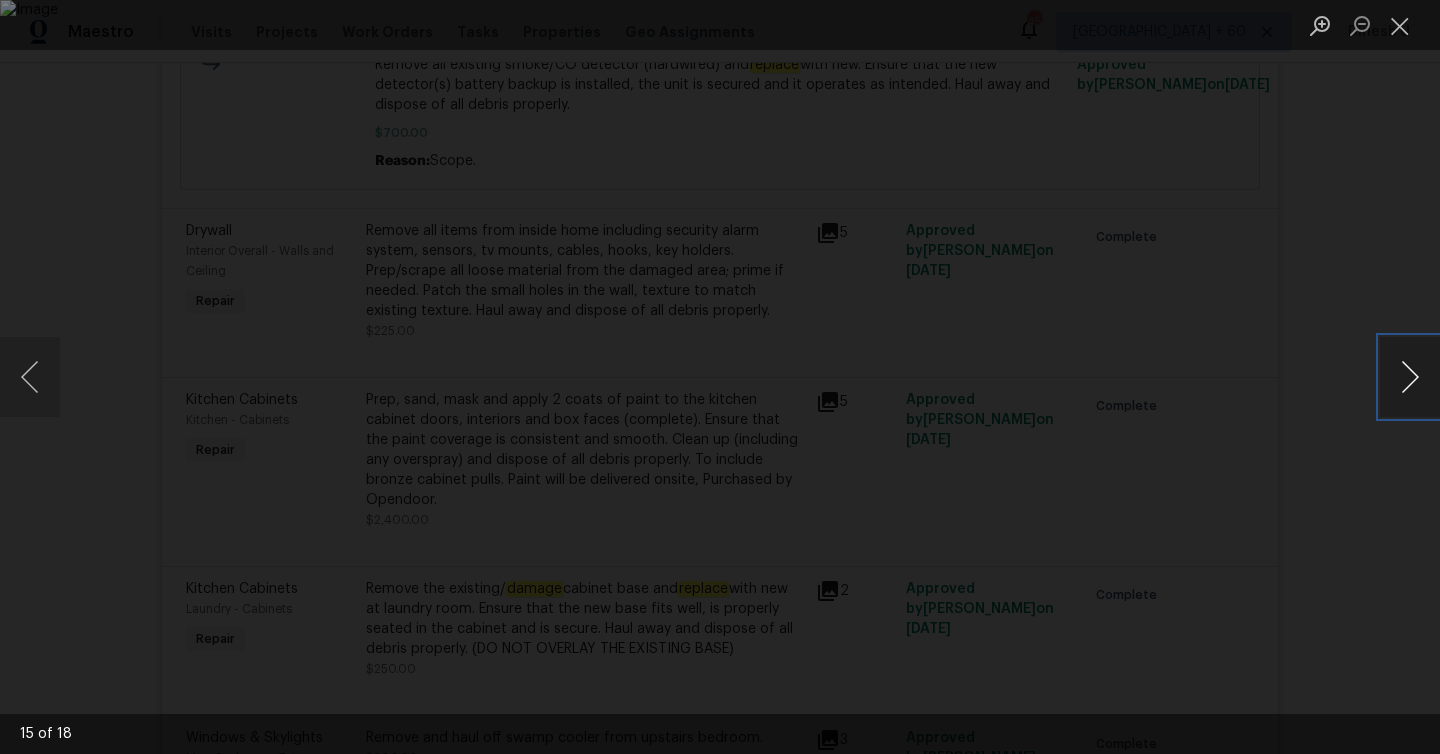 click at bounding box center (1410, 377) 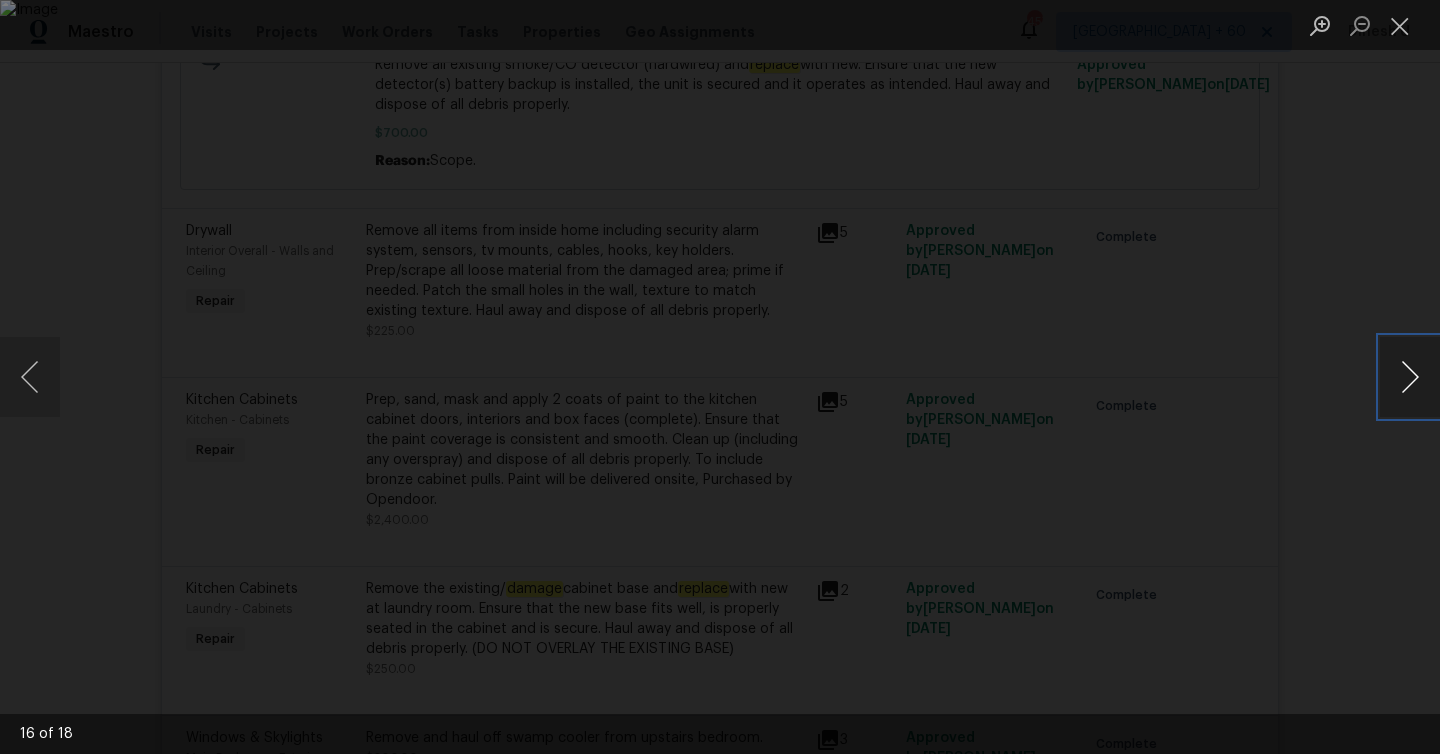 click at bounding box center [1410, 377] 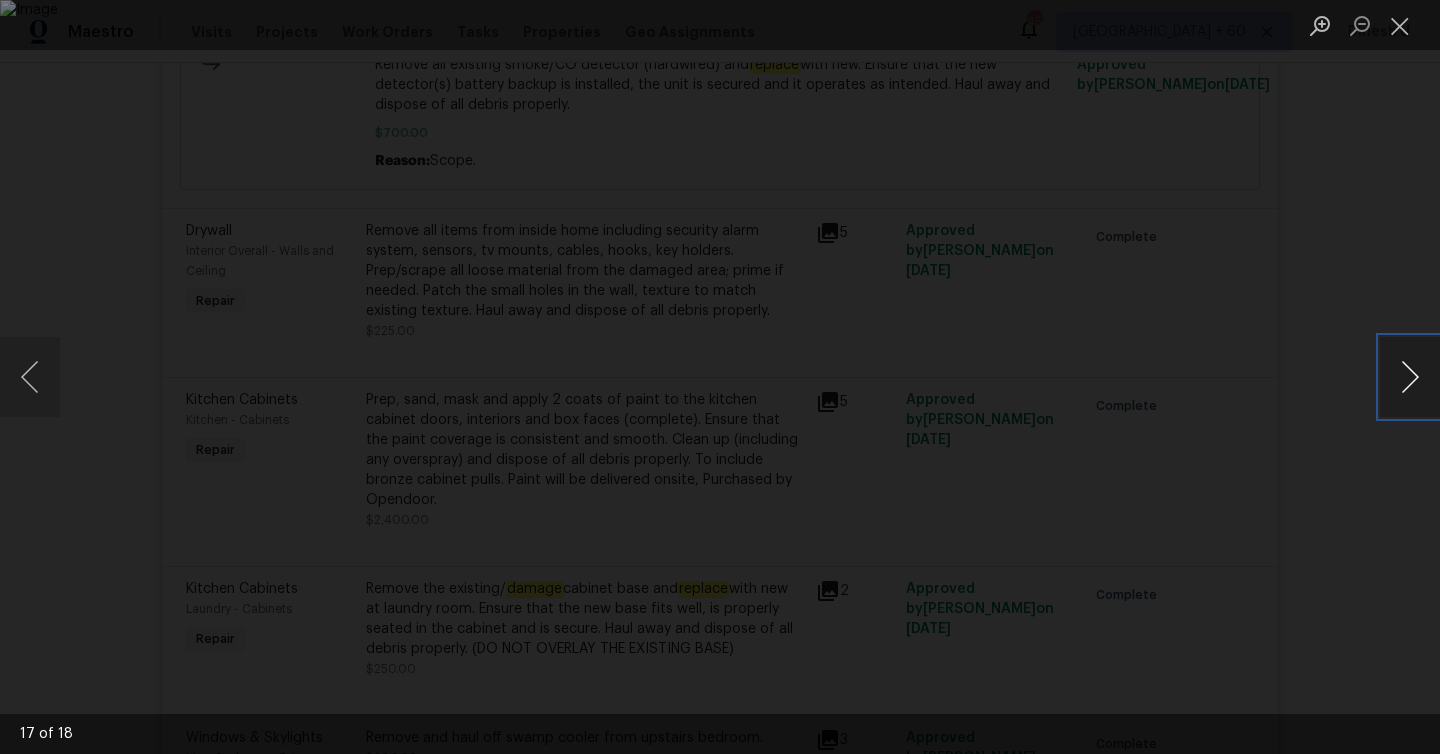 click at bounding box center [1410, 377] 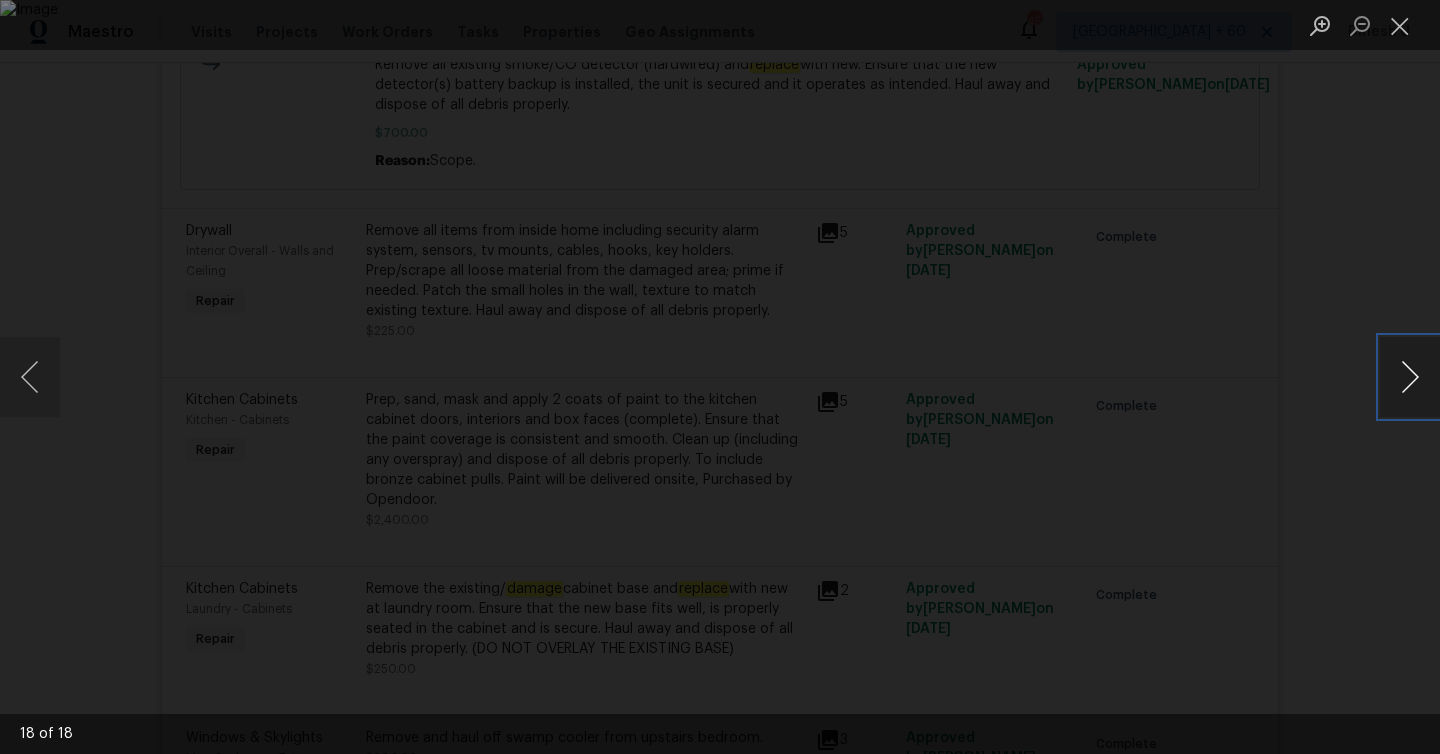 click at bounding box center [1410, 377] 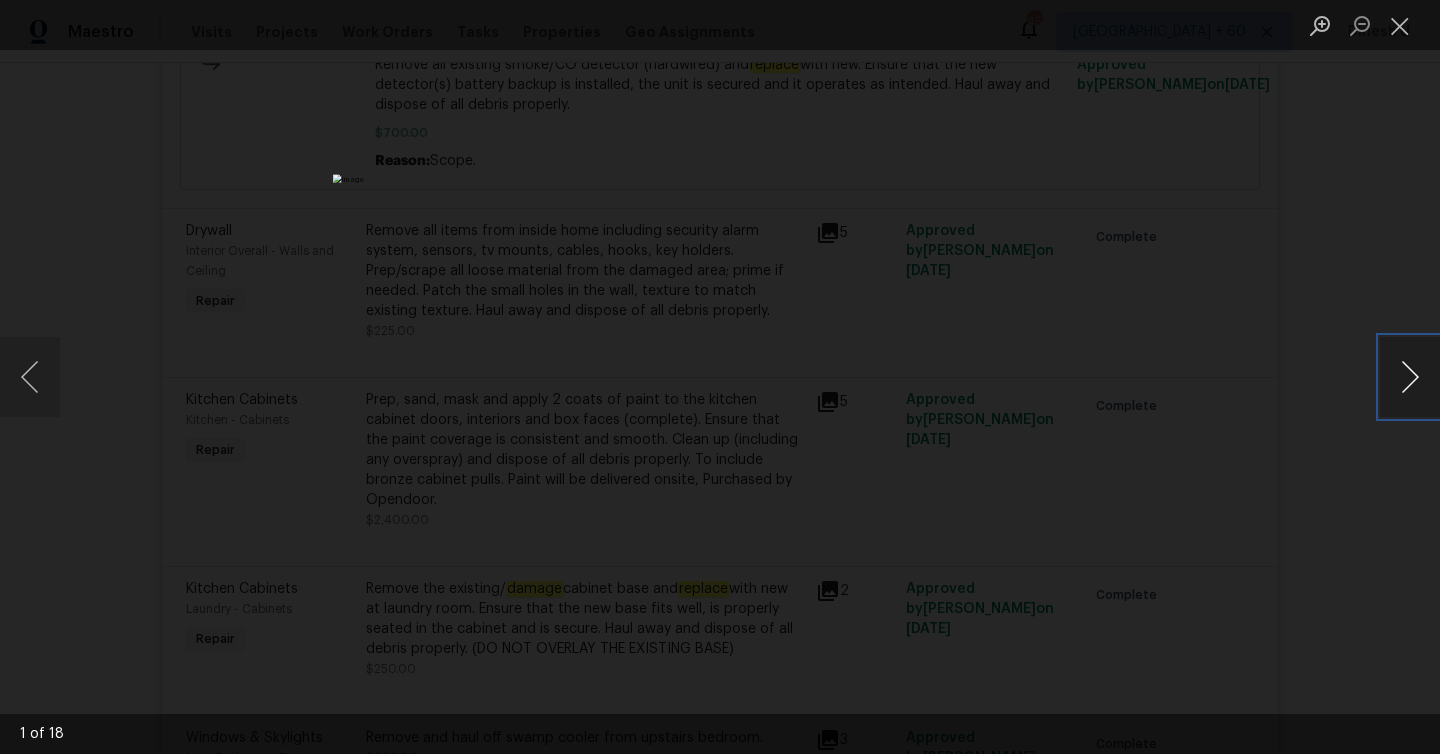 click at bounding box center [1410, 377] 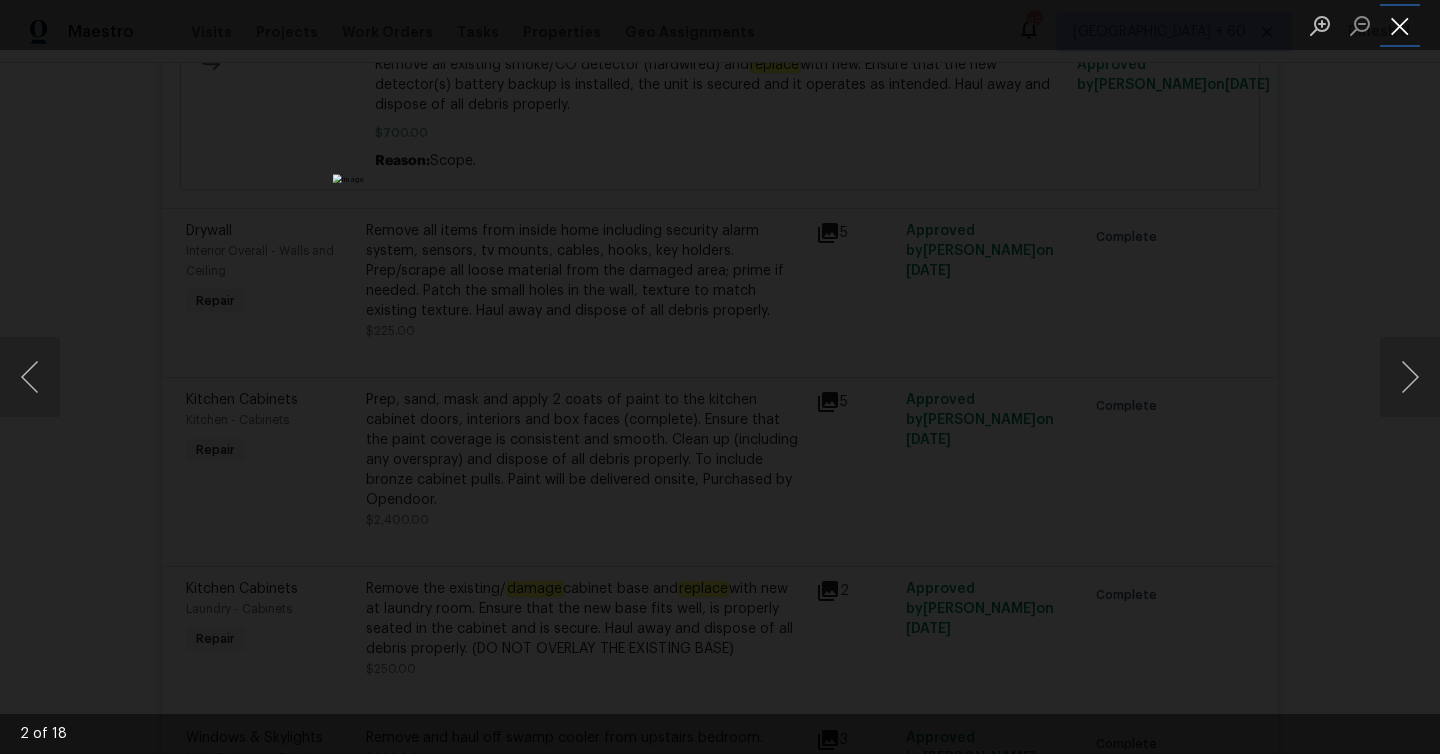 click at bounding box center [1400, 25] 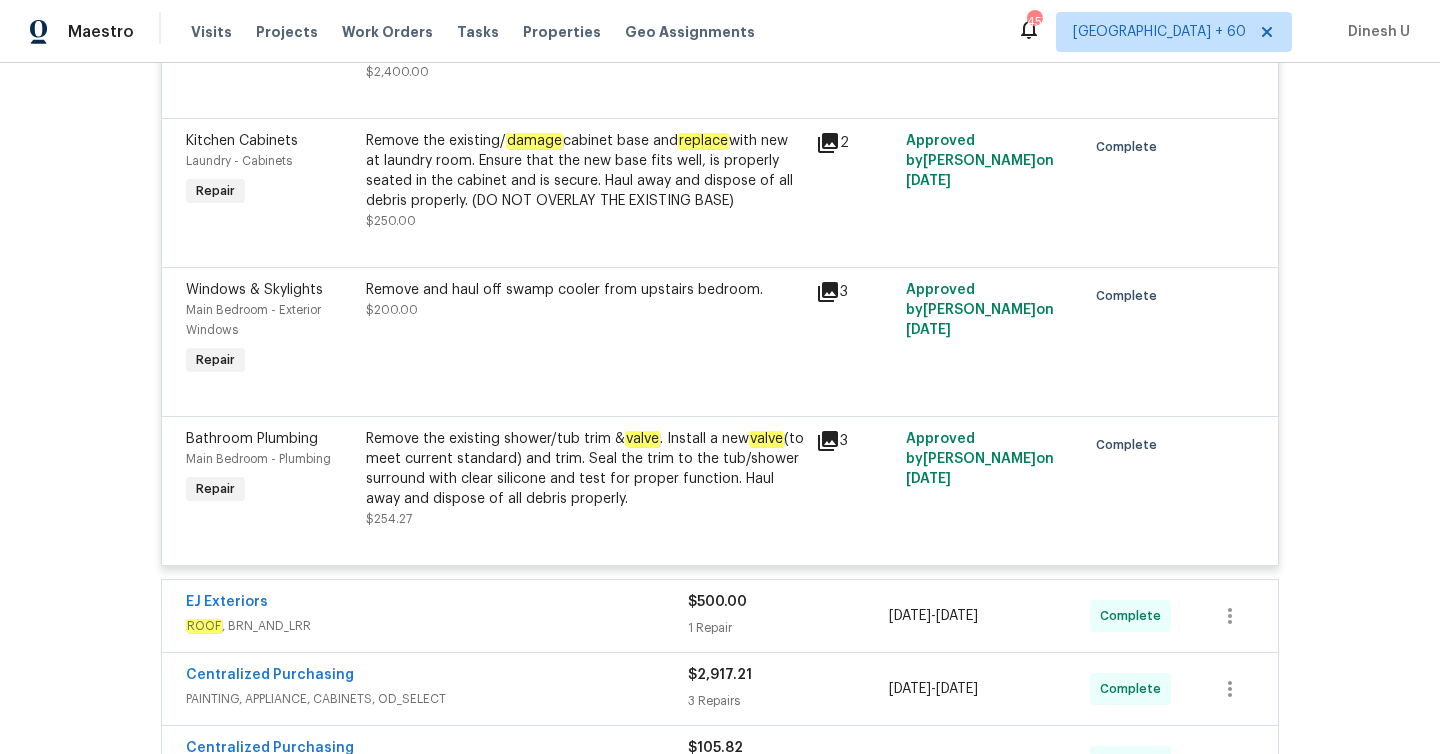 scroll, scrollTop: 4399, scrollLeft: 0, axis: vertical 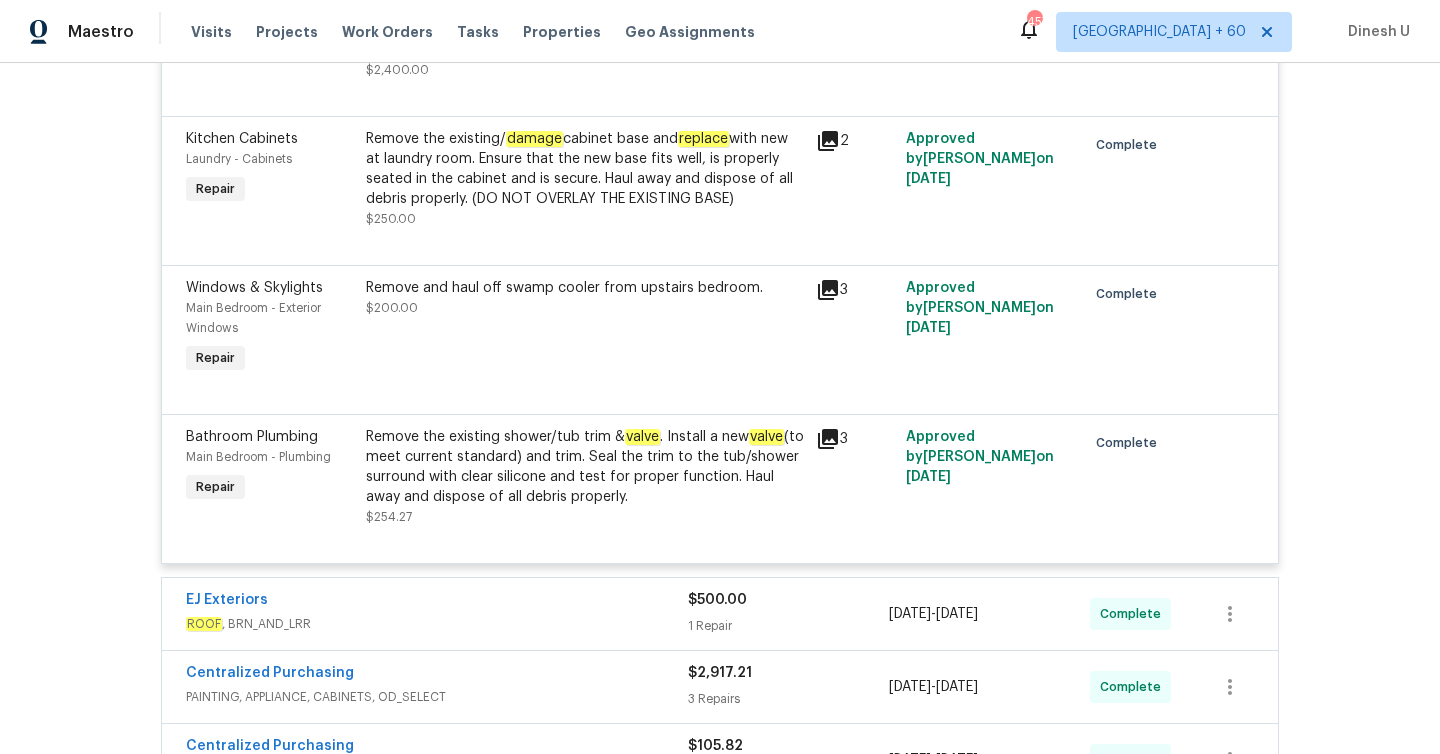 click 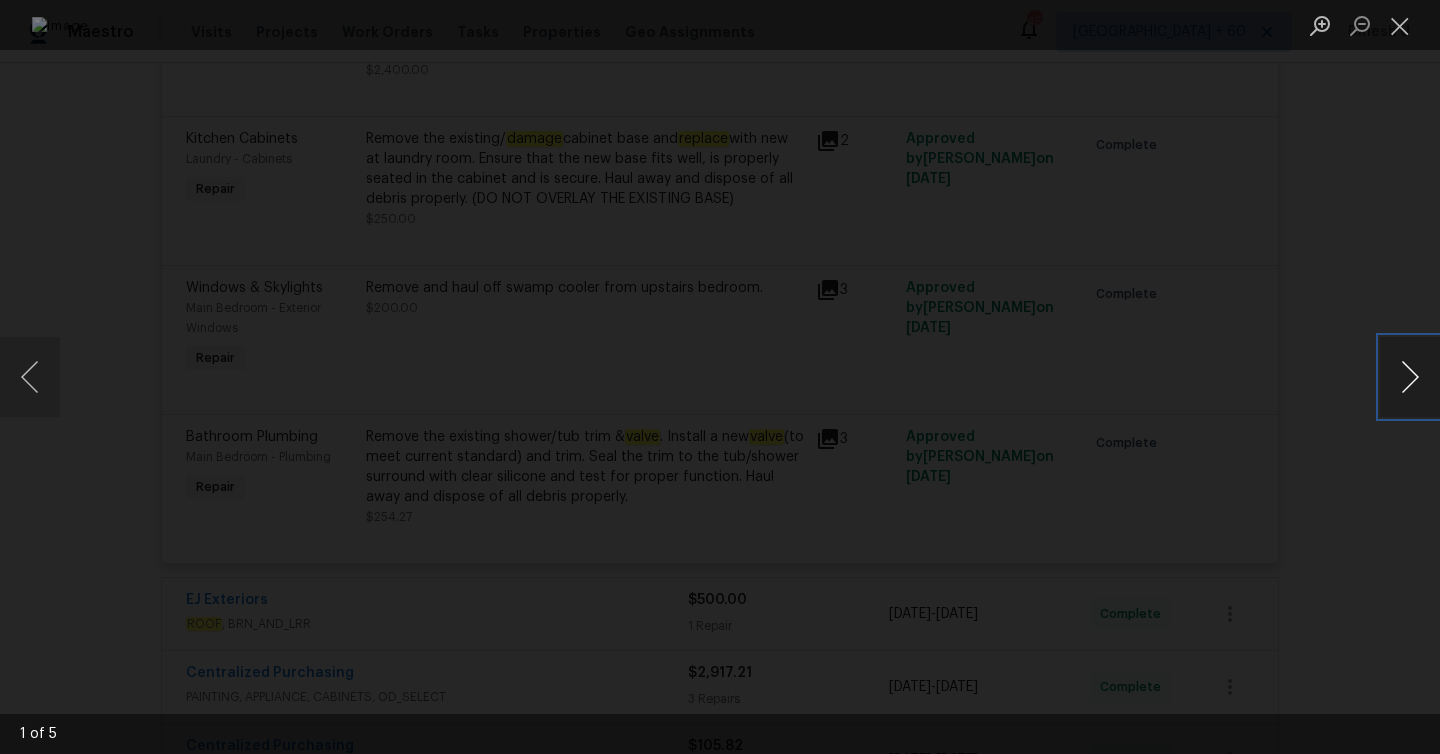click at bounding box center (1410, 377) 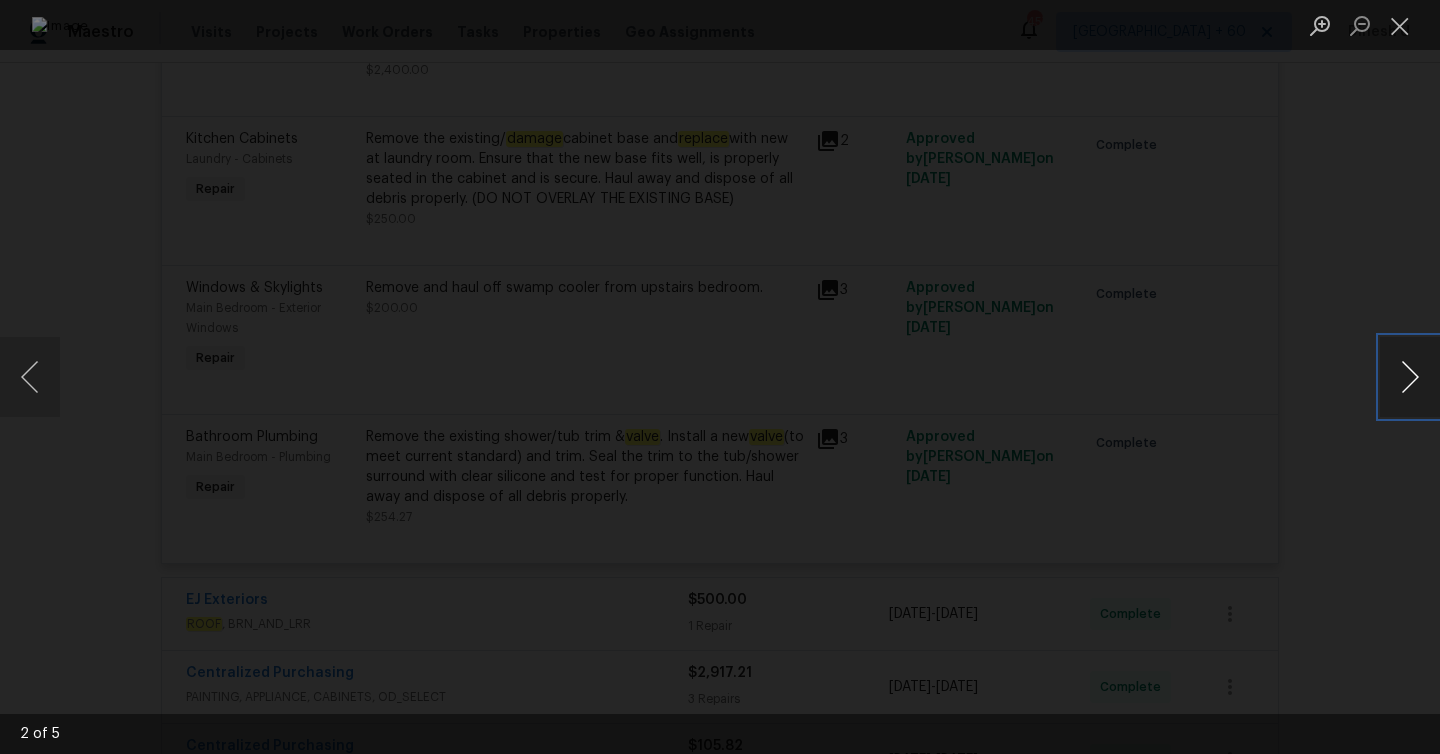 click at bounding box center (1410, 377) 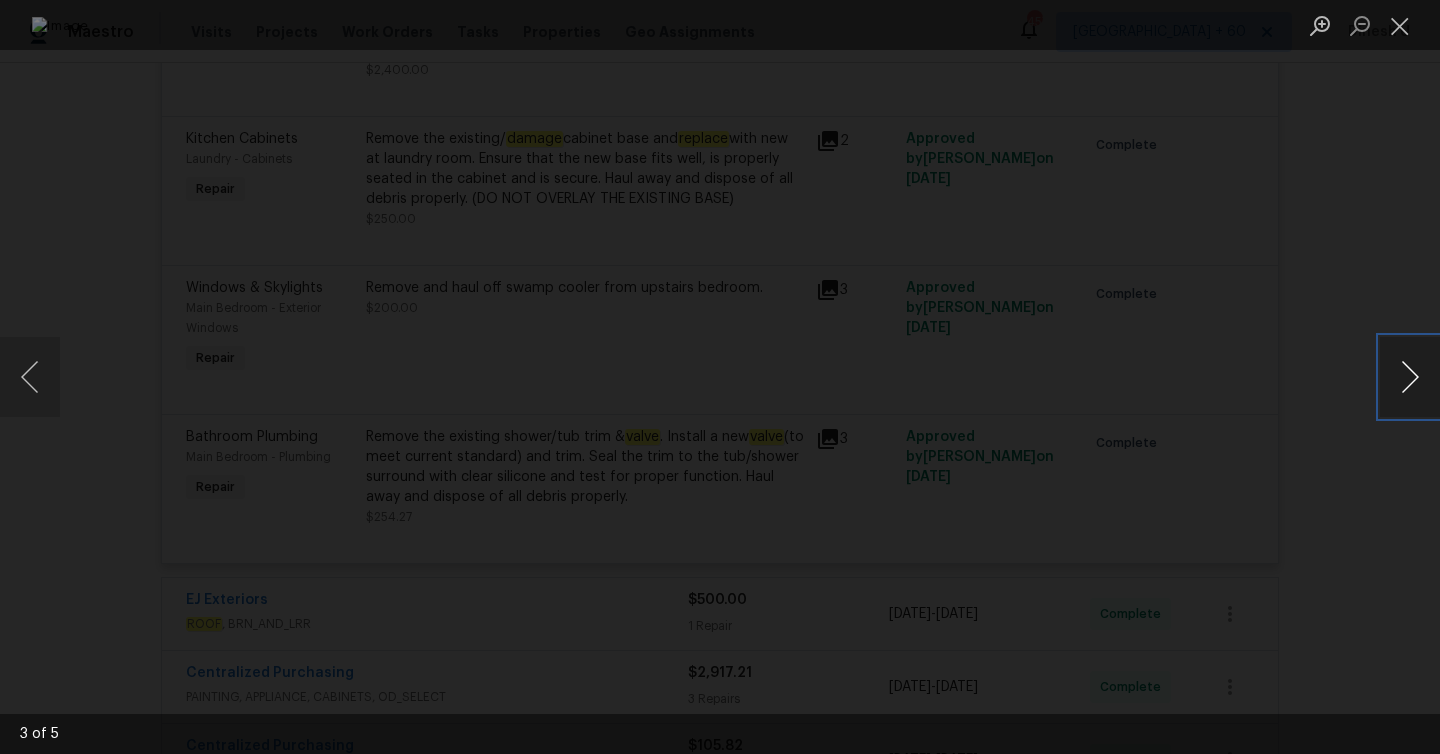 click at bounding box center (1410, 377) 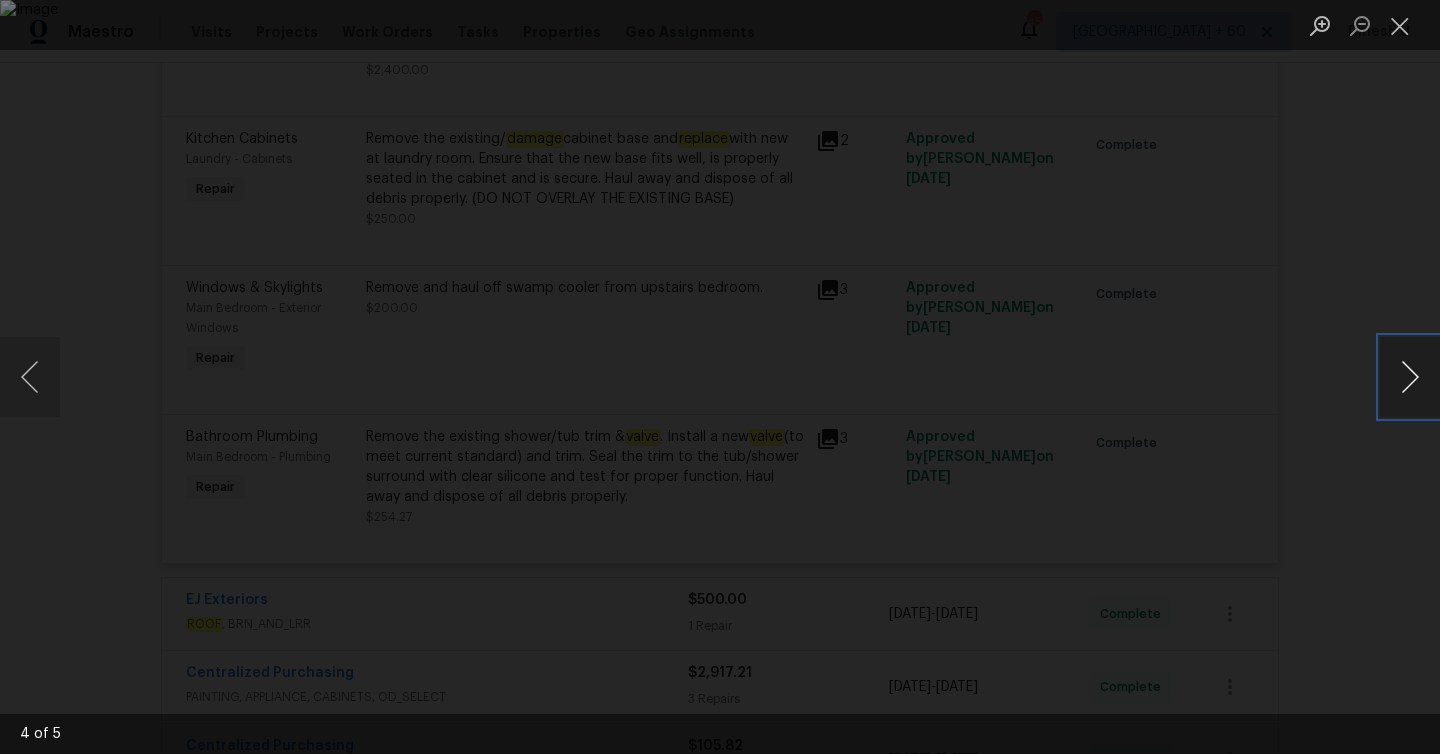 click at bounding box center [1410, 377] 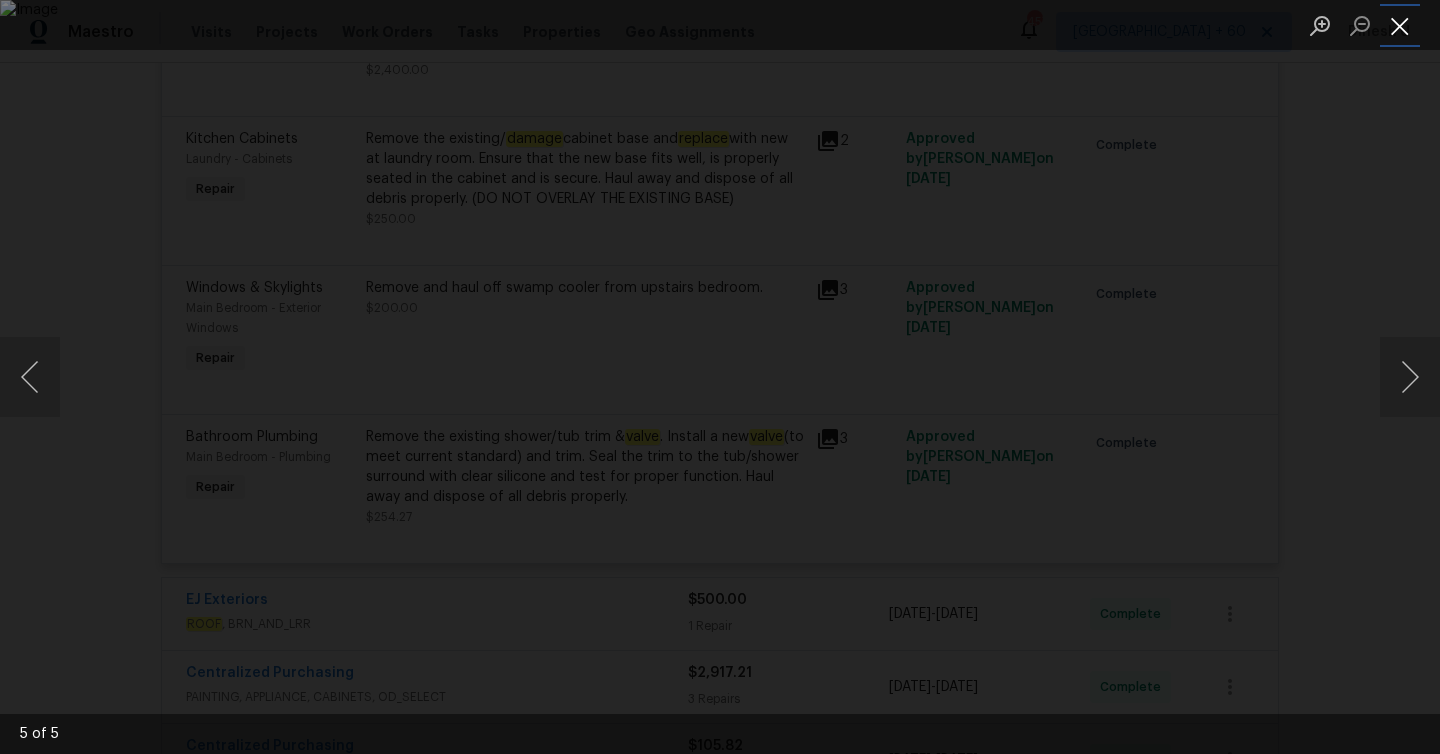 click at bounding box center (1400, 25) 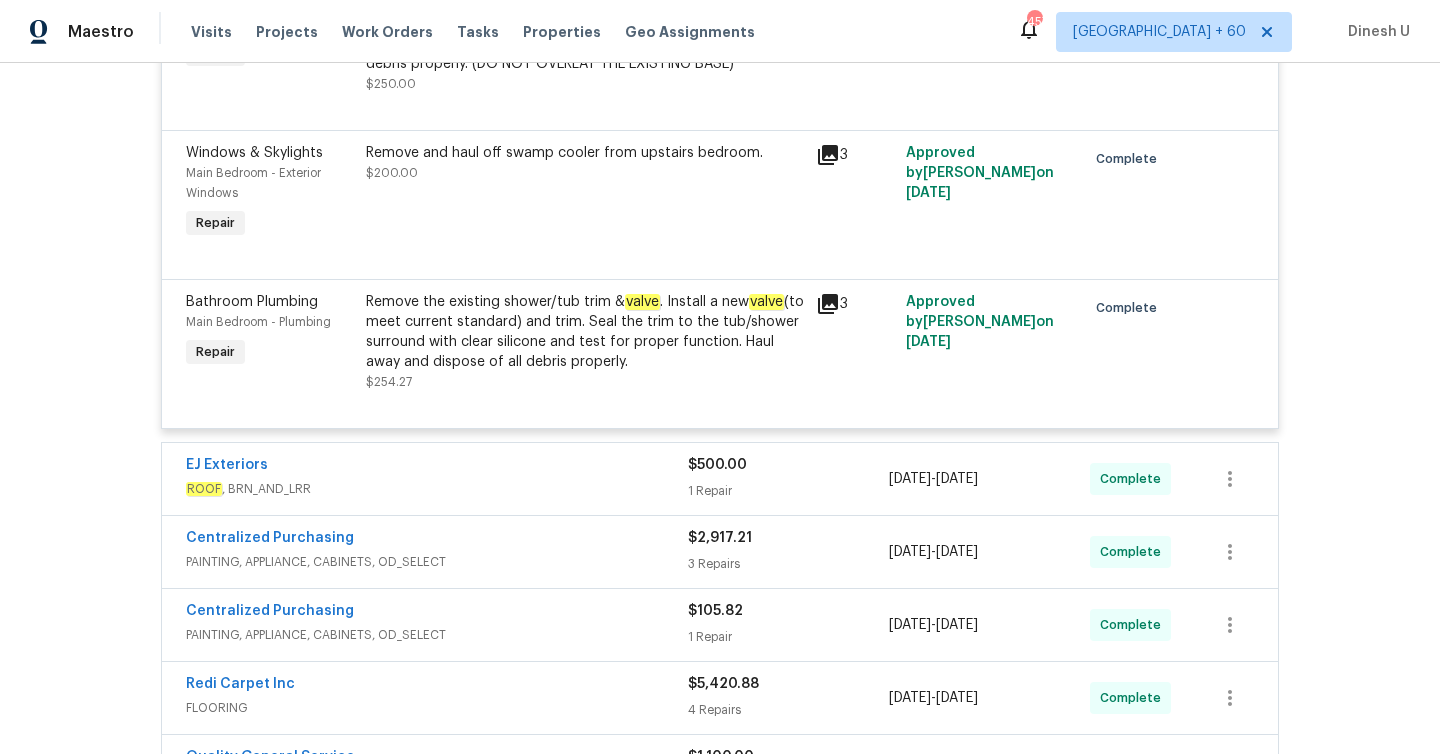 scroll, scrollTop: 4544, scrollLeft: 0, axis: vertical 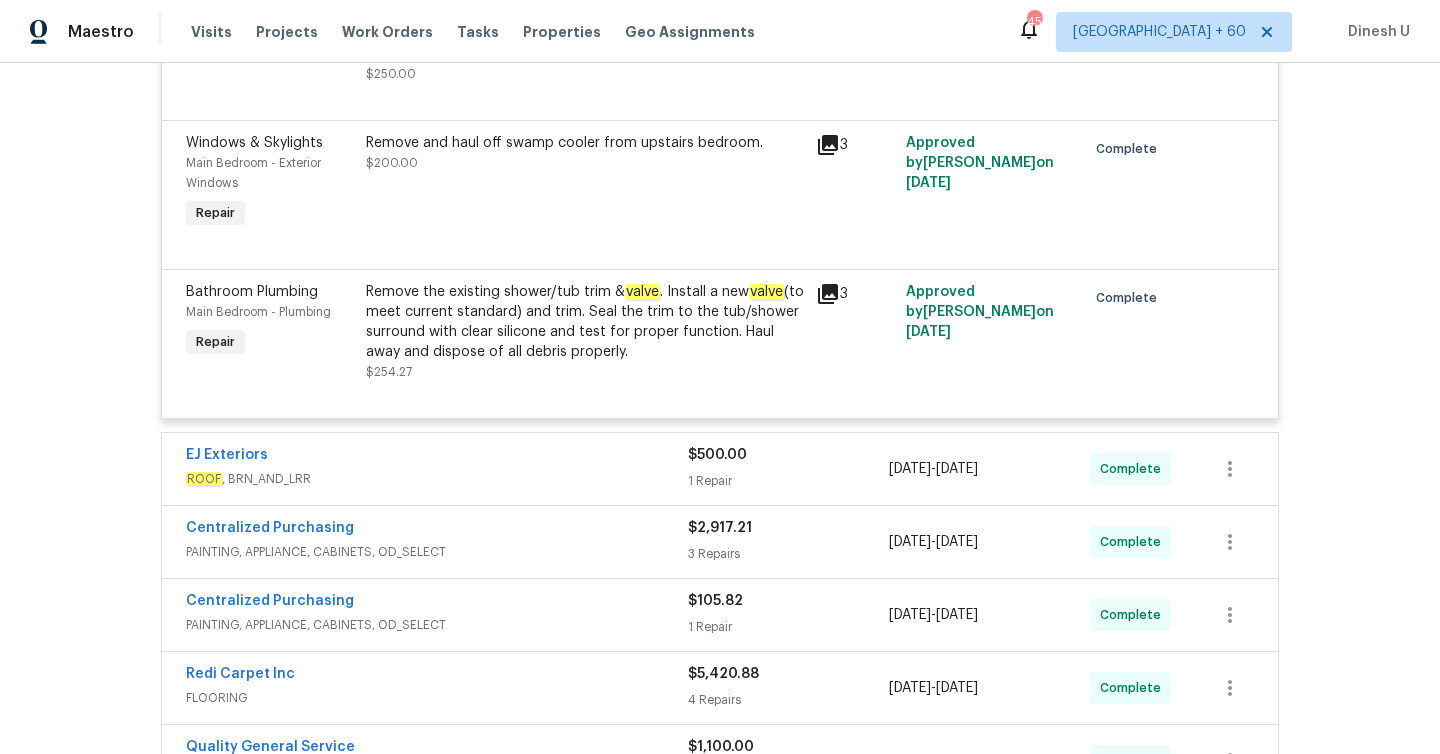 click on "Remove the existing shower/tub trim &  valve . Install a new  valve  (to meet current standard) and trim. Seal the trim to the tub/shower surround with clear silicone and test for proper function. Haul away and dispose of all debris properly." at bounding box center (585, 322) 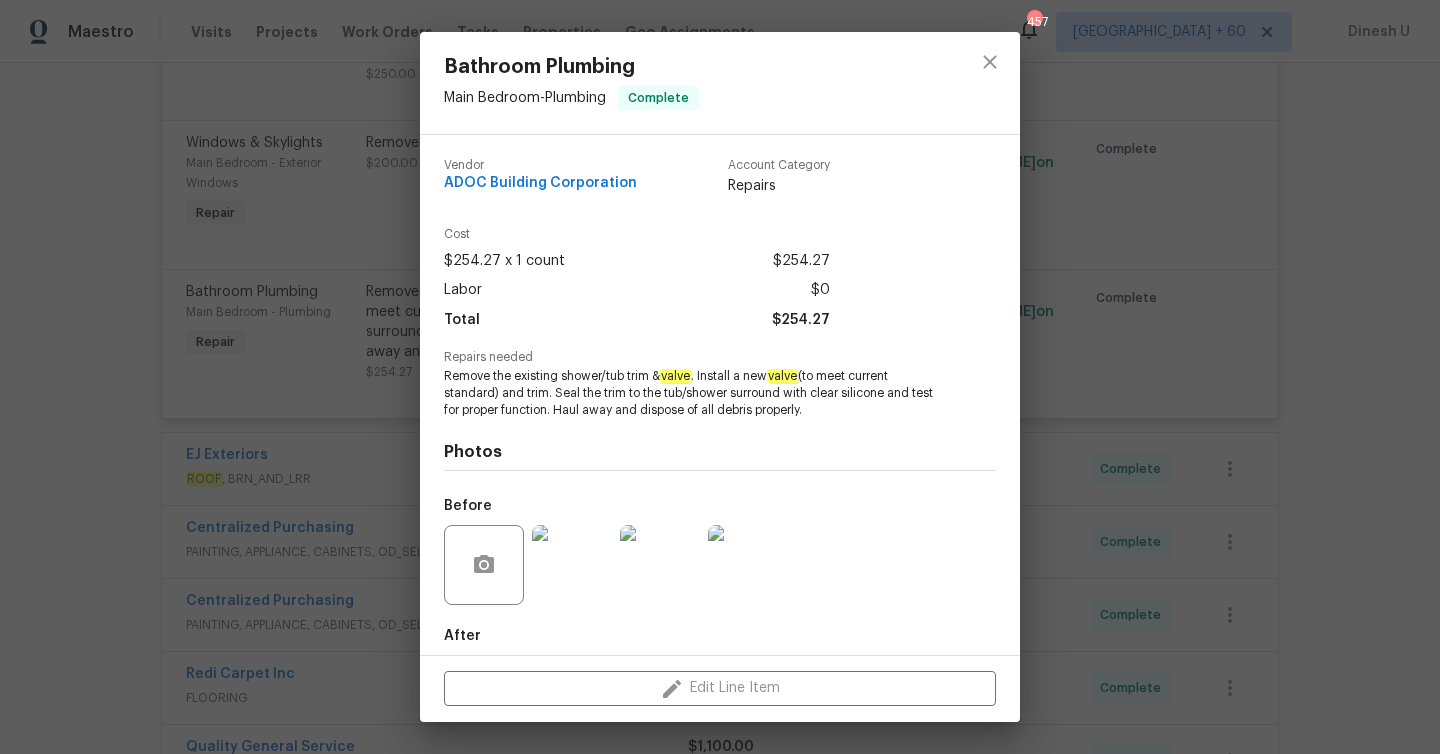 drag, startPoint x: 700, startPoint y: 376, endPoint x: 801, endPoint y: 380, distance: 101.07918 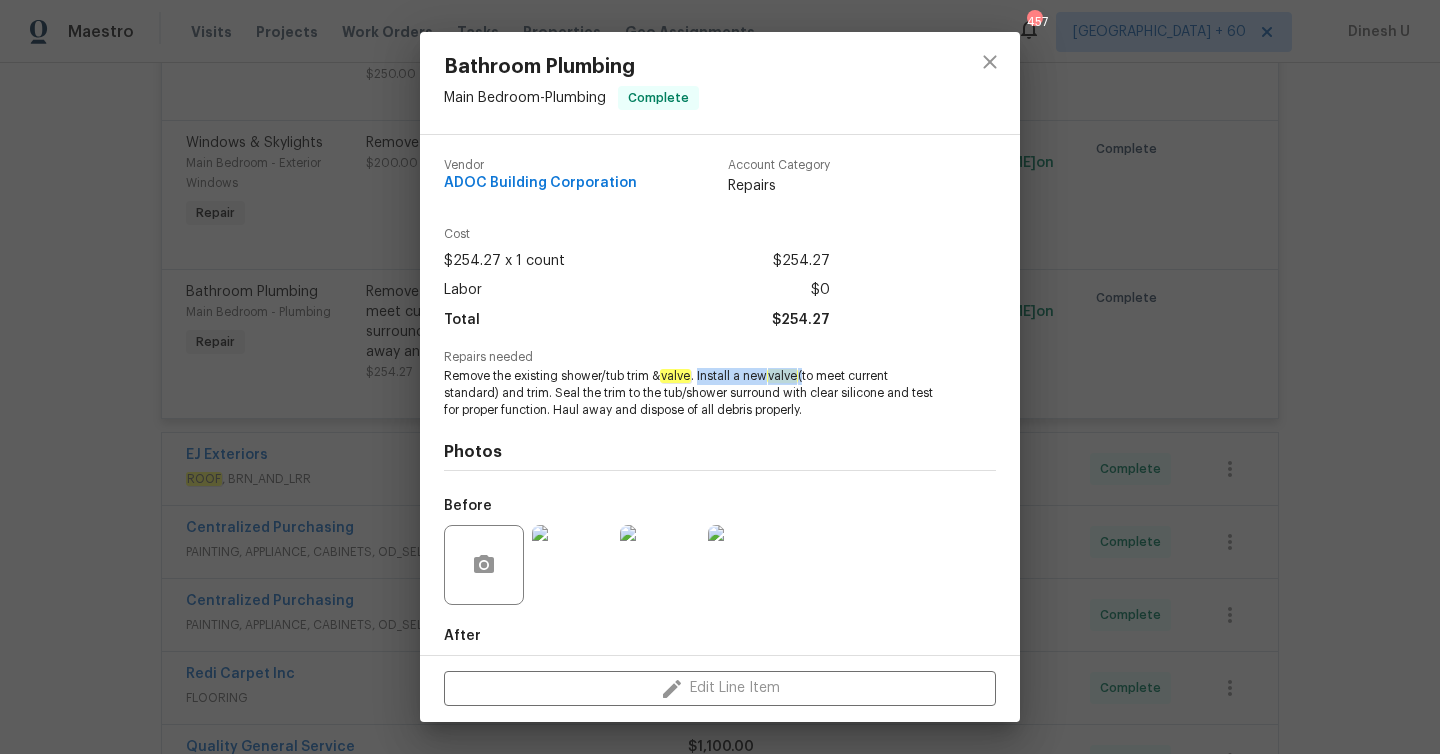 drag, startPoint x: 702, startPoint y: 375, endPoint x: 810, endPoint y: 378, distance: 108.04166 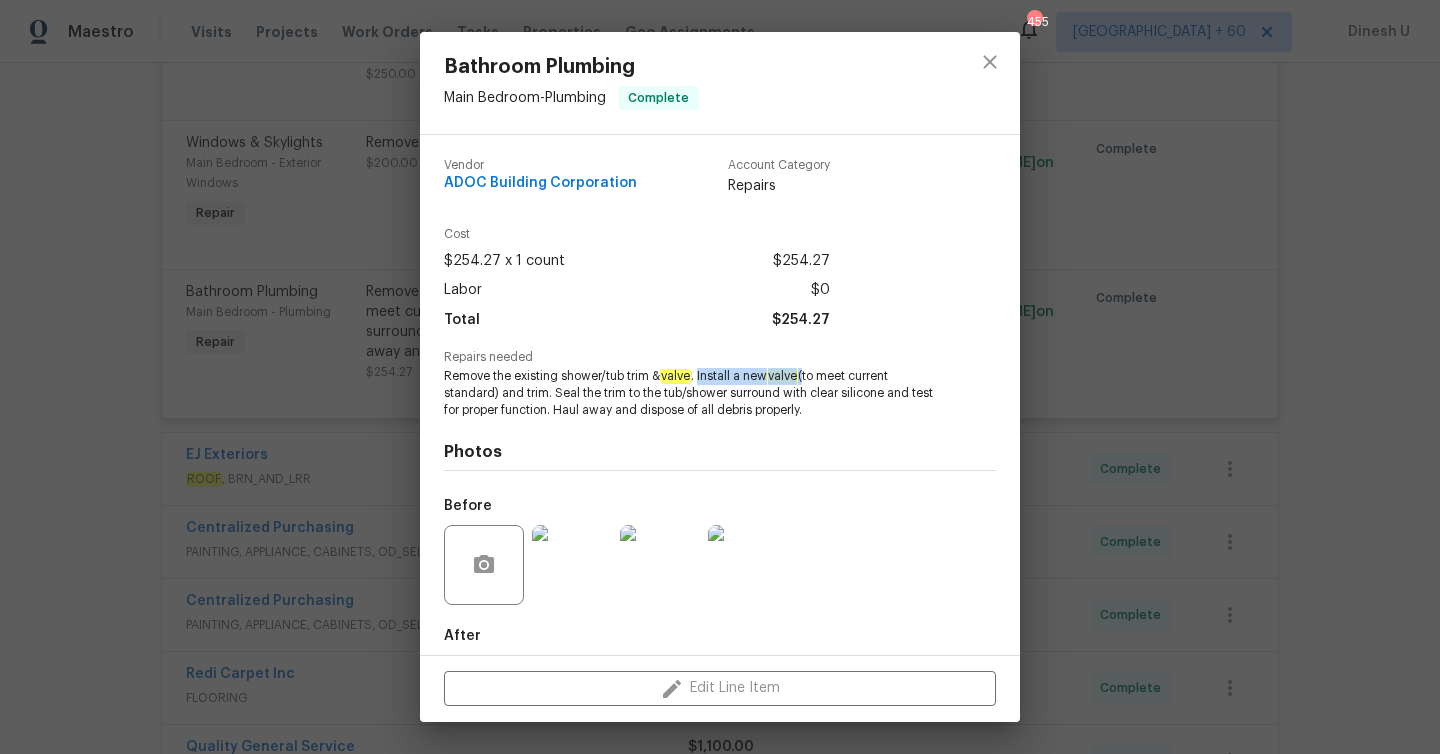 click on "Bathroom Plumbing Main Bedroom  -  Plumbing Complete Vendor ADOC Building Corporation Account Category Repairs Cost $254.27 x 1 count $254.27 Labor $0 Total $254.27 Repairs needed Remove the existing shower/tub trim &  valve . Install a new  valve  (to meet current standard) and trim. Seal the trim to the tub/shower surround with clear silicone and test for proper function. Haul away and dispose of all debris properly. Photos Before After  Edit Line Item" at bounding box center (720, 377) 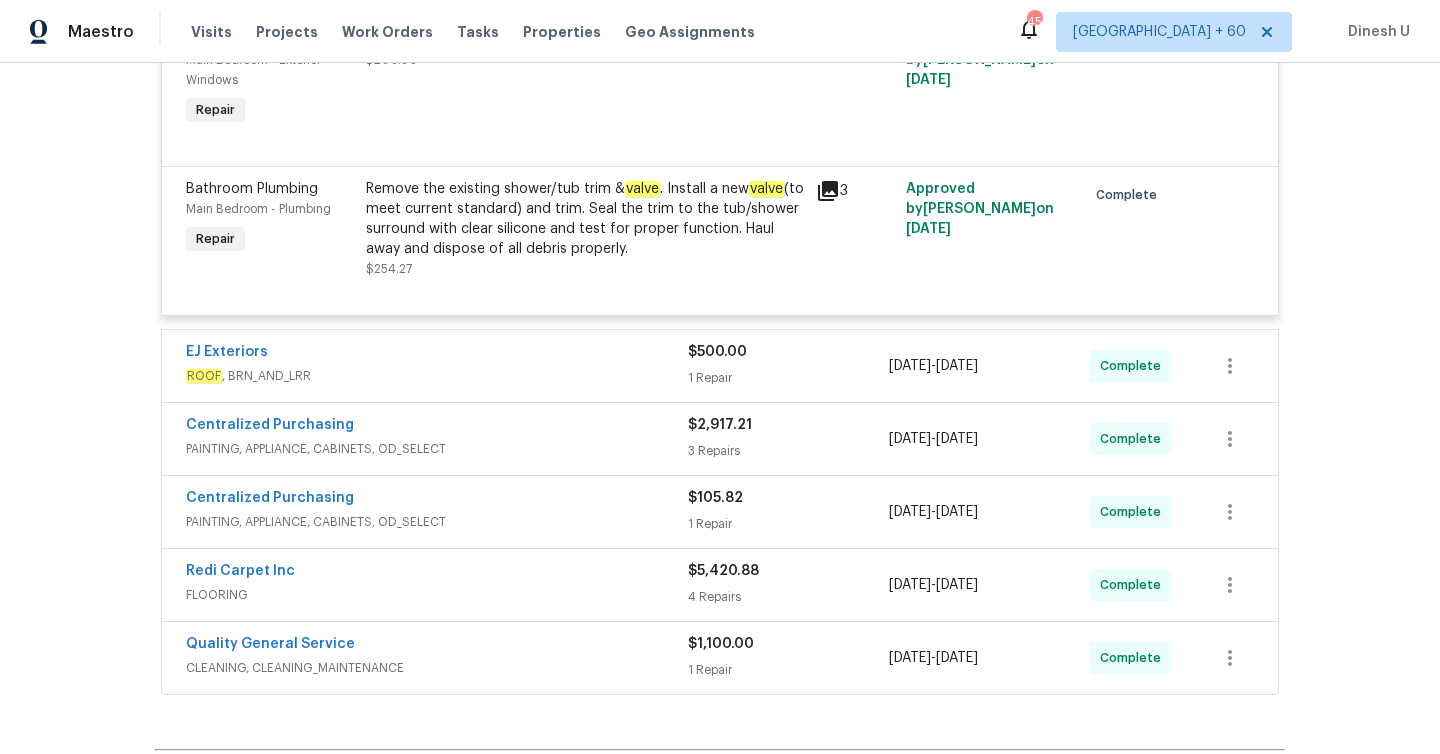scroll, scrollTop: 4658, scrollLeft: 0, axis: vertical 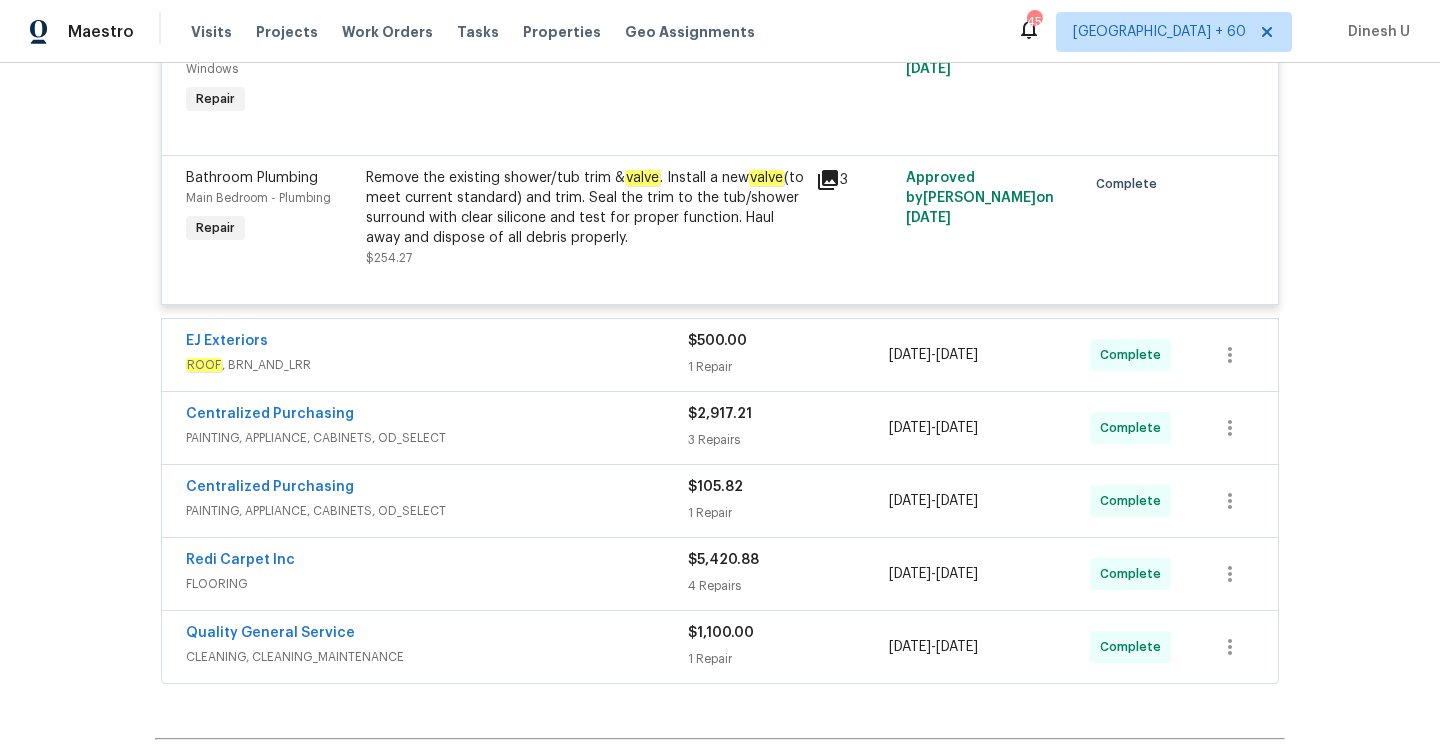 click on "1 Repair" at bounding box center [788, 367] 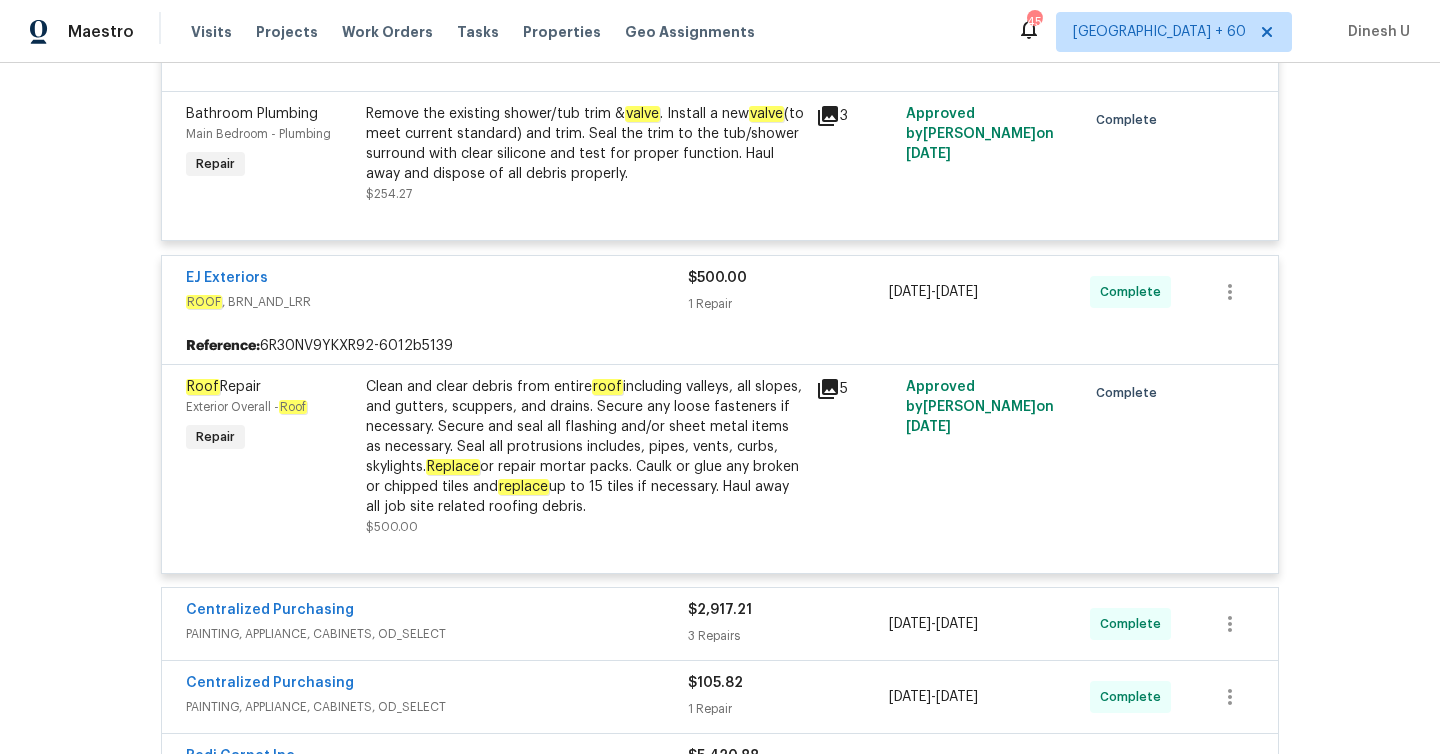 scroll, scrollTop: 4687, scrollLeft: 0, axis: vertical 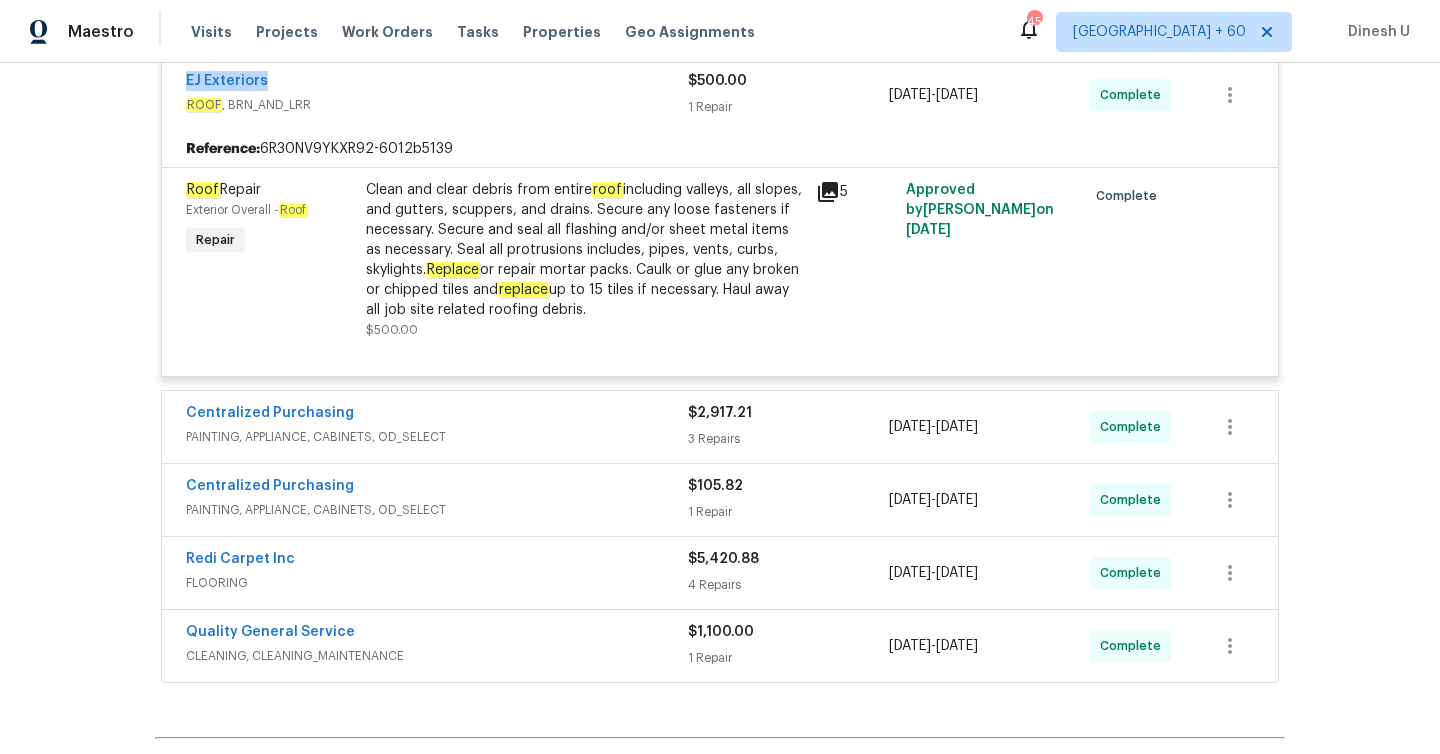 click on "$2,917.21" at bounding box center [720, 413] 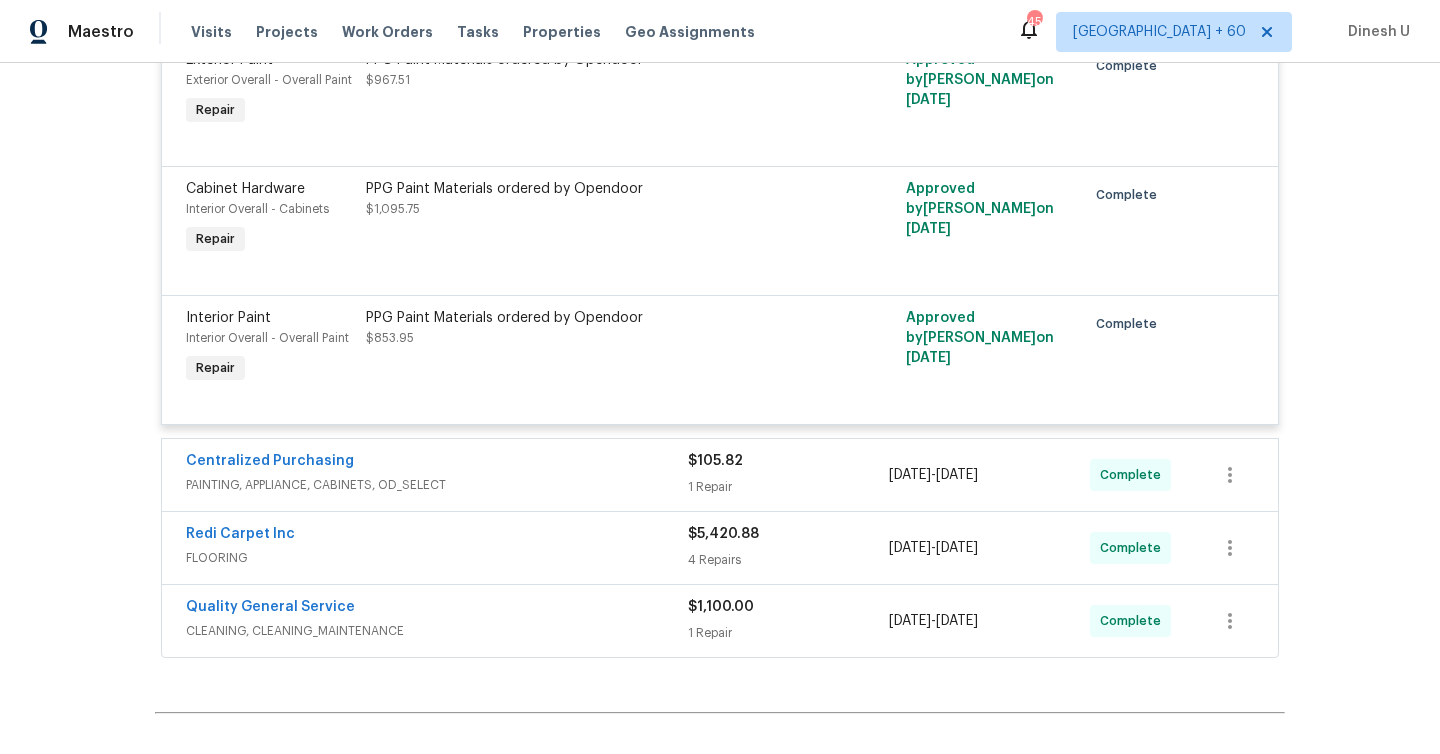 scroll, scrollTop: 5428, scrollLeft: 0, axis: vertical 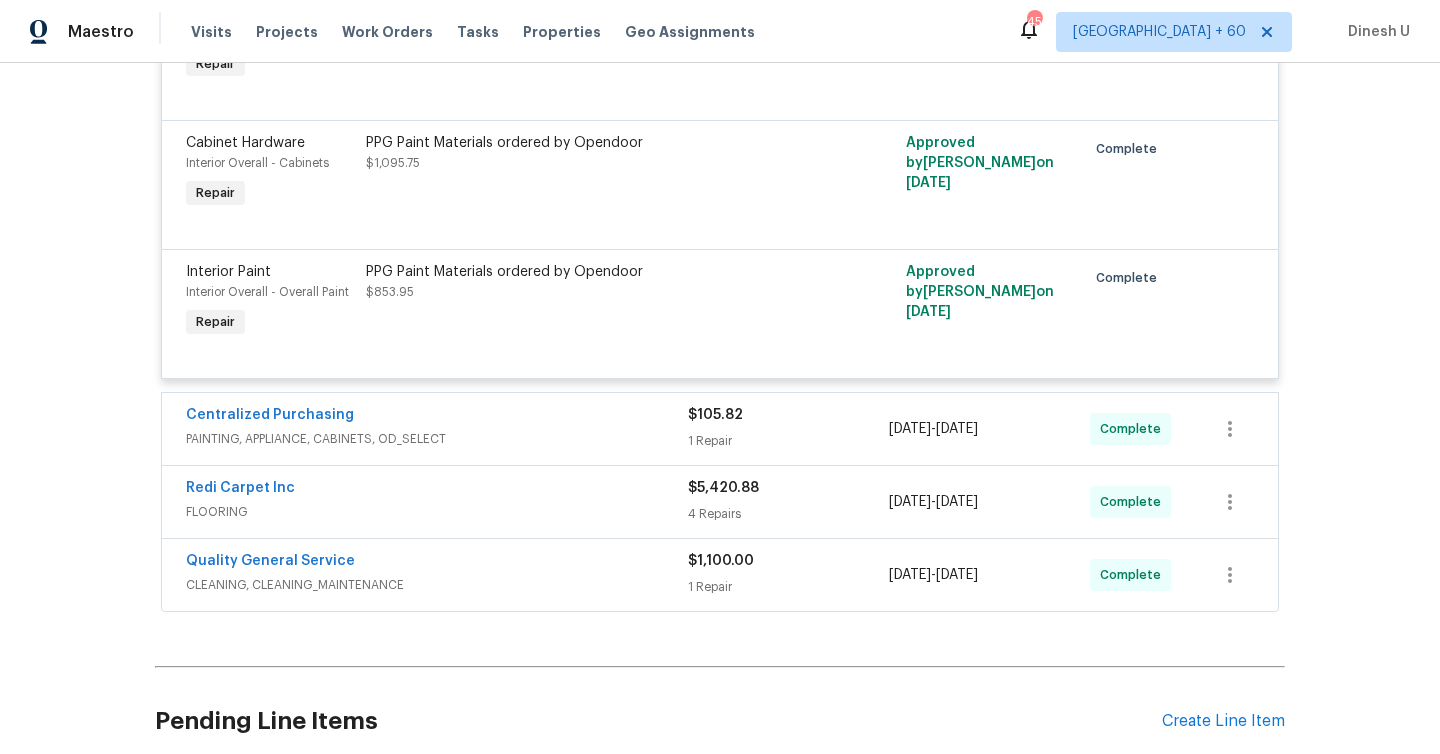 click on "Centralized Purchasing PAINTING, APPLIANCE, CABINETS, OD_SELECT $105.82 1 Repair [DATE]  -  [DATE] Complete" at bounding box center [720, 429] 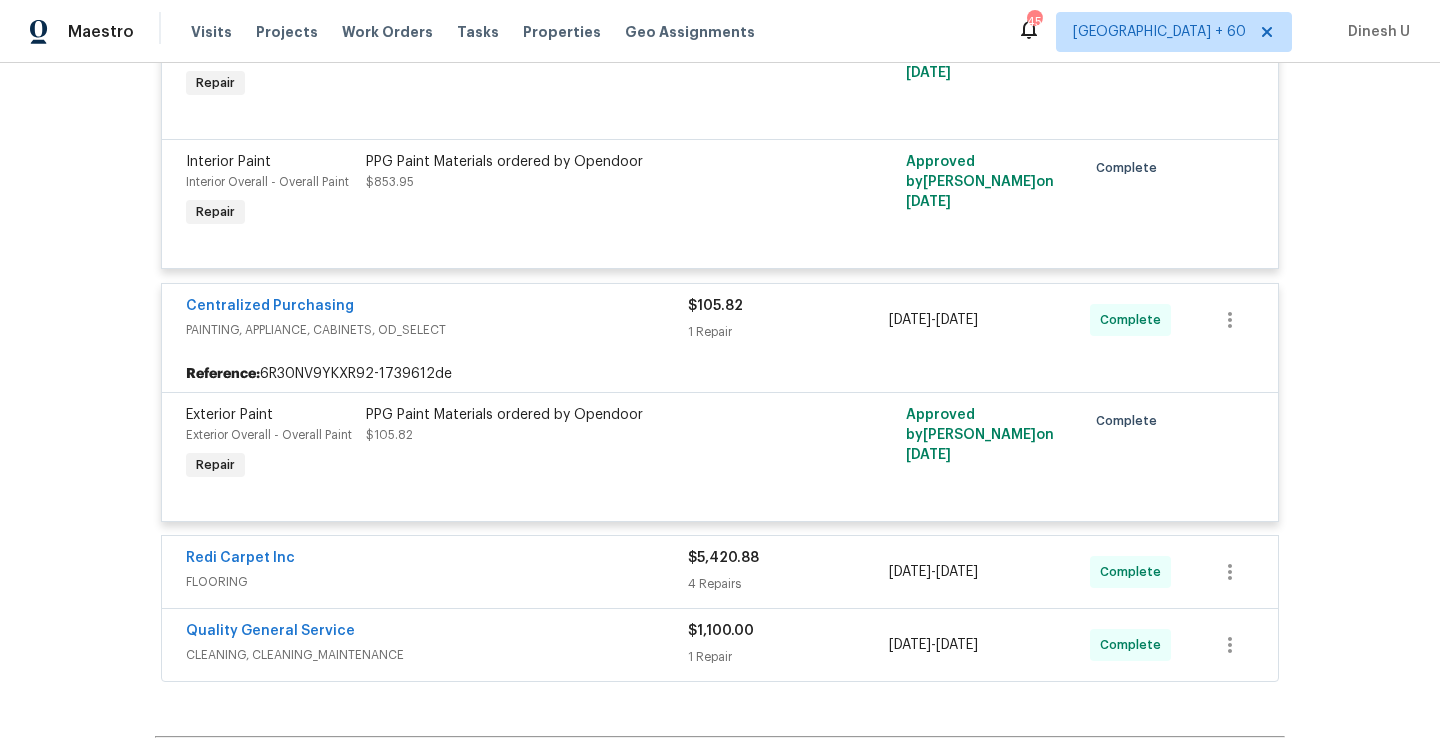 scroll, scrollTop: 5567, scrollLeft: 0, axis: vertical 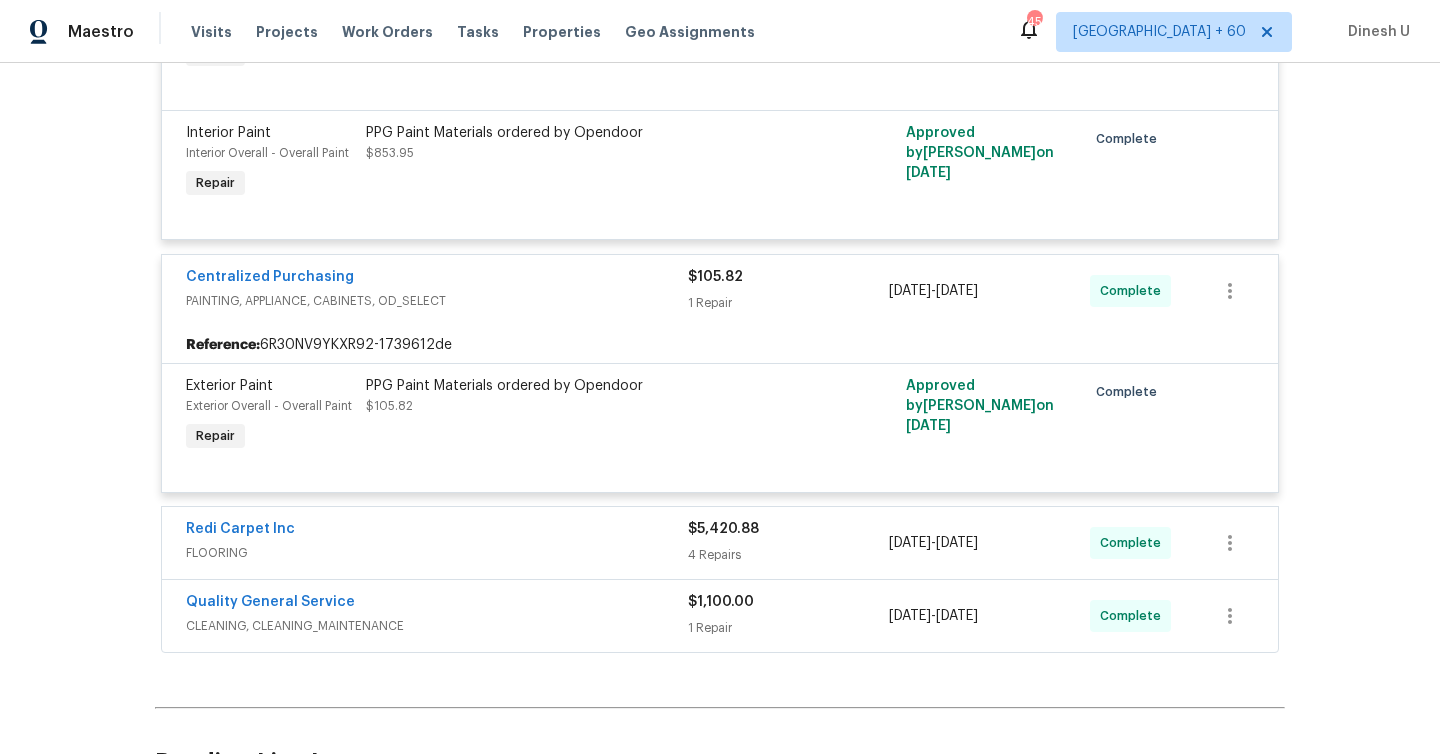 click on "$5,420.88 4 Repairs" at bounding box center (788, 543) 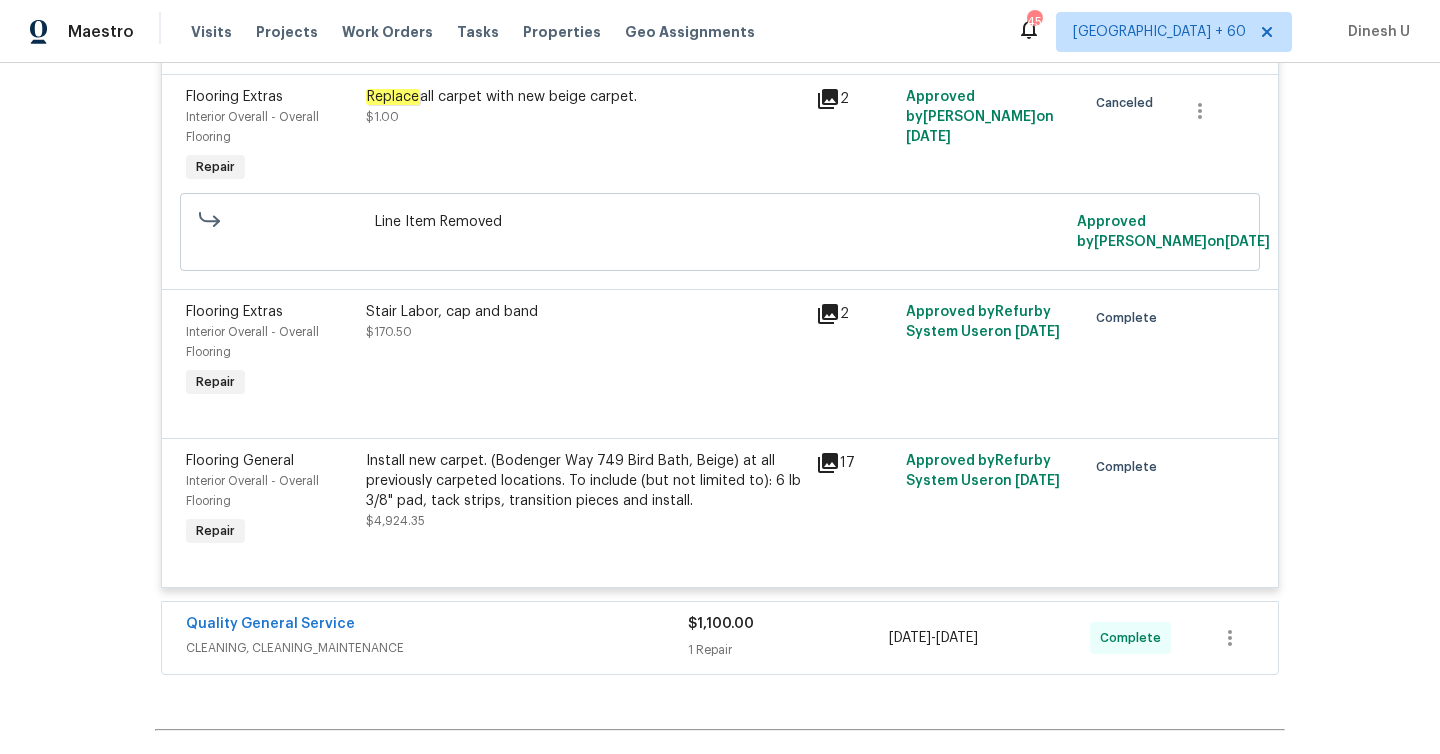 scroll, scrollTop: 6288, scrollLeft: 0, axis: vertical 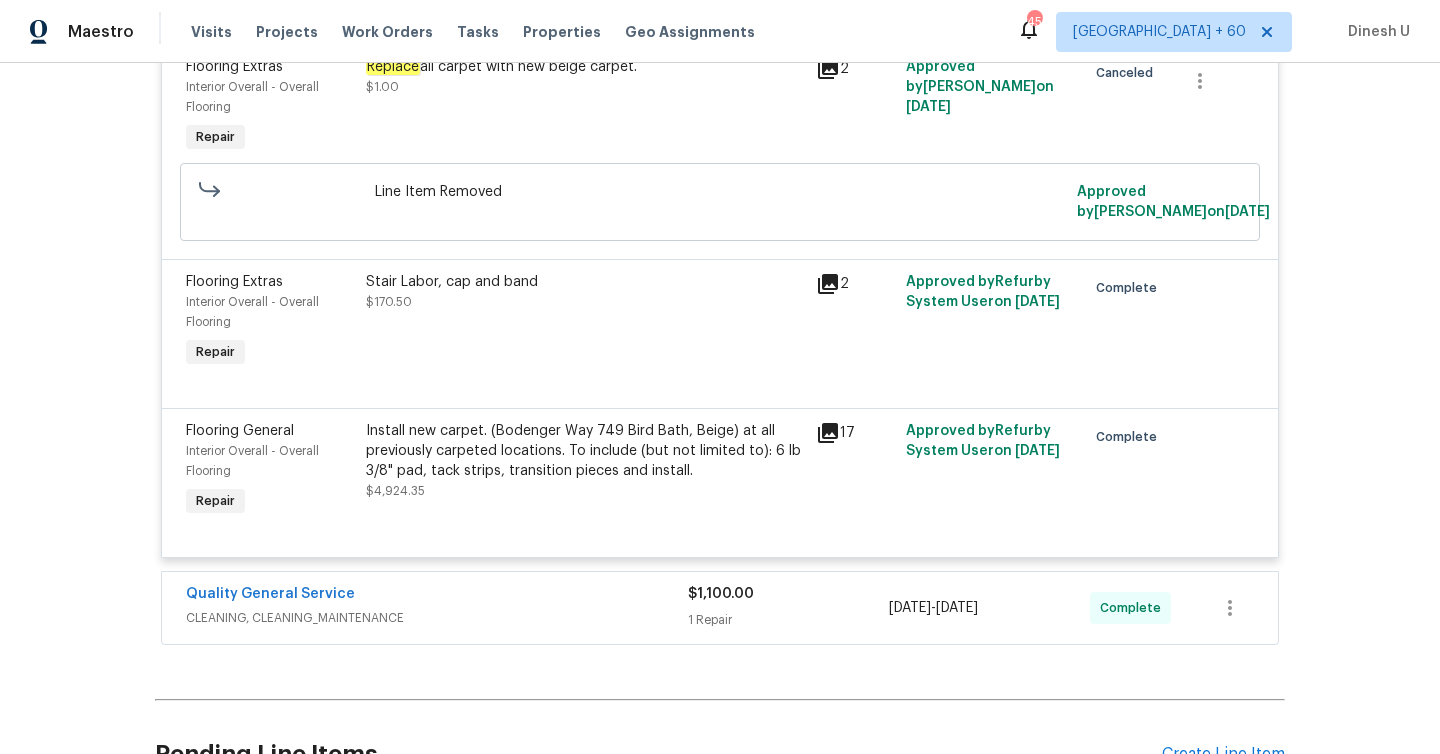 click on "Install new carpet. (Bodenger Way 749 Bird Bath, Beige) at all previously carpeted locations. To include (but not limited to): 6 lb 3/8" pad, tack strips, transition pieces and install." at bounding box center [585, 451] 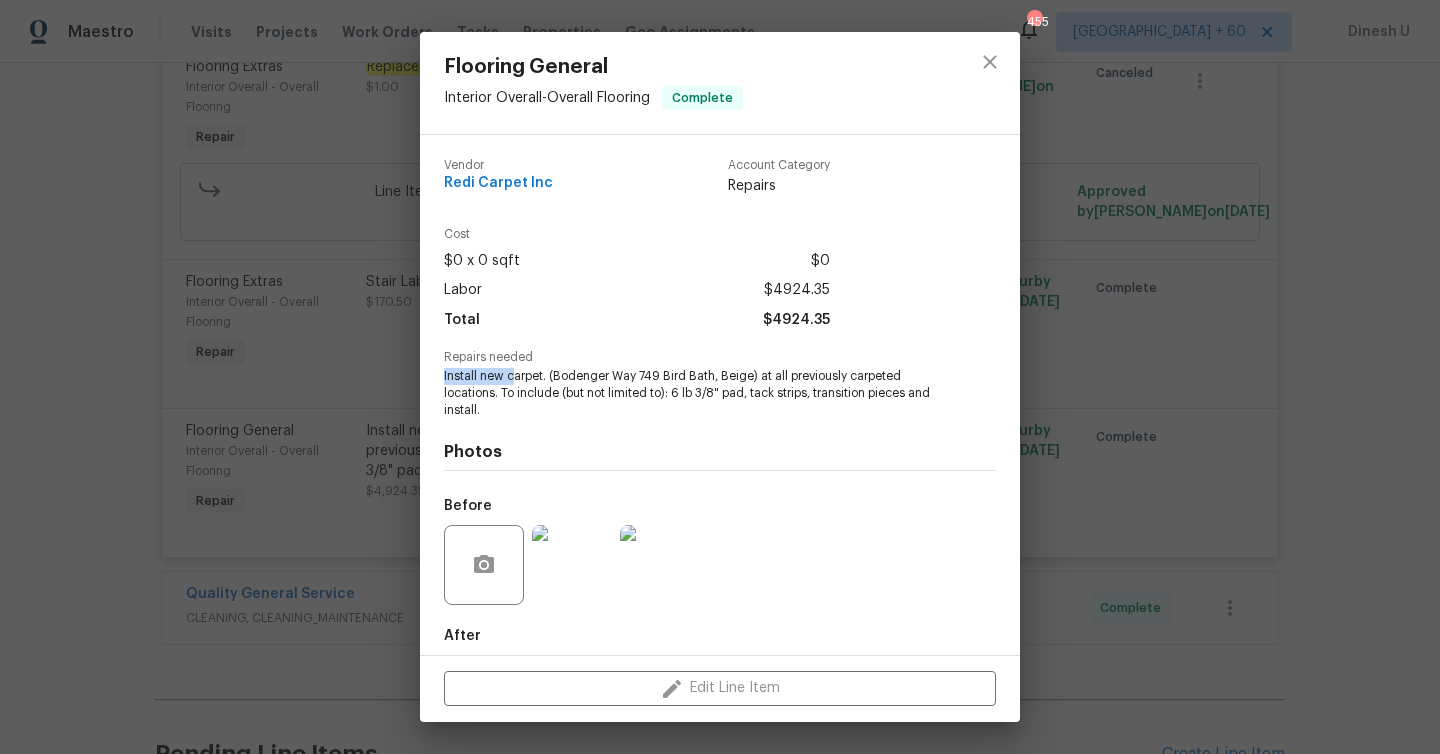 drag, startPoint x: 444, startPoint y: 375, endPoint x: 517, endPoint y: 376, distance: 73.00685 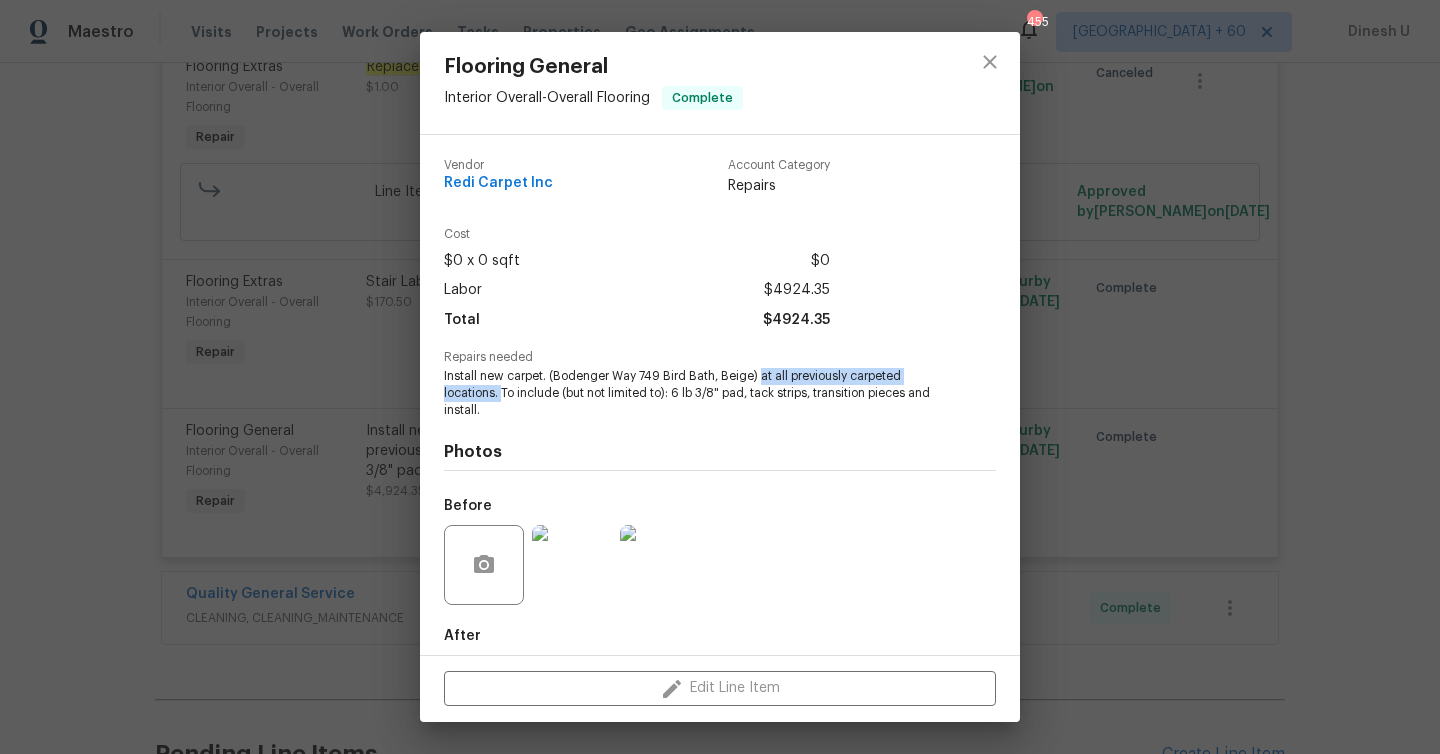 drag, startPoint x: 760, startPoint y: 372, endPoint x: 501, endPoint y: 396, distance: 260.1096 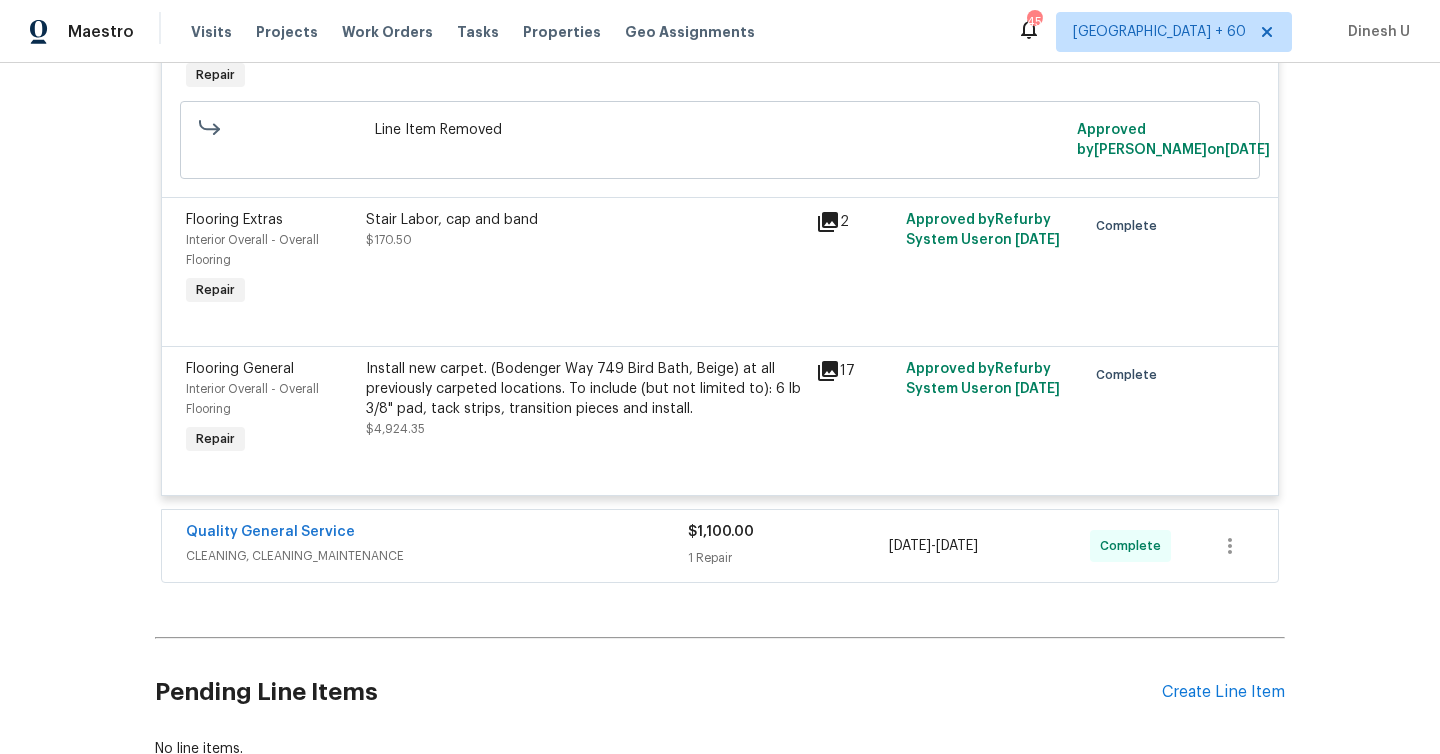 scroll, scrollTop: 6403, scrollLeft: 0, axis: vertical 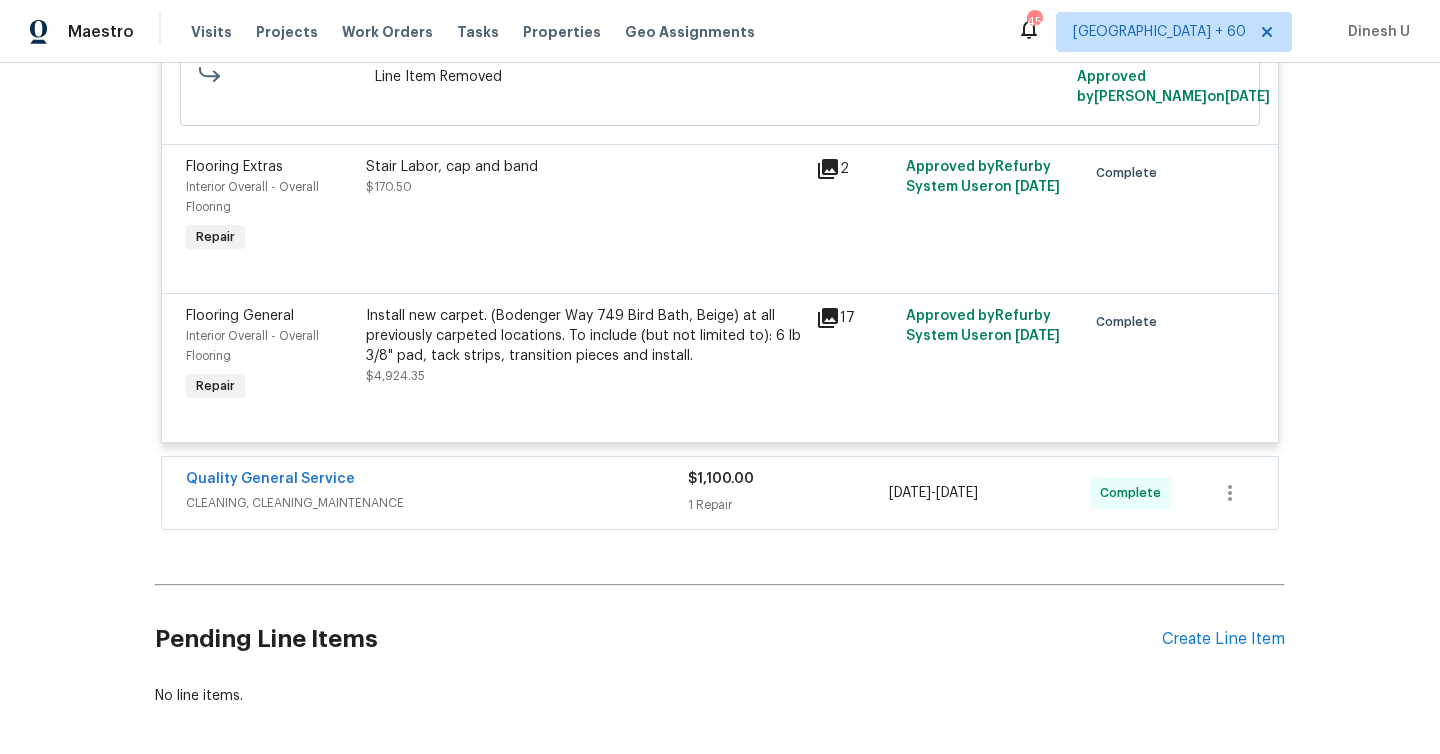 click on "1 Repair" at bounding box center (788, 505) 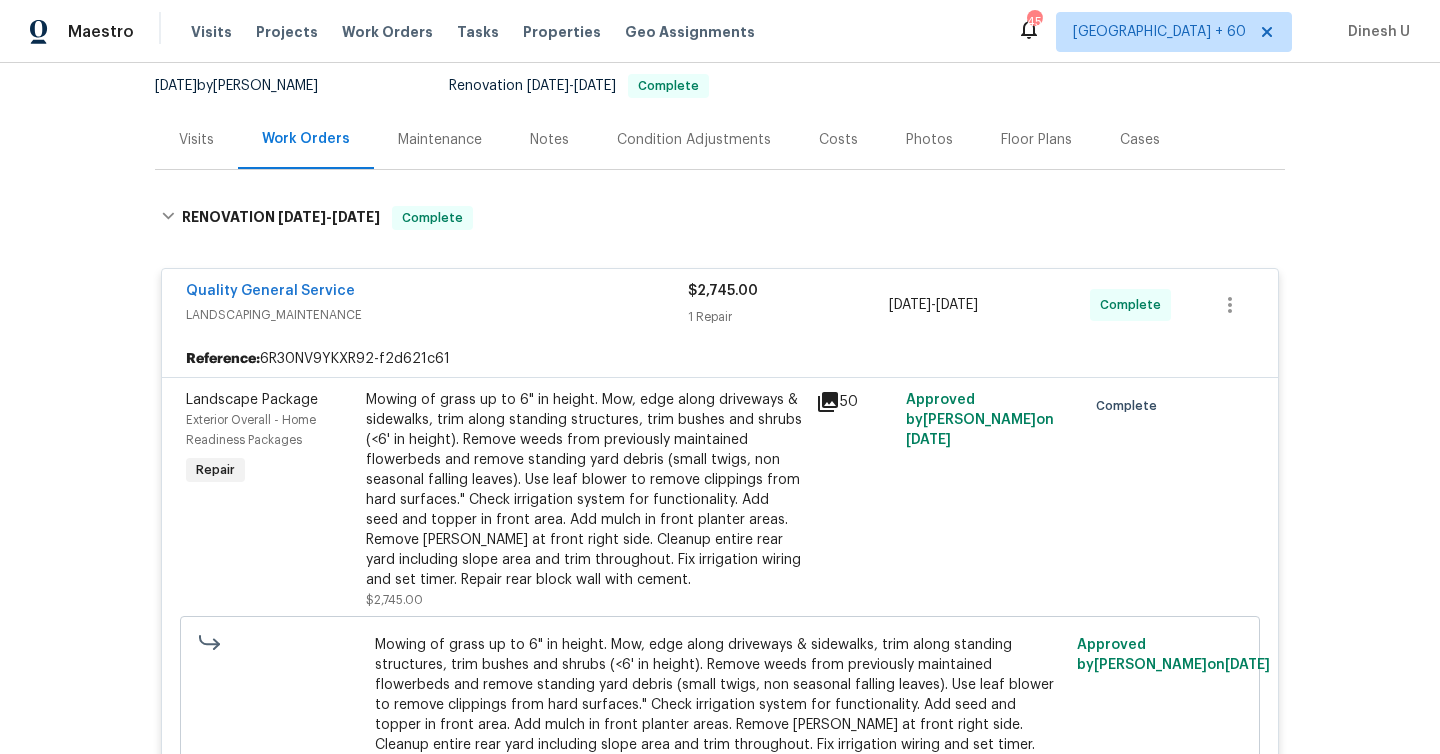 scroll, scrollTop: 0, scrollLeft: 0, axis: both 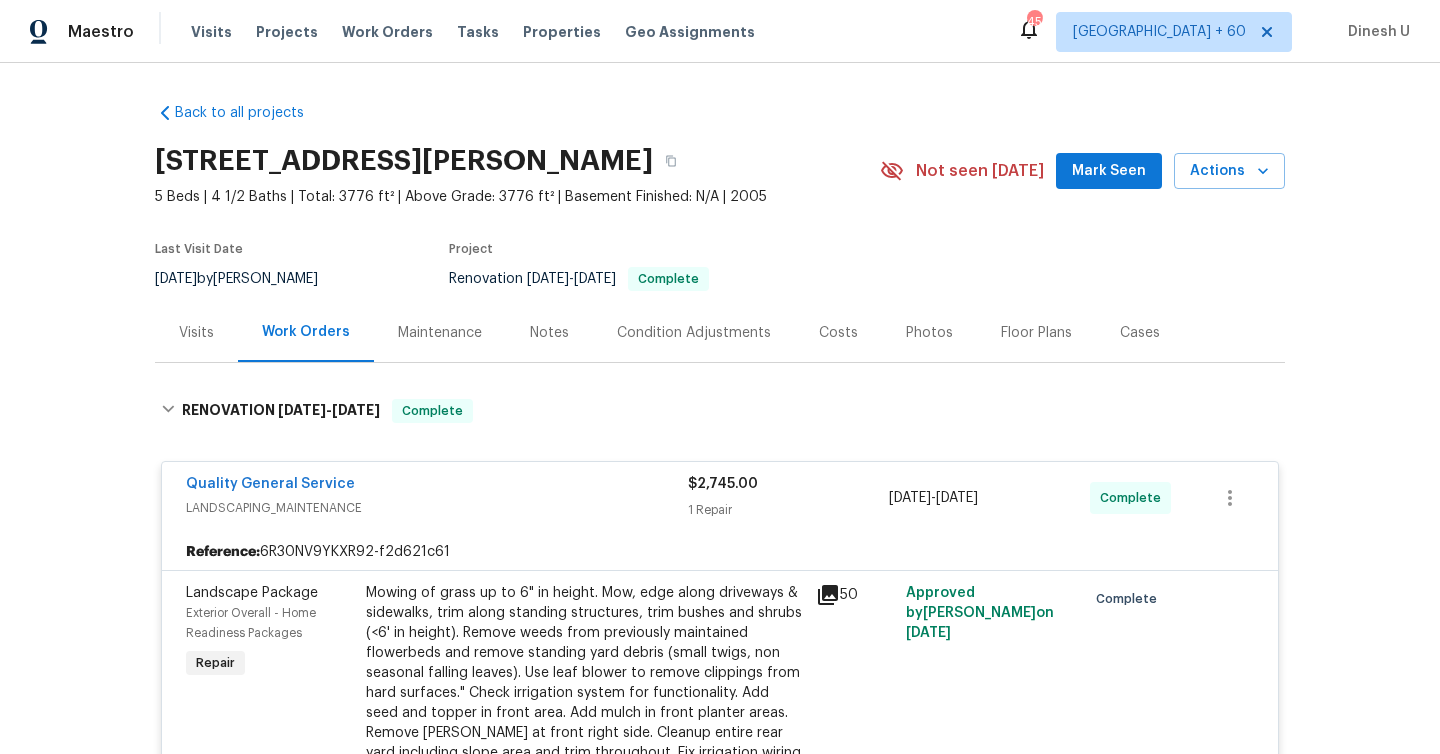 click on "Visits" at bounding box center [196, 333] 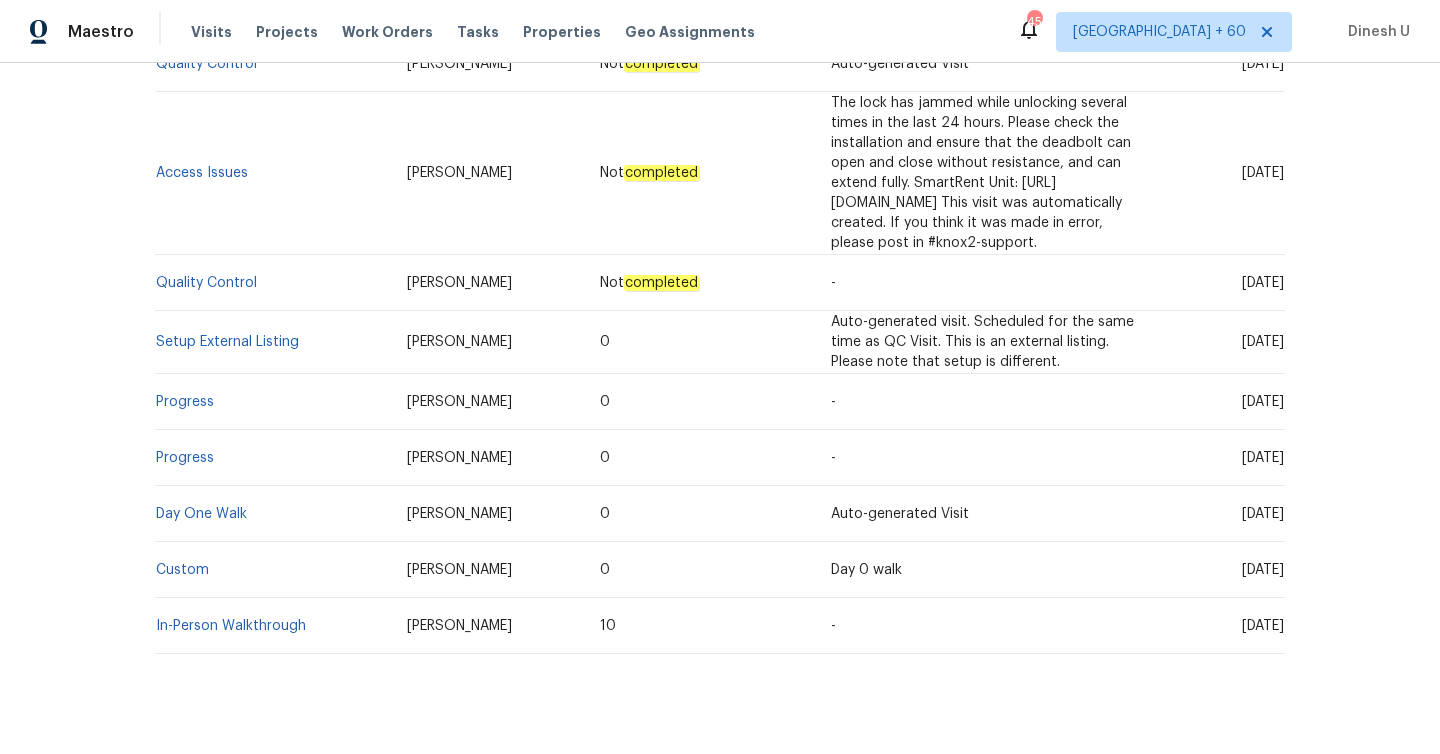 scroll, scrollTop: 499, scrollLeft: 0, axis: vertical 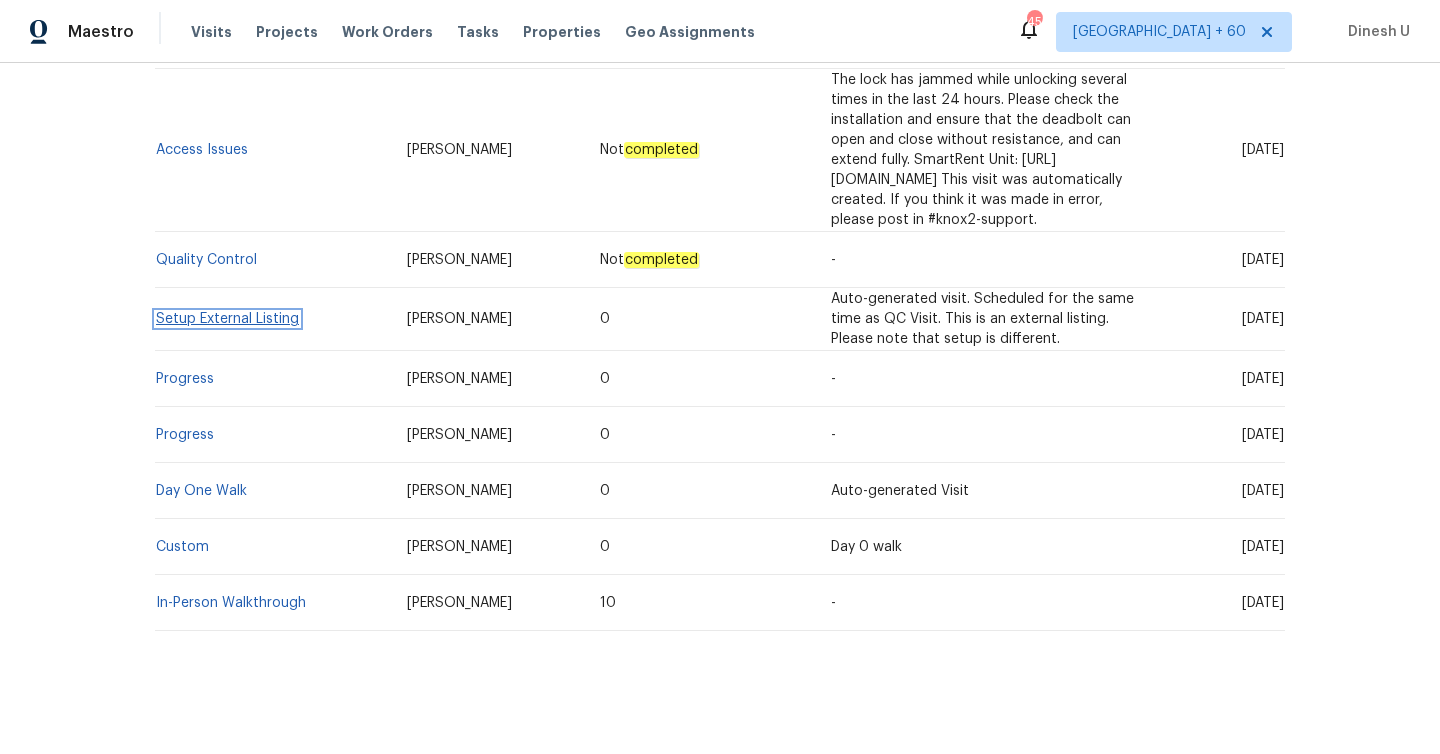 click on "Setup External Listing" at bounding box center (227, 319) 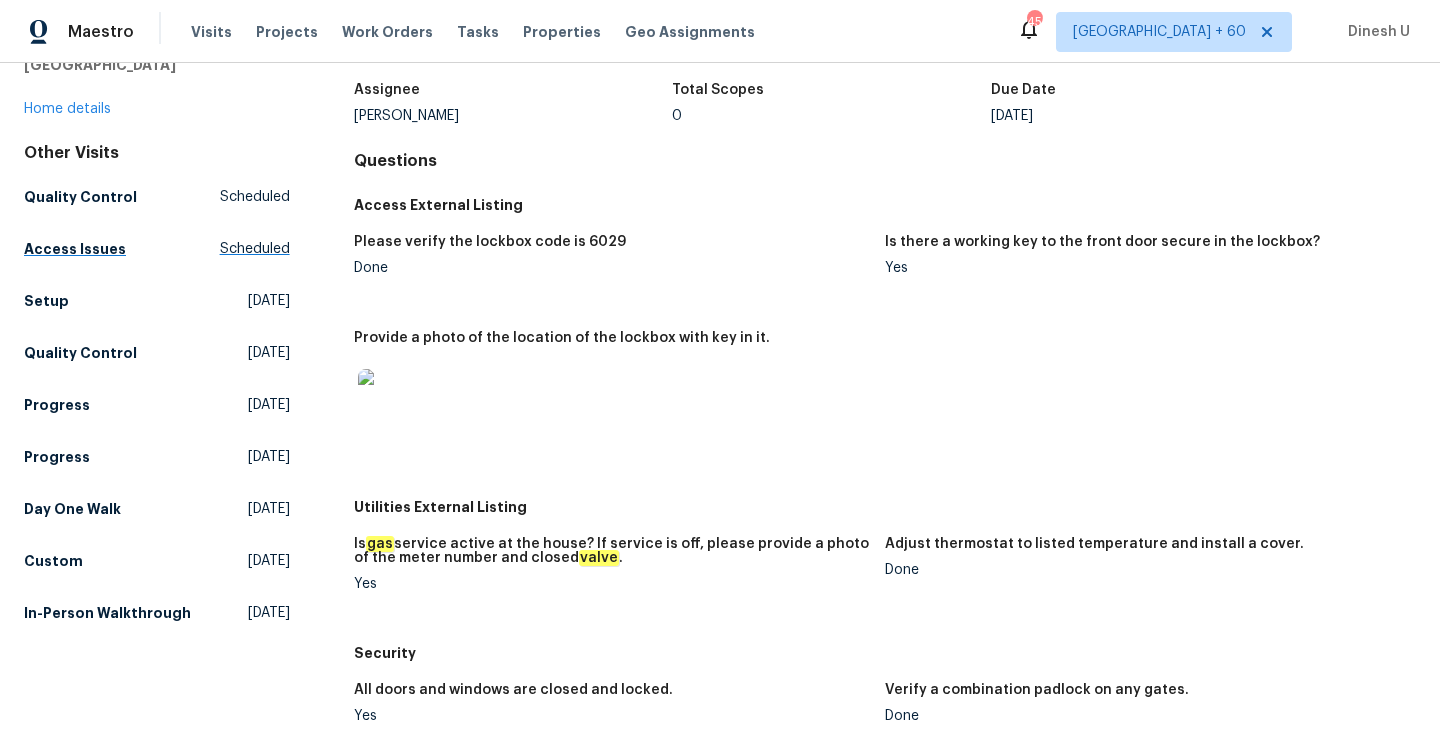 scroll, scrollTop: 134, scrollLeft: 0, axis: vertical 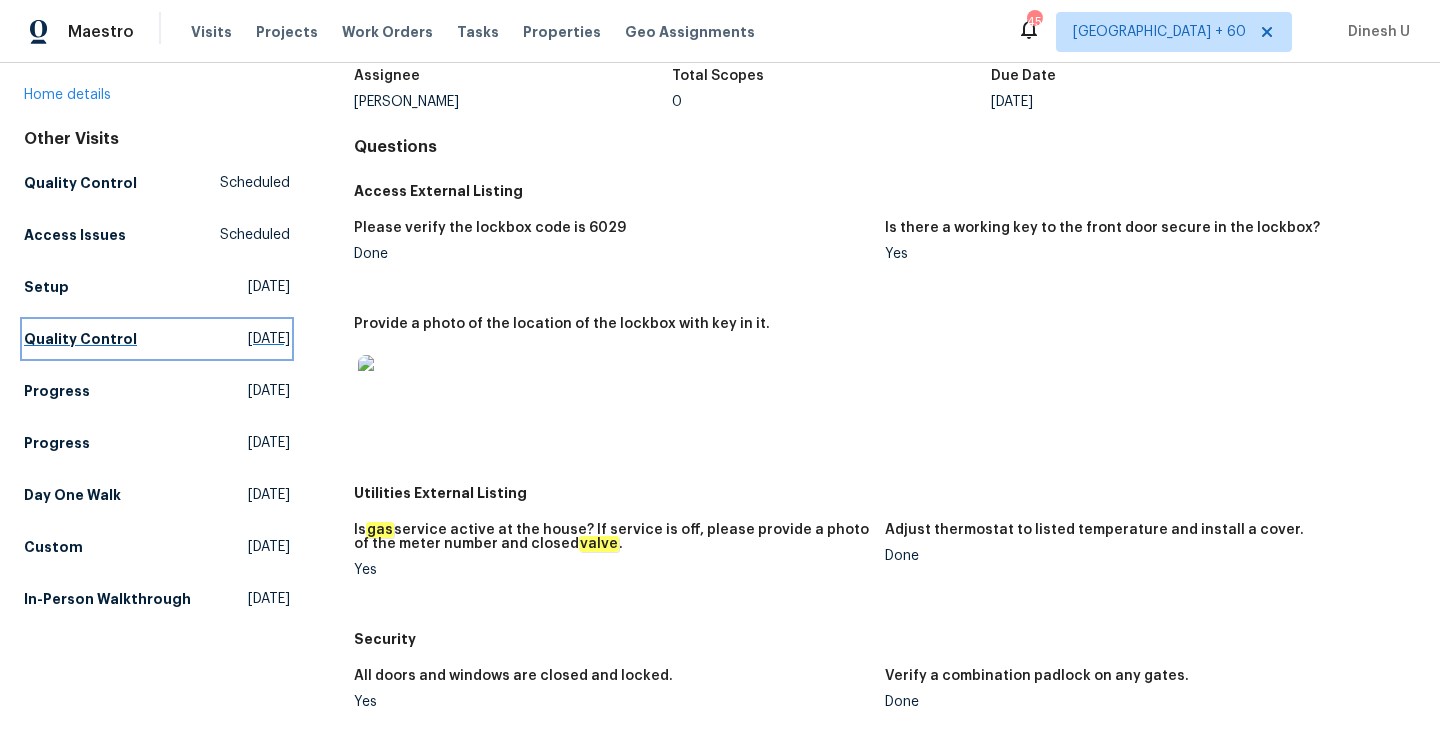 click on "[DATE]" at bounding box center (269, 339) 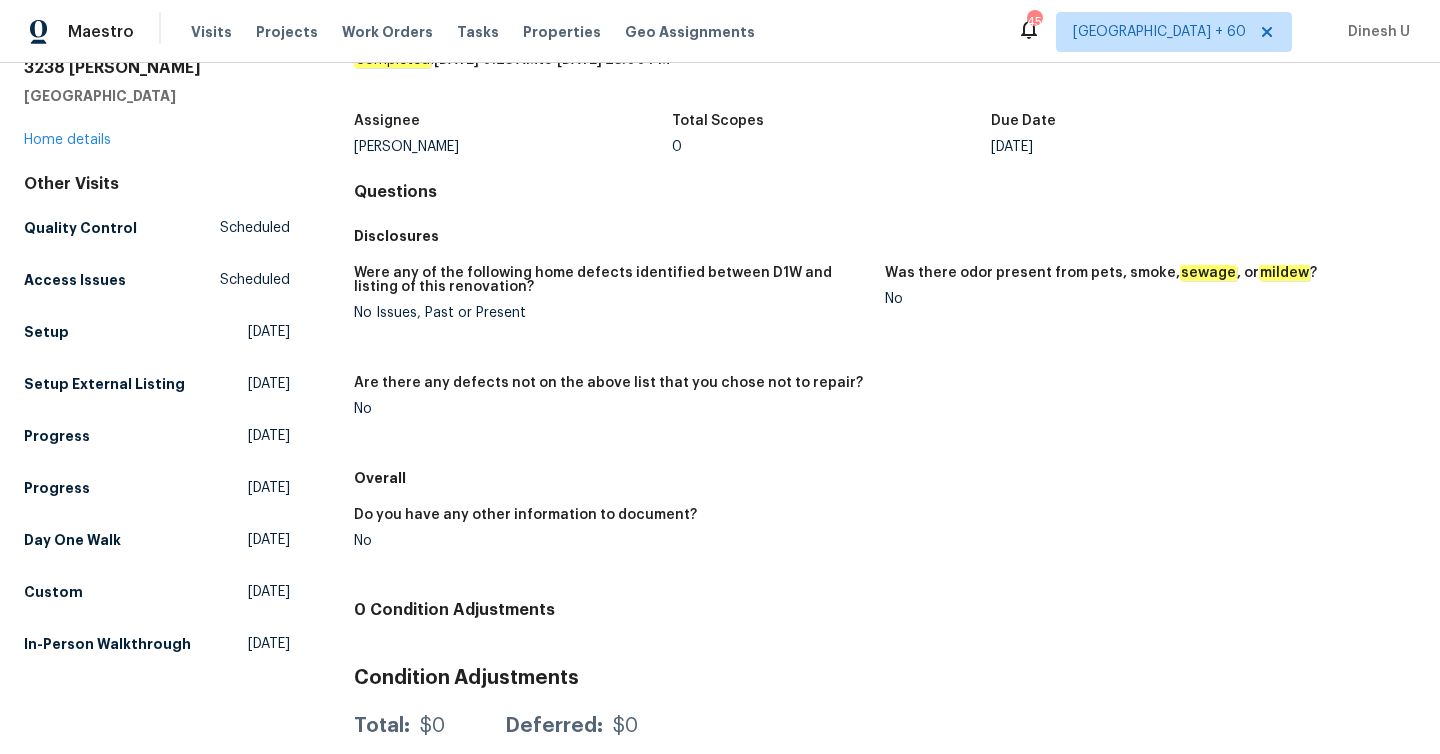 scroll, scrollTop: 133, scrollLeft: 0, axis: vertical 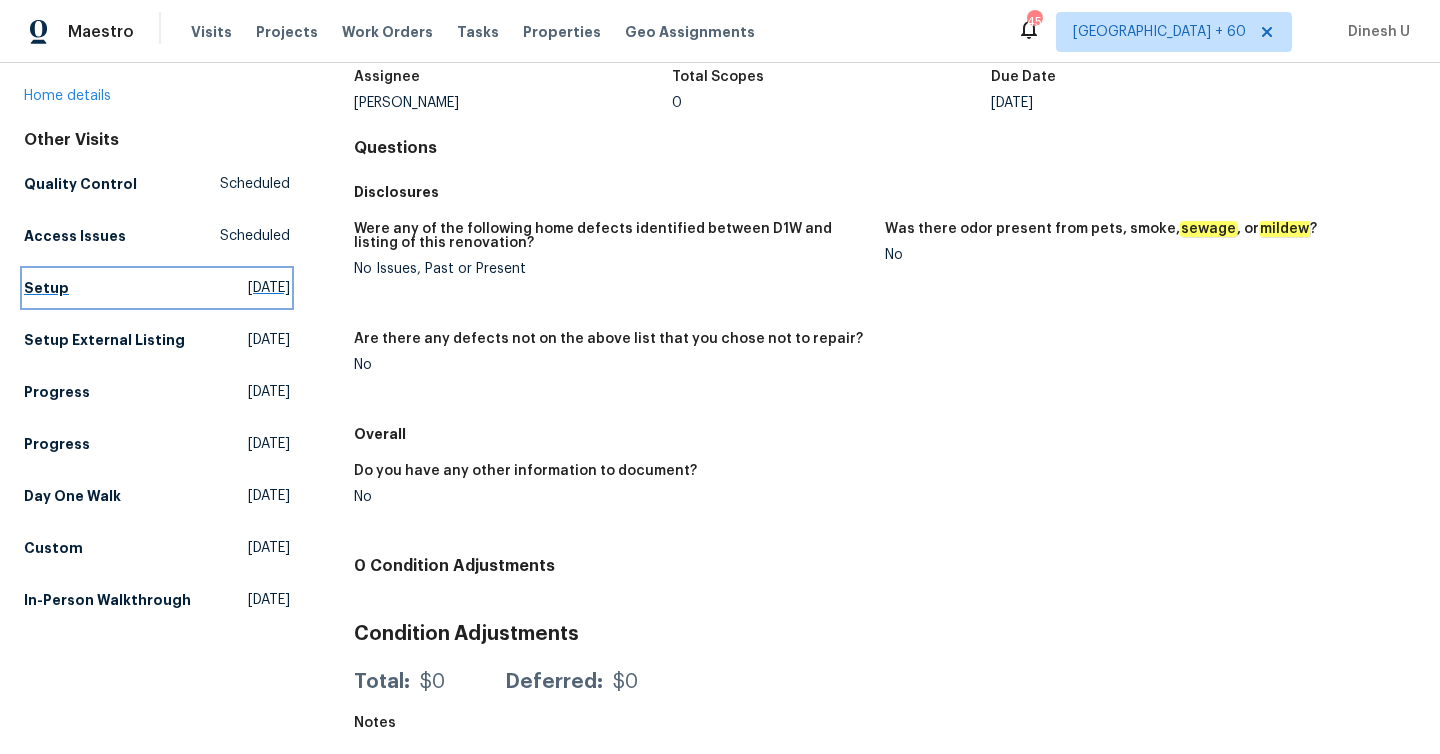 click on "[DATE]" at bounding box center (269, 288) 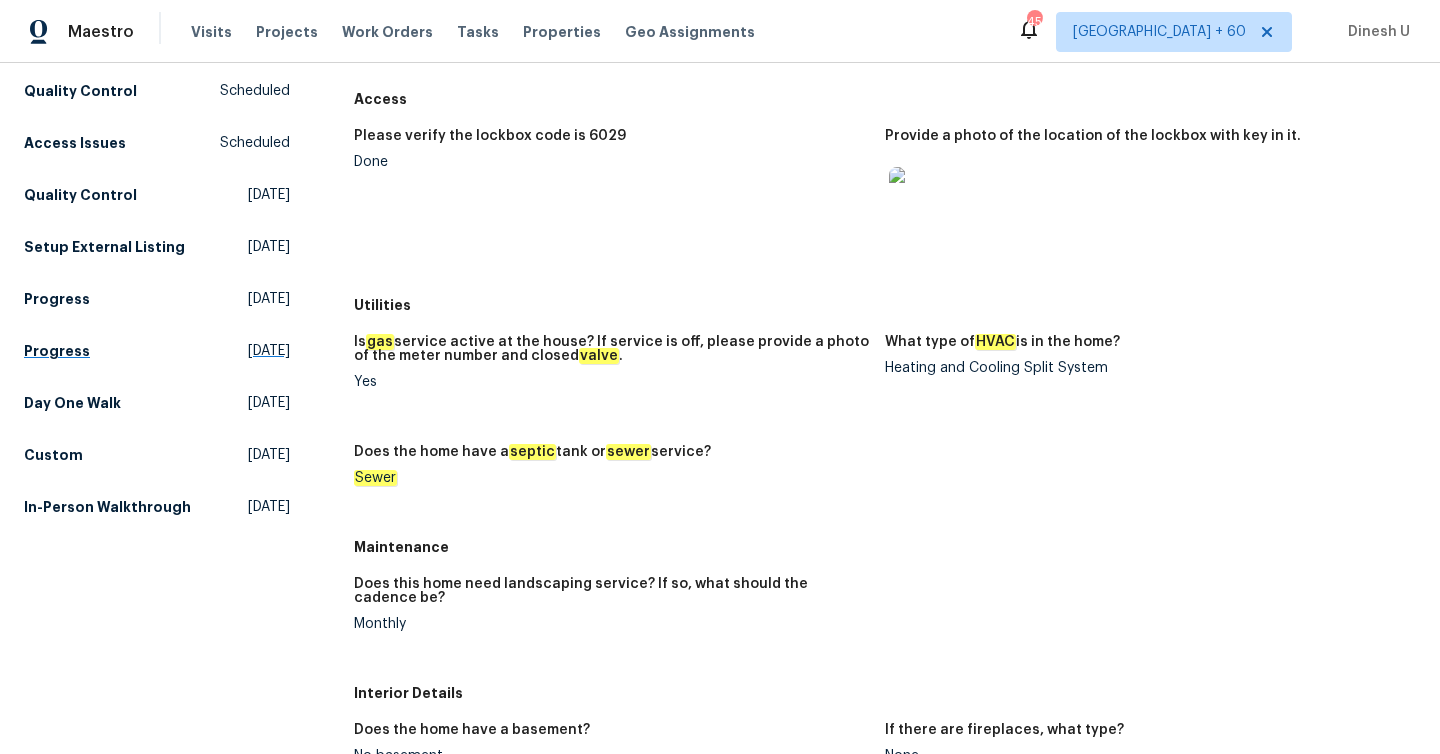 scroll, scrollTop: 236, scrollLeft: 0, axis: vertical 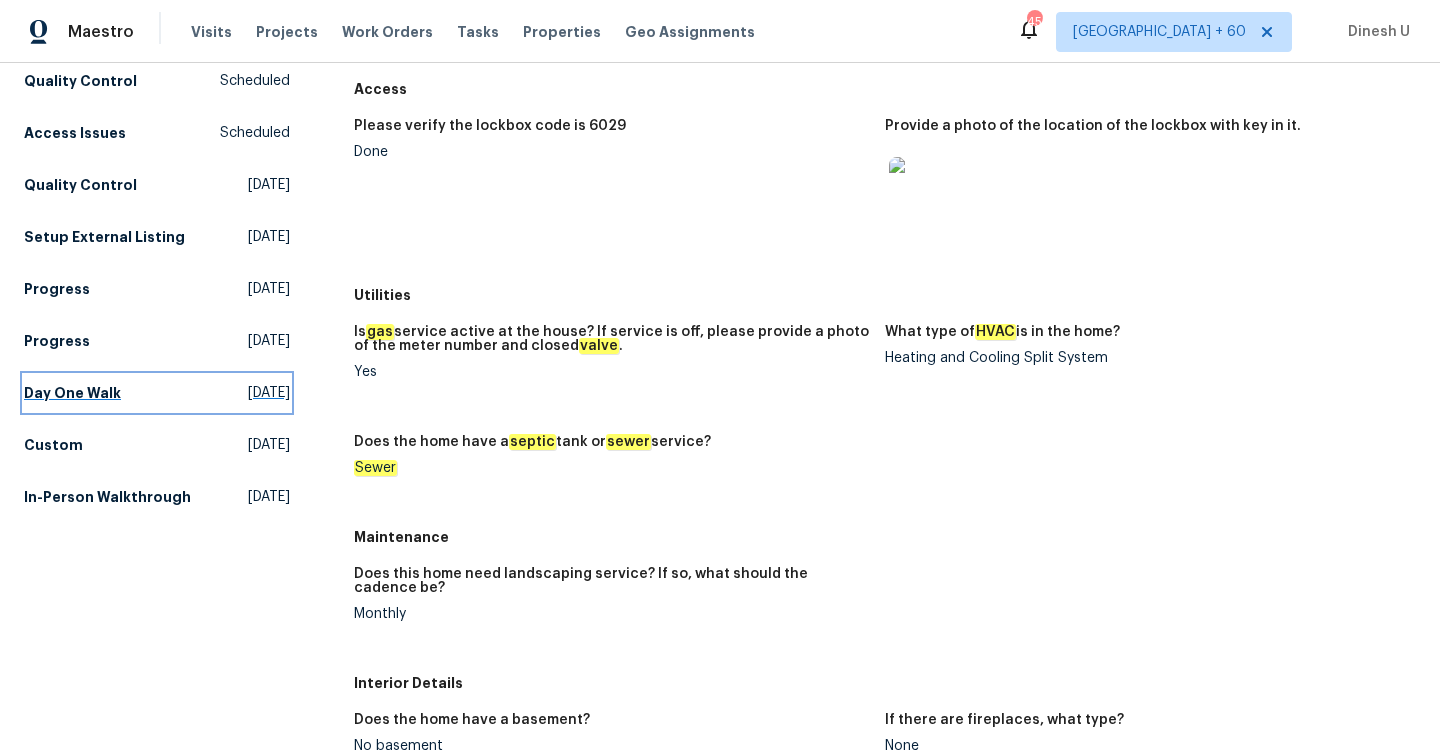 click on "[DATE]" at bounding box center (269, 393) 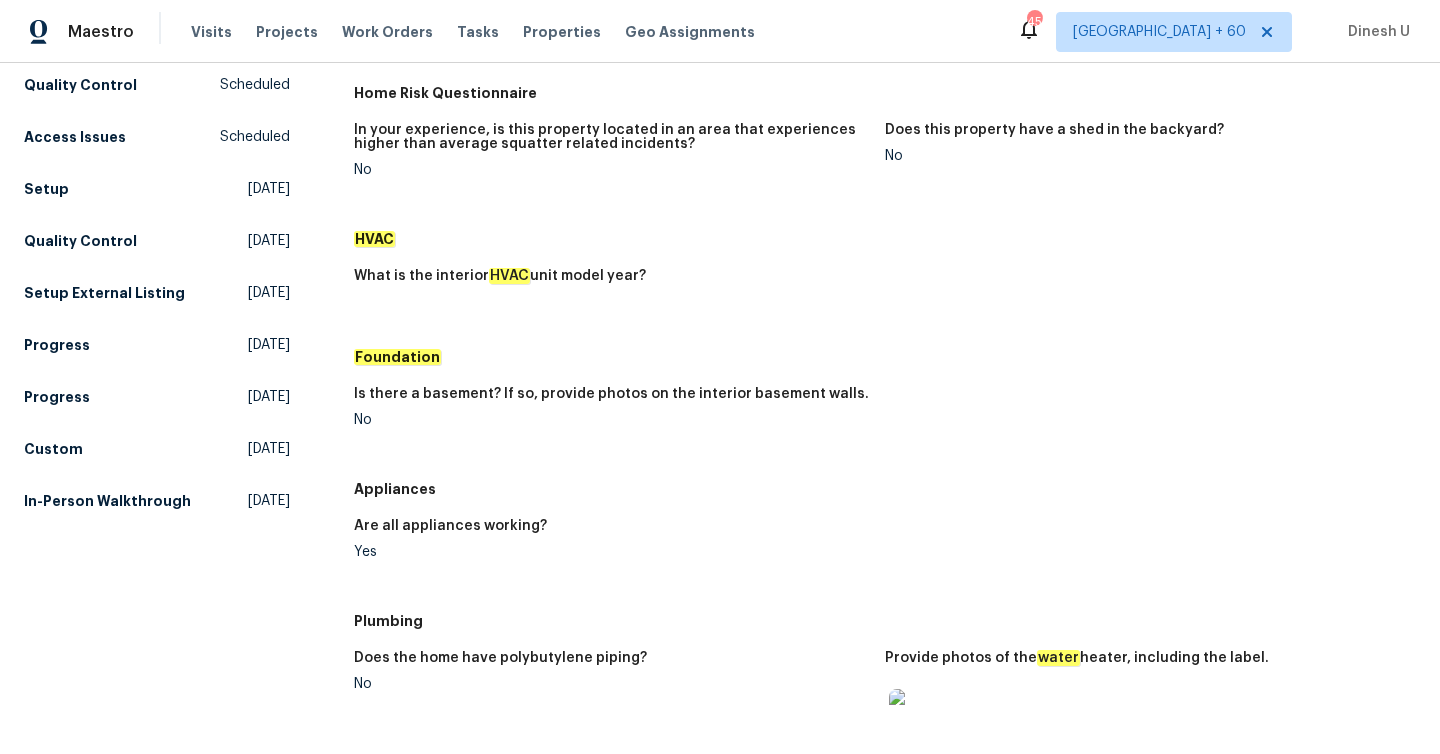 scroll, scrollTop: 357, scrollLeft: 0, axis: vertical 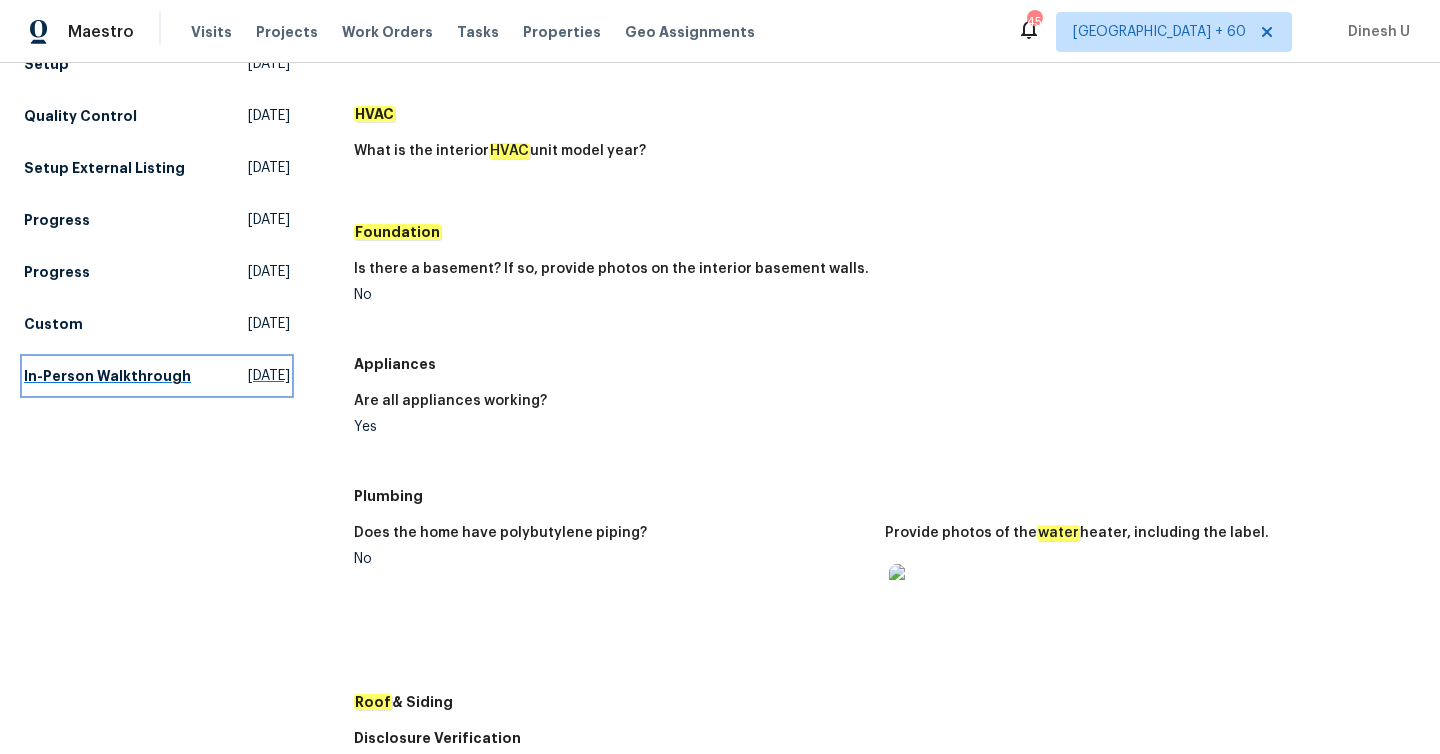 click on "[DATE]" at bounding box center [269, 376] 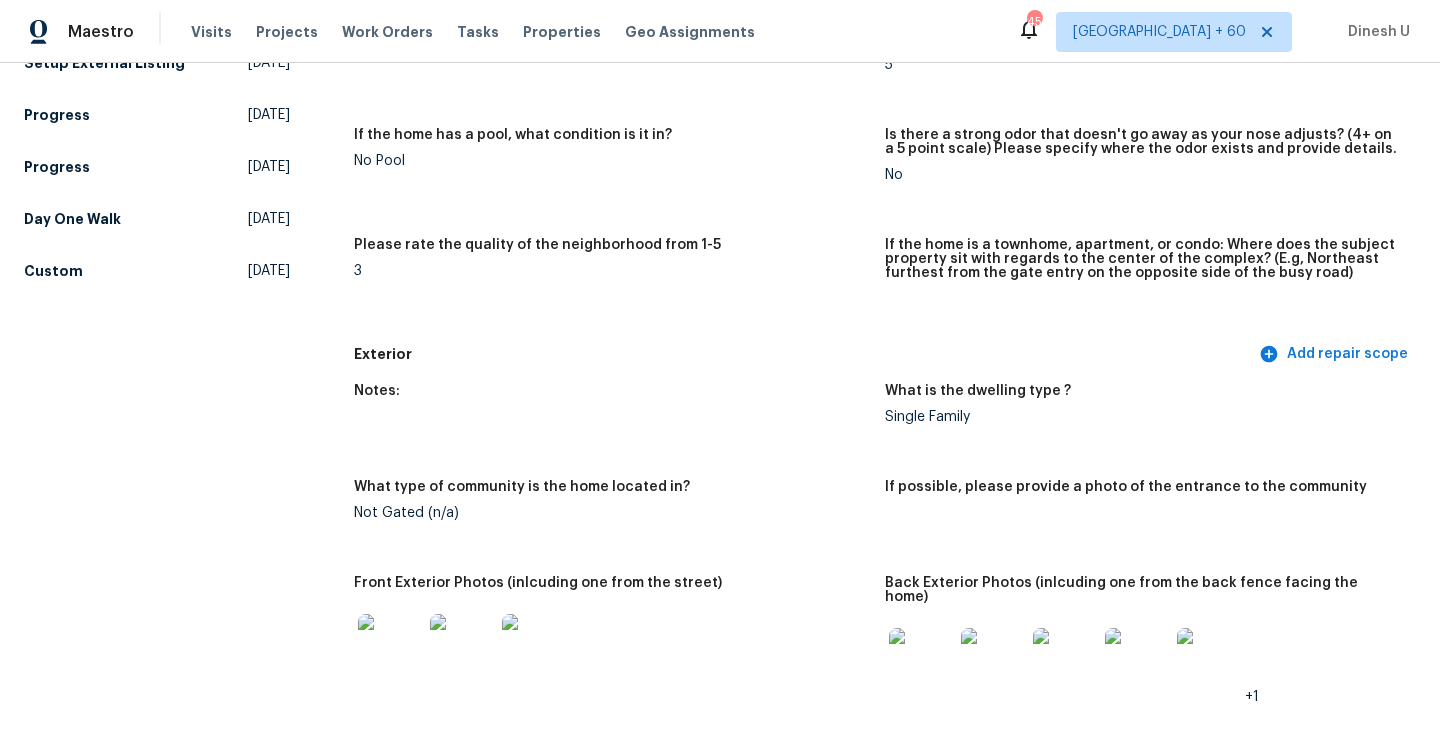 scroll, scrollTop: 452, scrollLeft: 0, axis: vertical 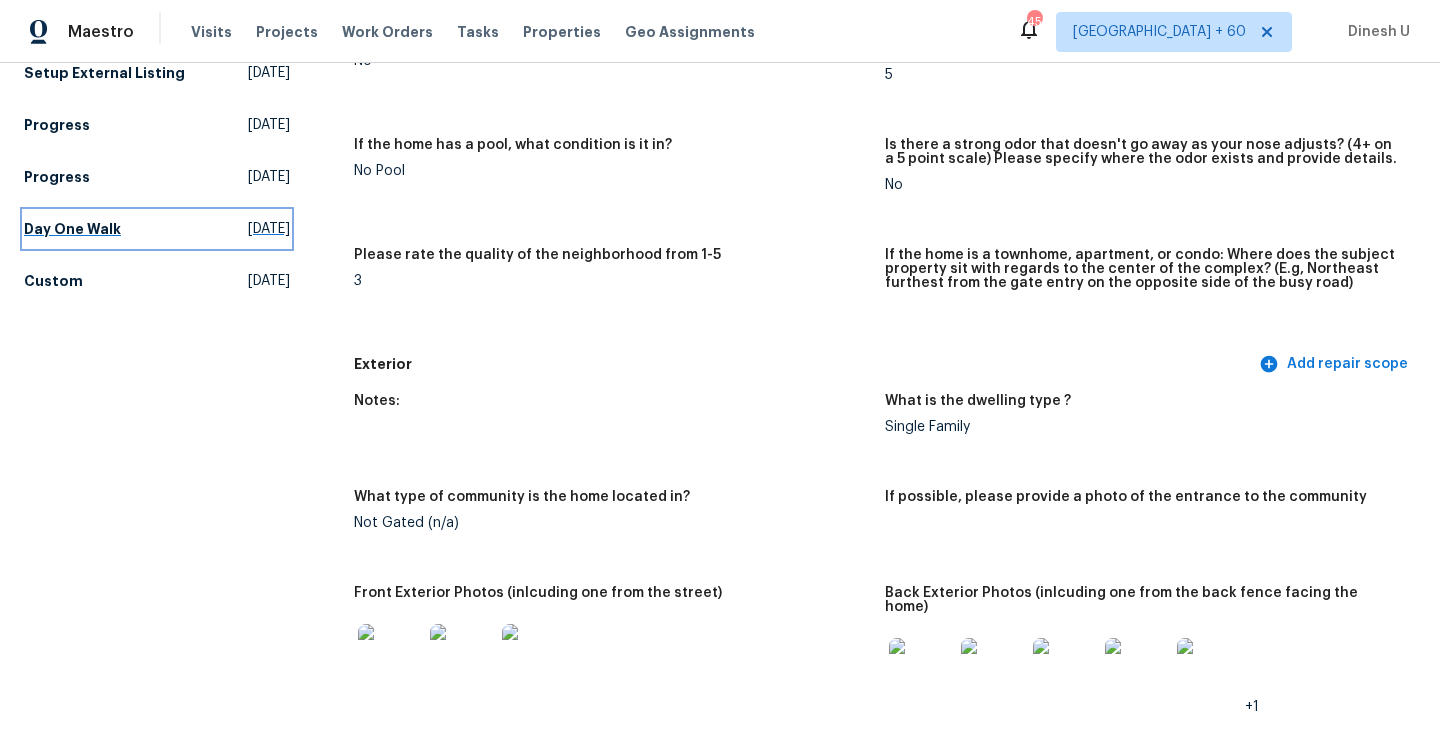 click on "[DATE]" at bounding box center (269, 229) 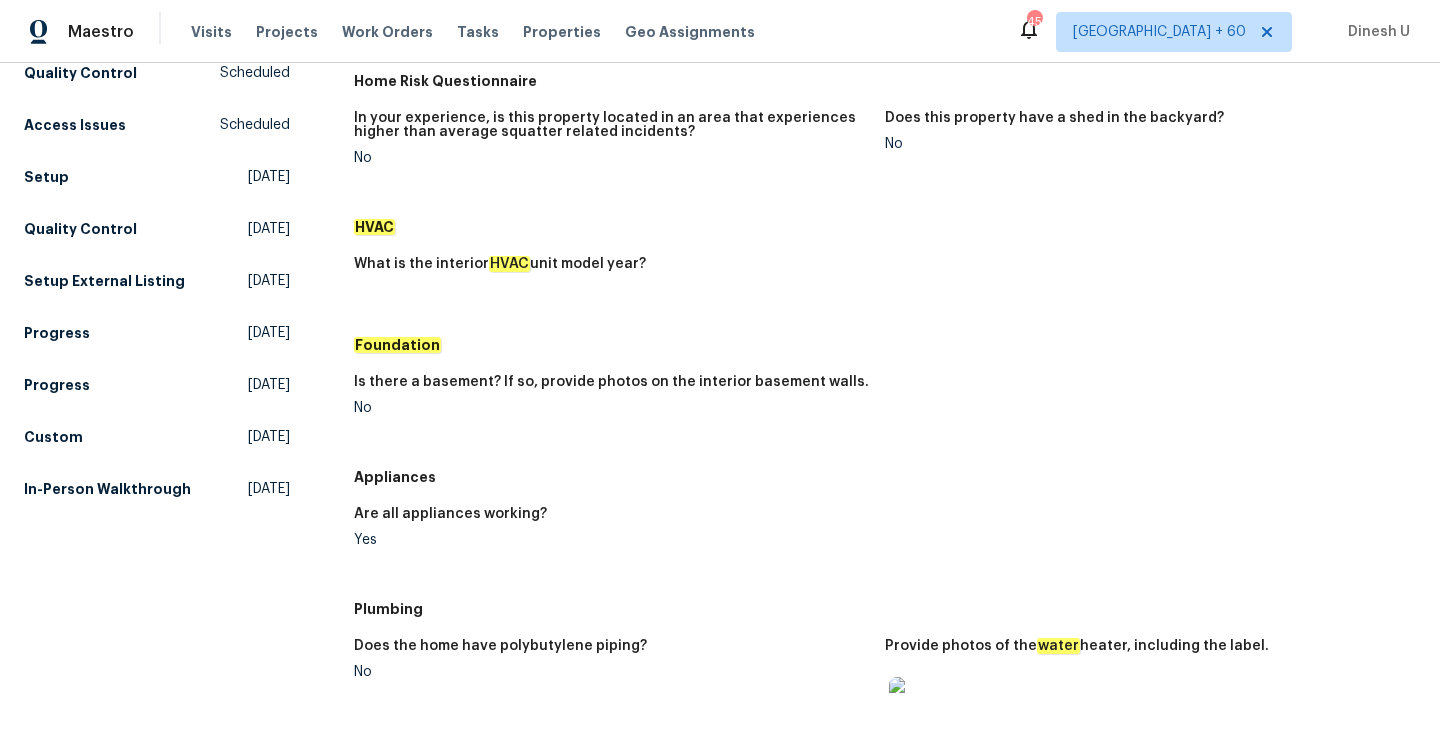 scroll, scrollTop: 538, scrollLeft: 0, axis: vertical 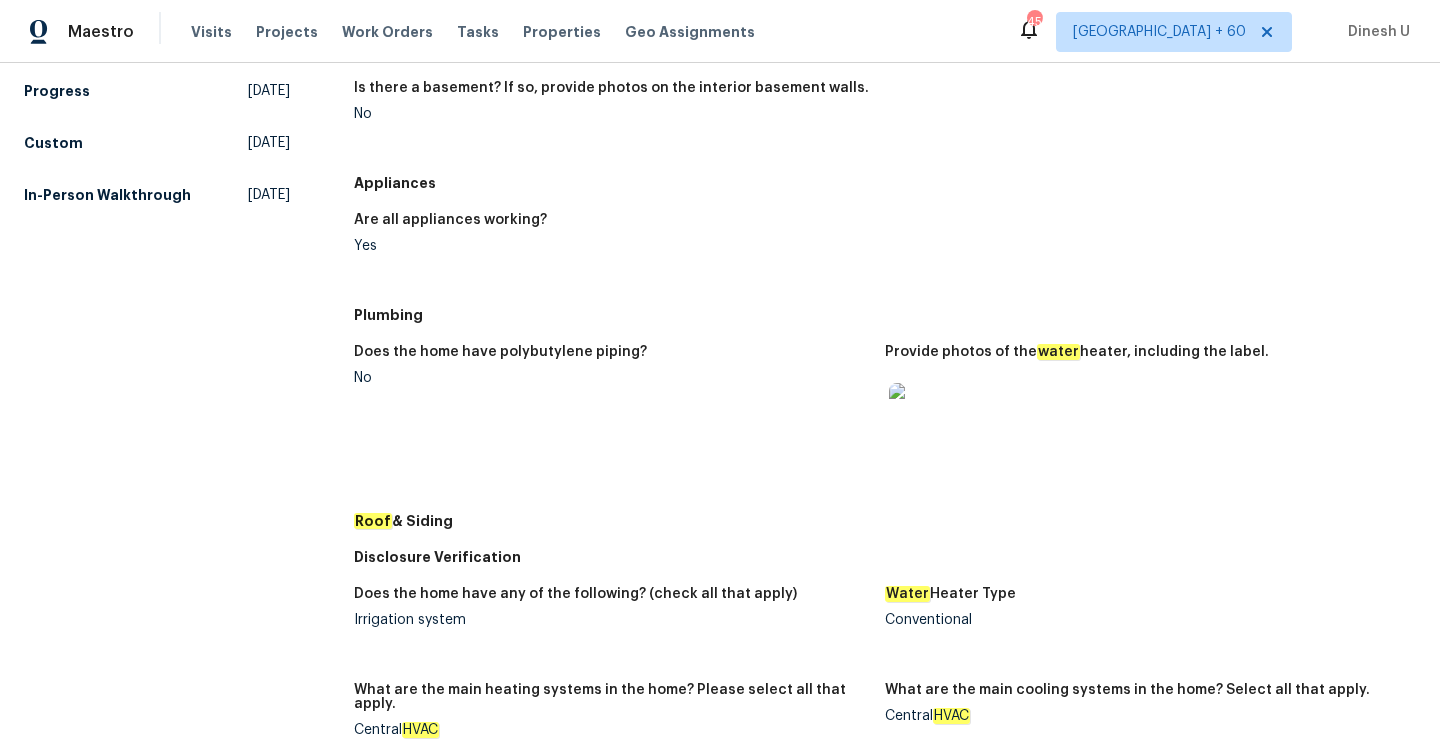 click at bounding box center (921, 415) 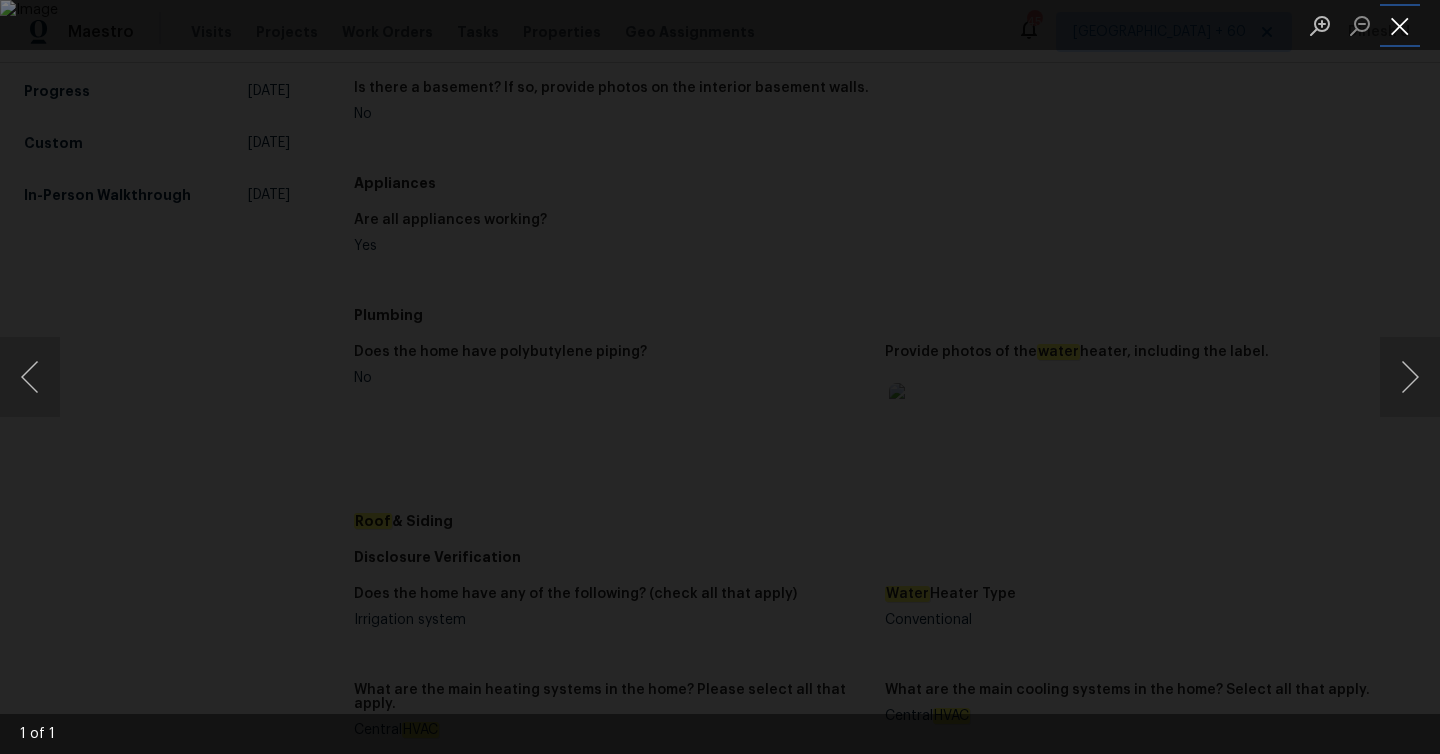click at bounding box center [1400, 25] 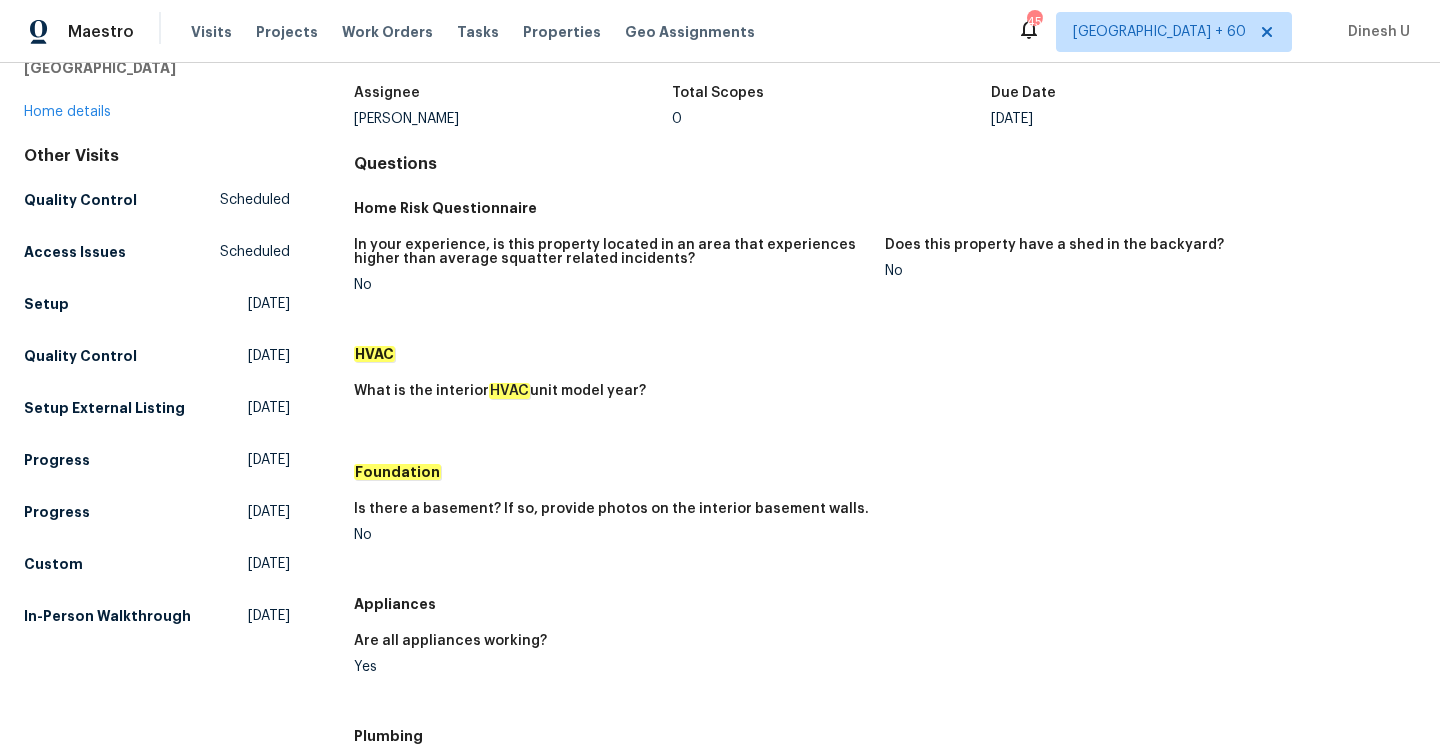 scroll, scrollTop: 110, scrollLeft: 0, axis: vertical 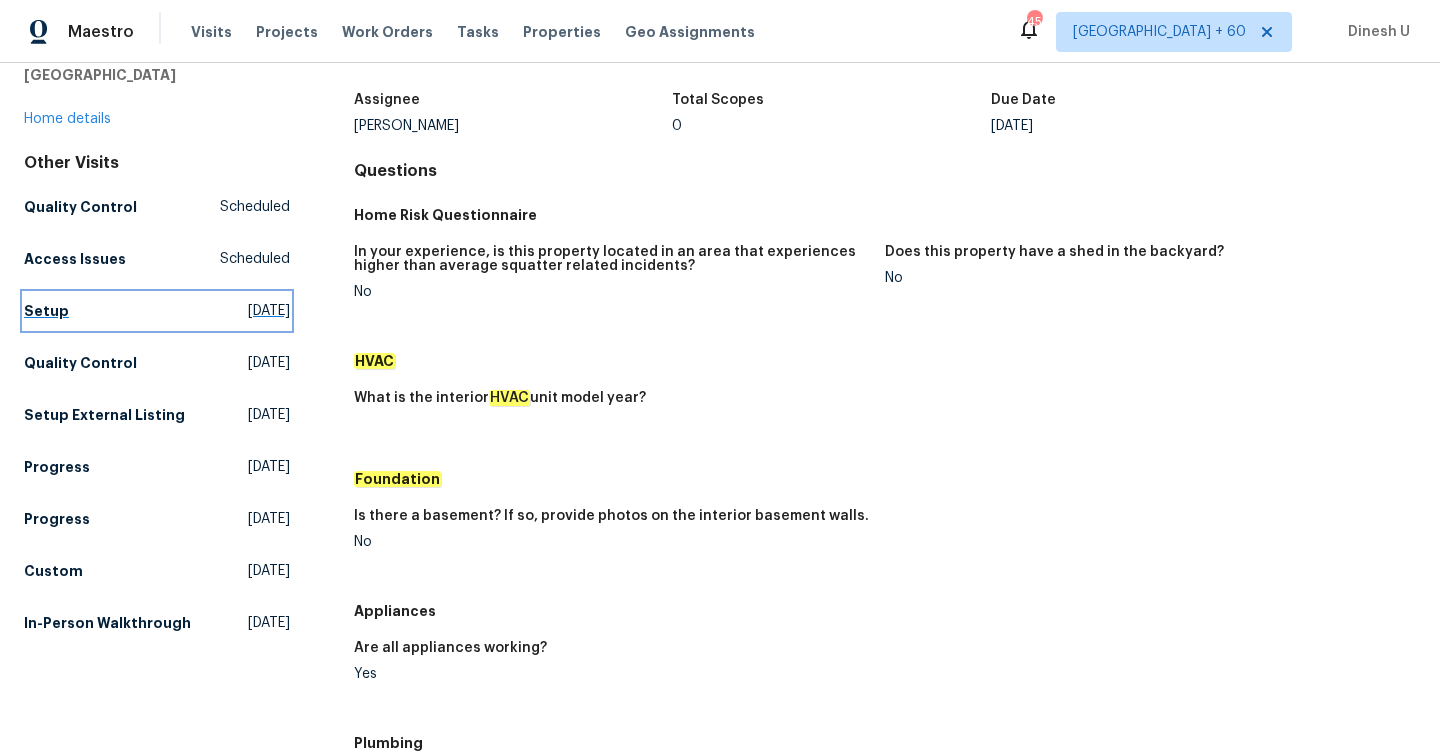 click on "[DATE]" at bounding box center (269, 311) 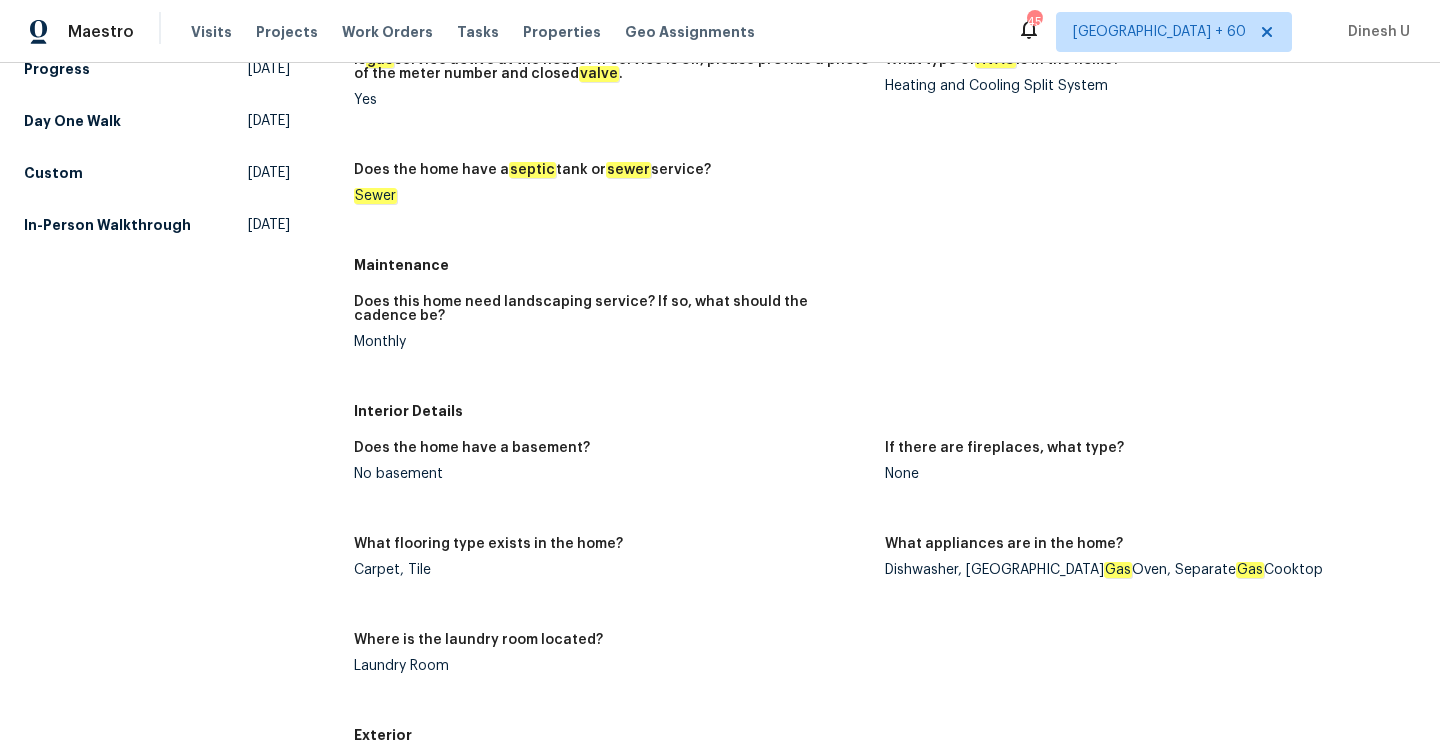 scroll, scrollTop: 632, scrollLeft: 0, axis: vertical 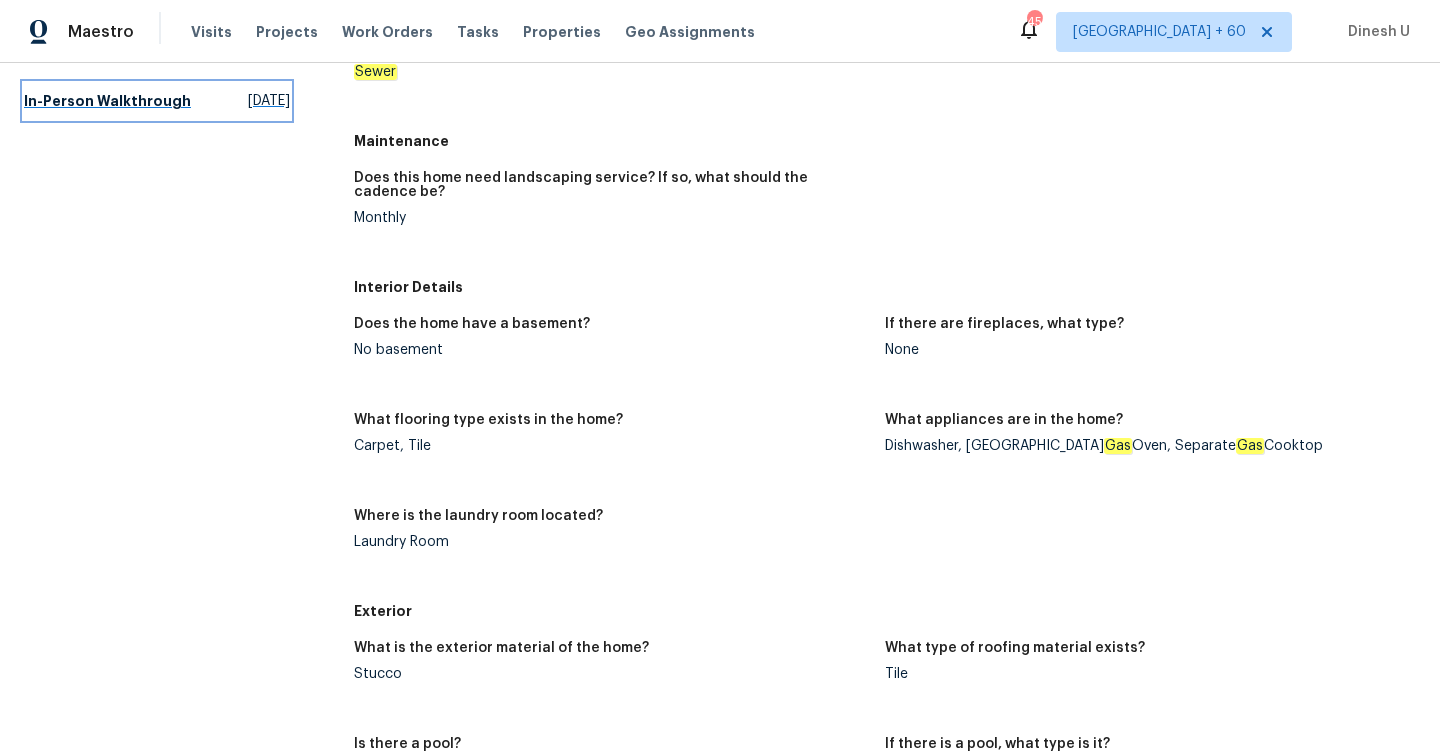 click on "[DATE]" at bounding box center [269, 101] 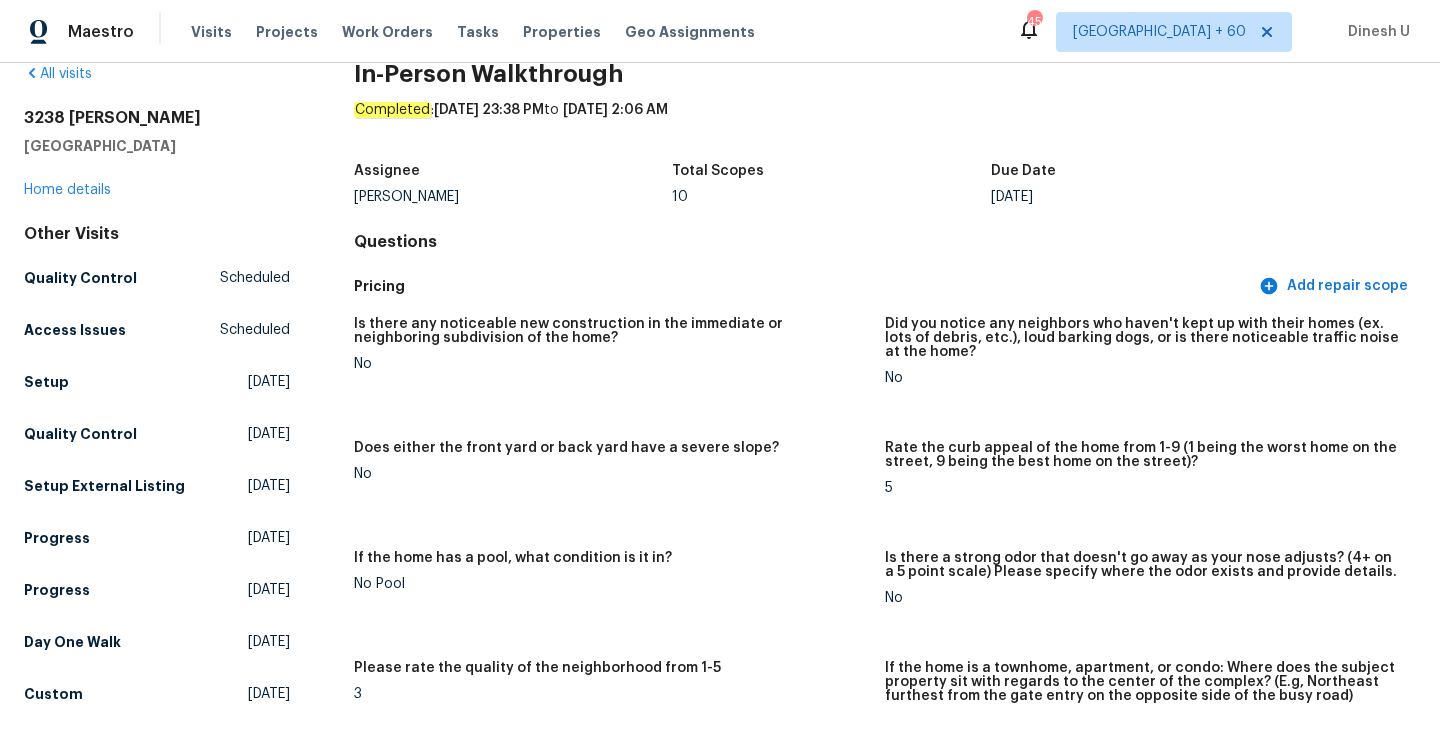 scroll, scrollTop: 0, scrollLeft: 0, axis: both 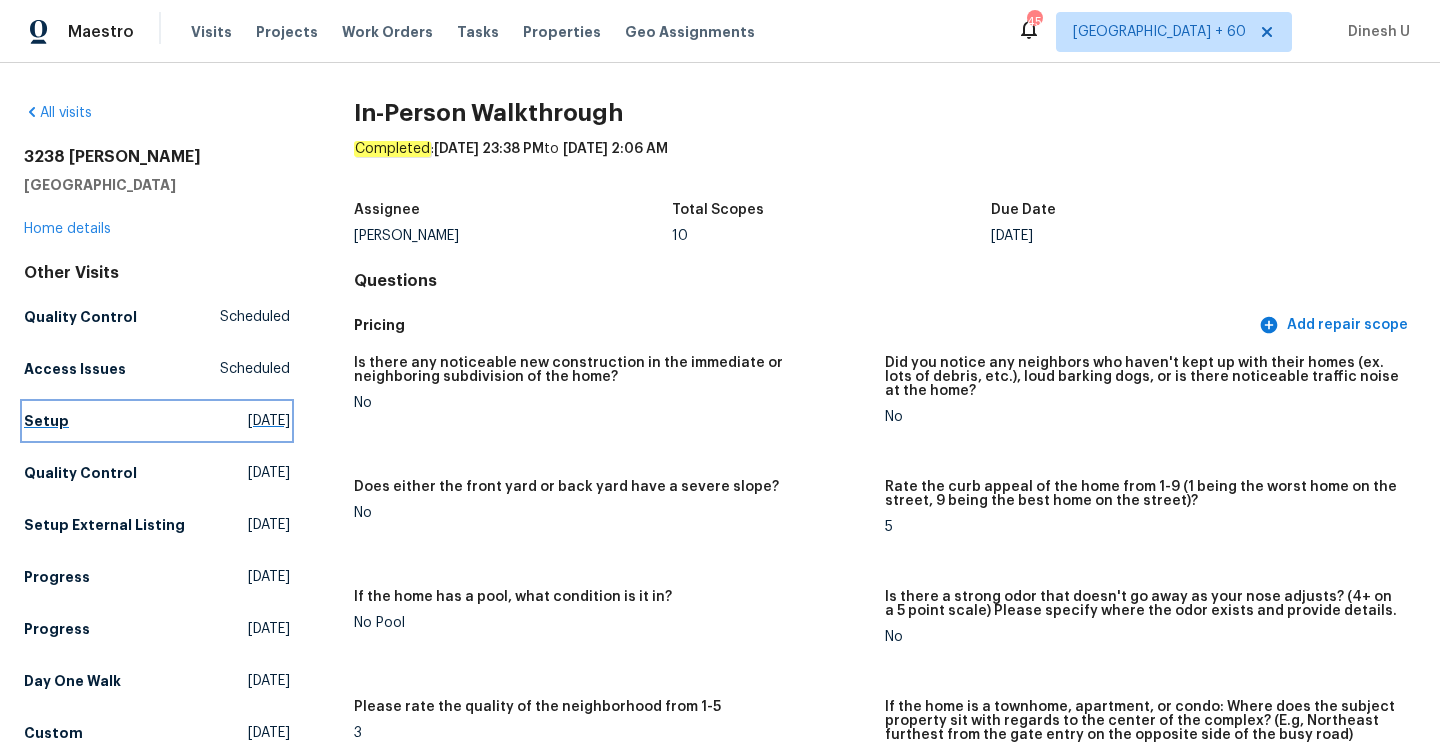 click on "Setup" at bounding box center [46, 421] 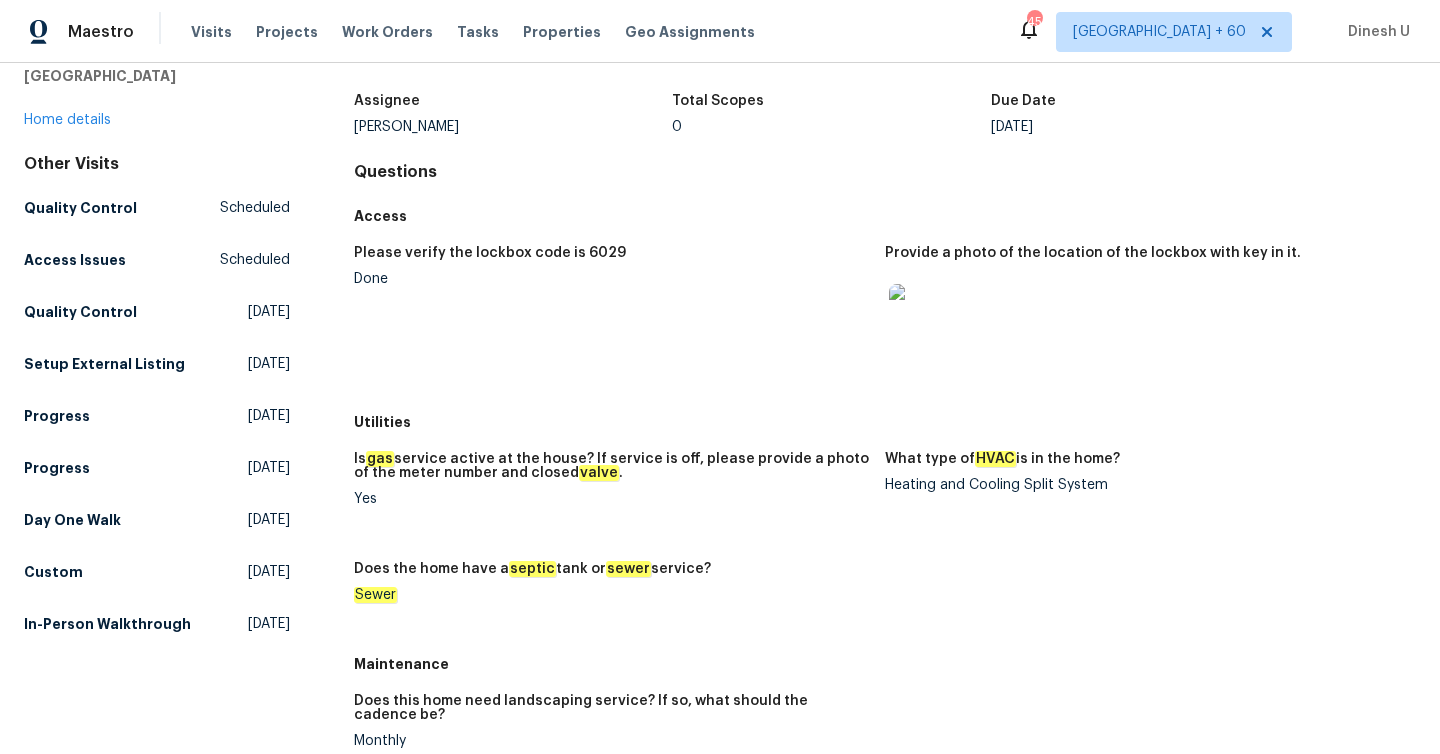 scroll, scrollTop: 123, scrollLeft: 0, axis: vertical 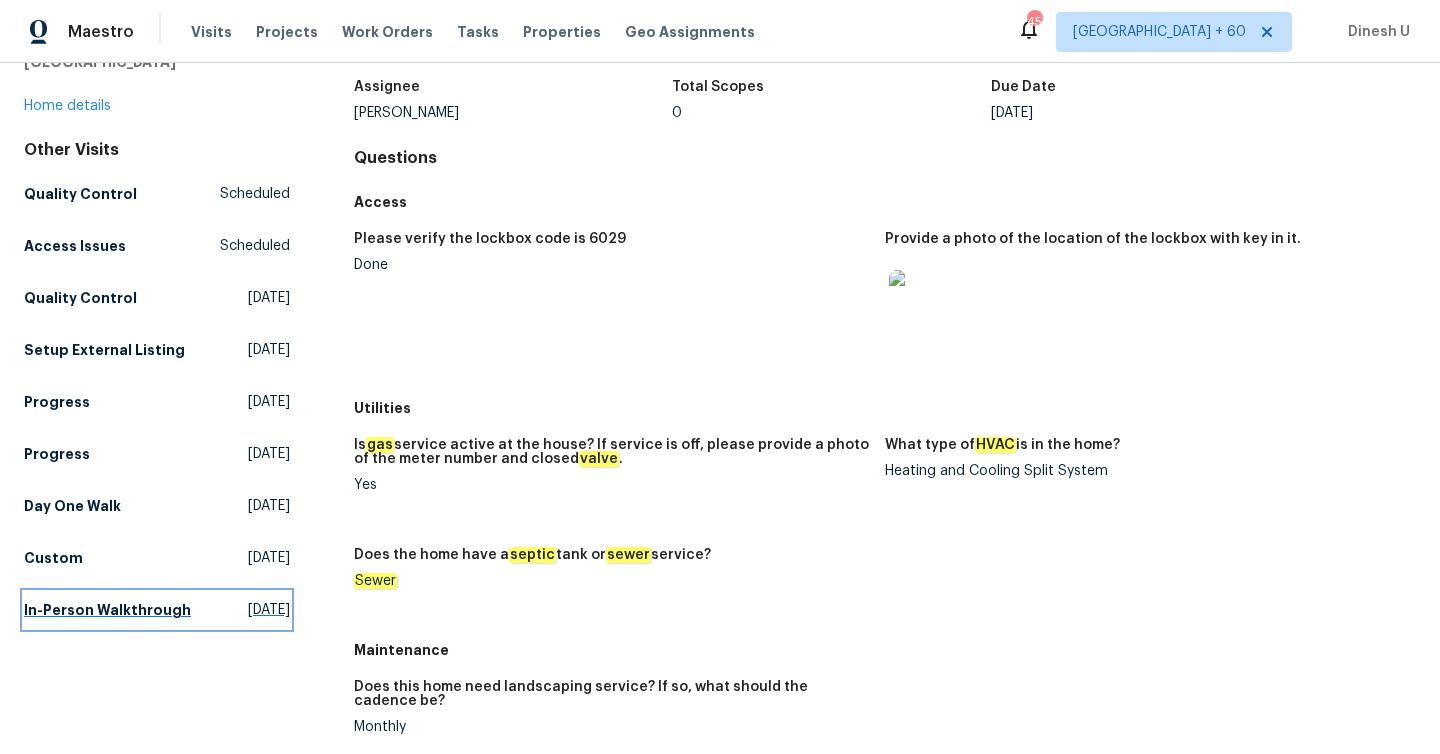click on "[DATE]" at bounding box center [269, 610] 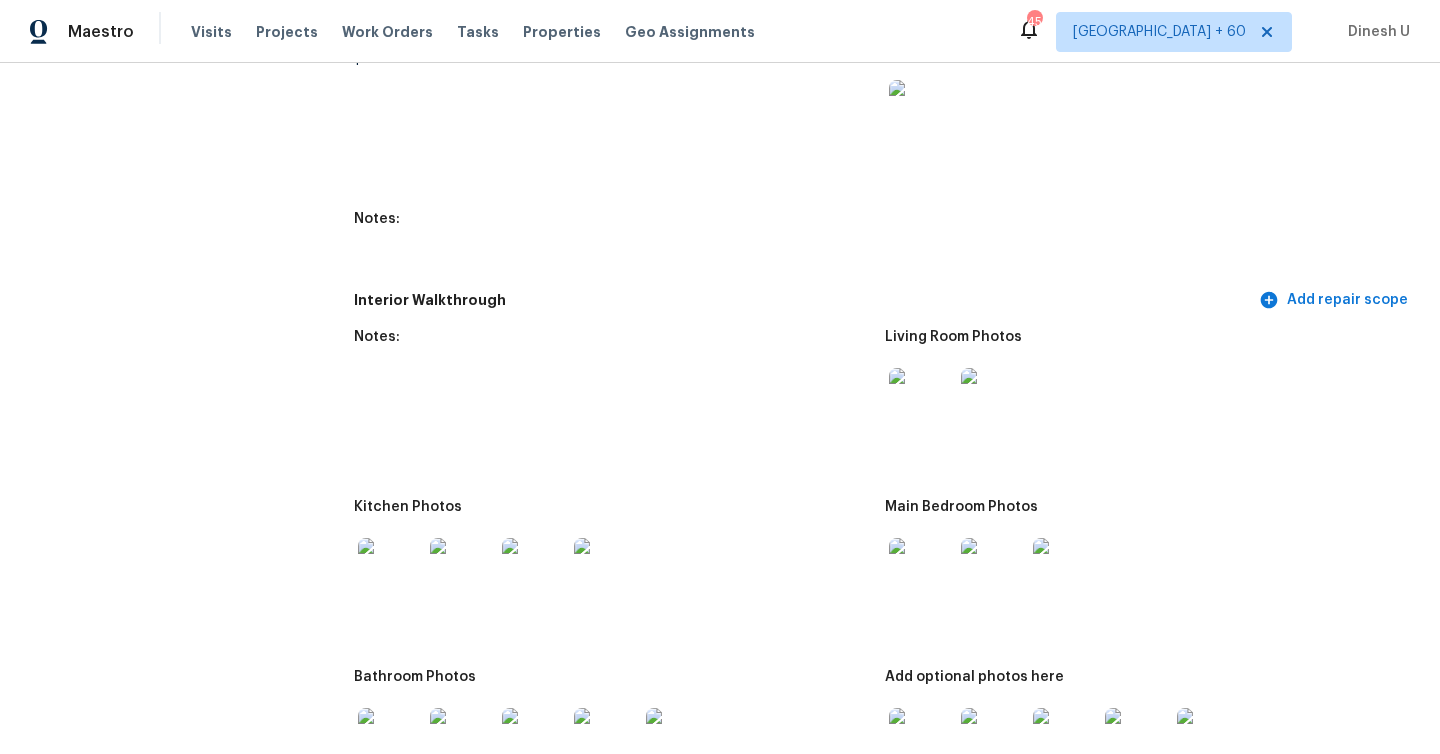 scroll, scrollTop: 2330, scrollLeft: 0, axis: vertical 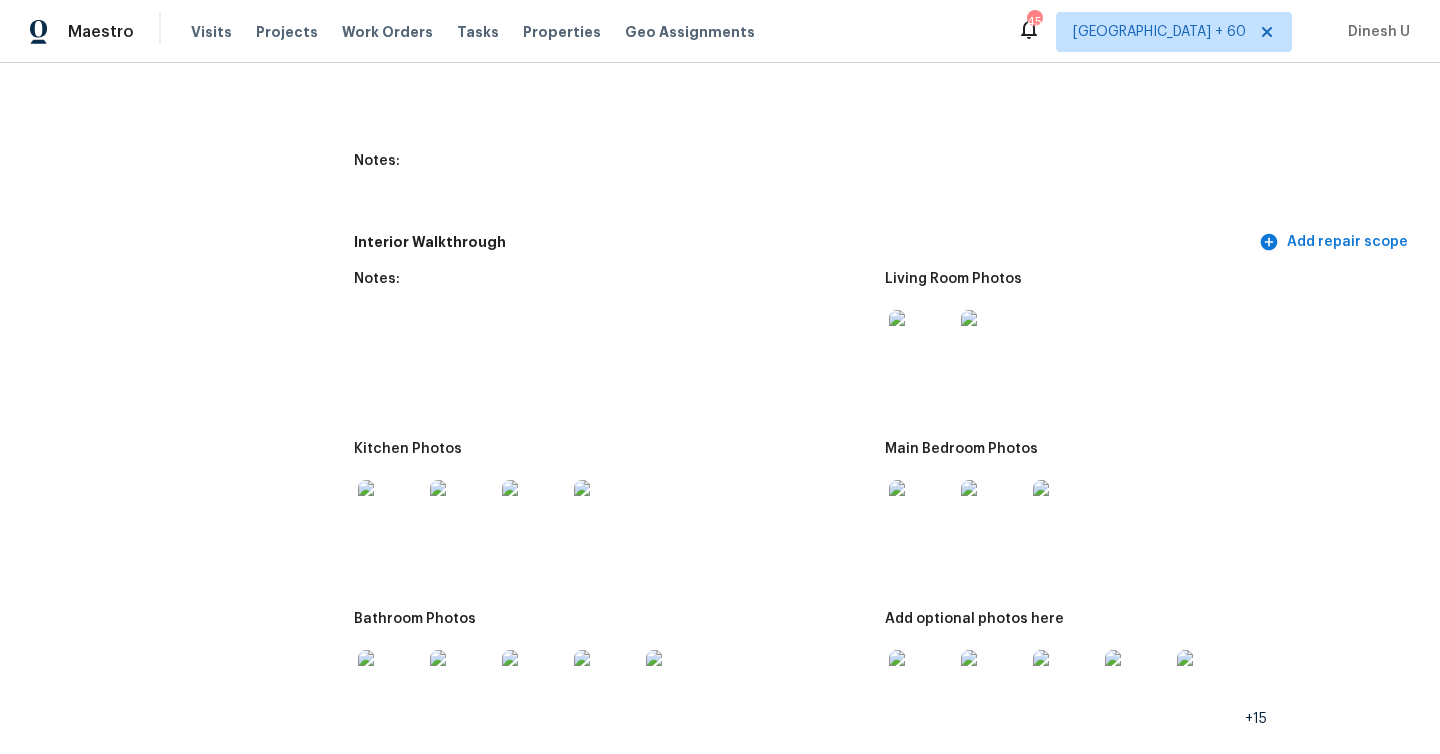click at bounding box center (390, 512) 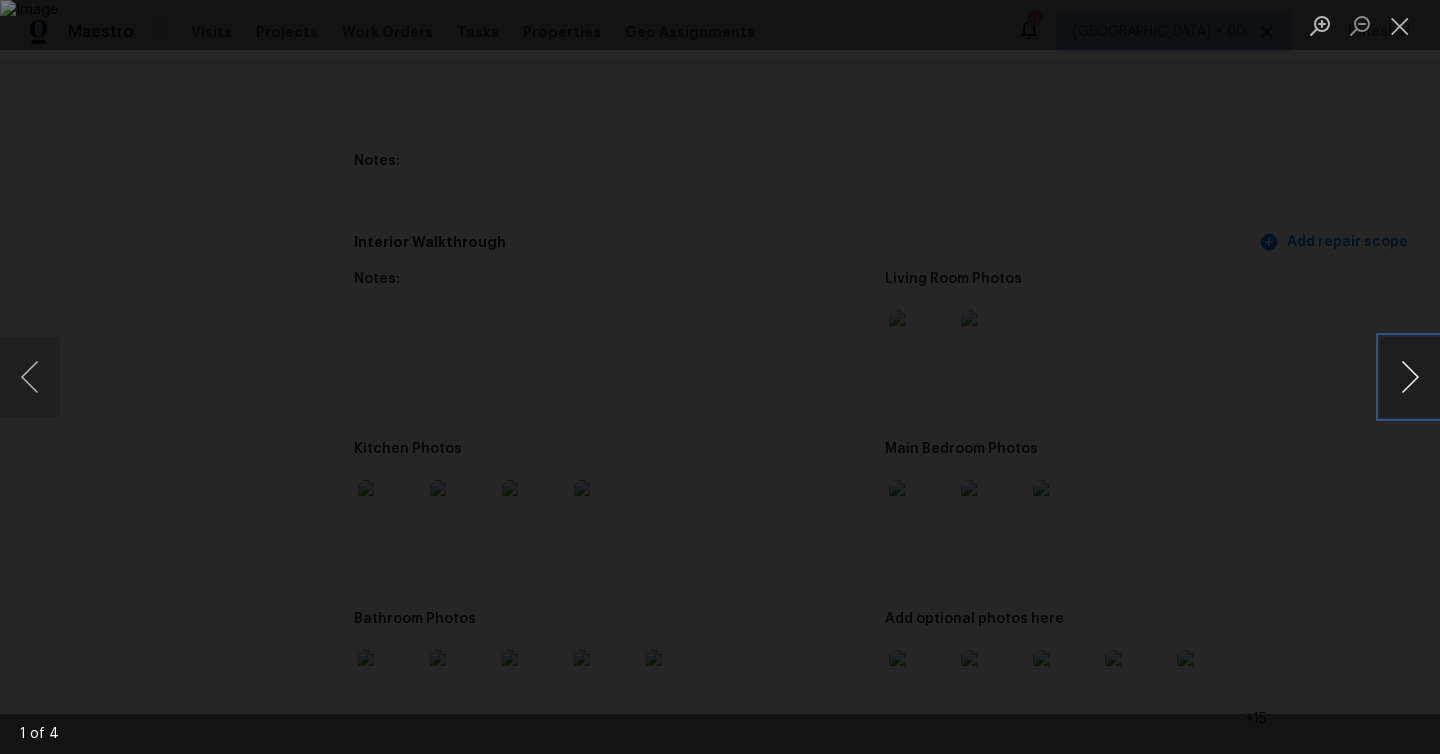 click at bounding box center (1410, 377) 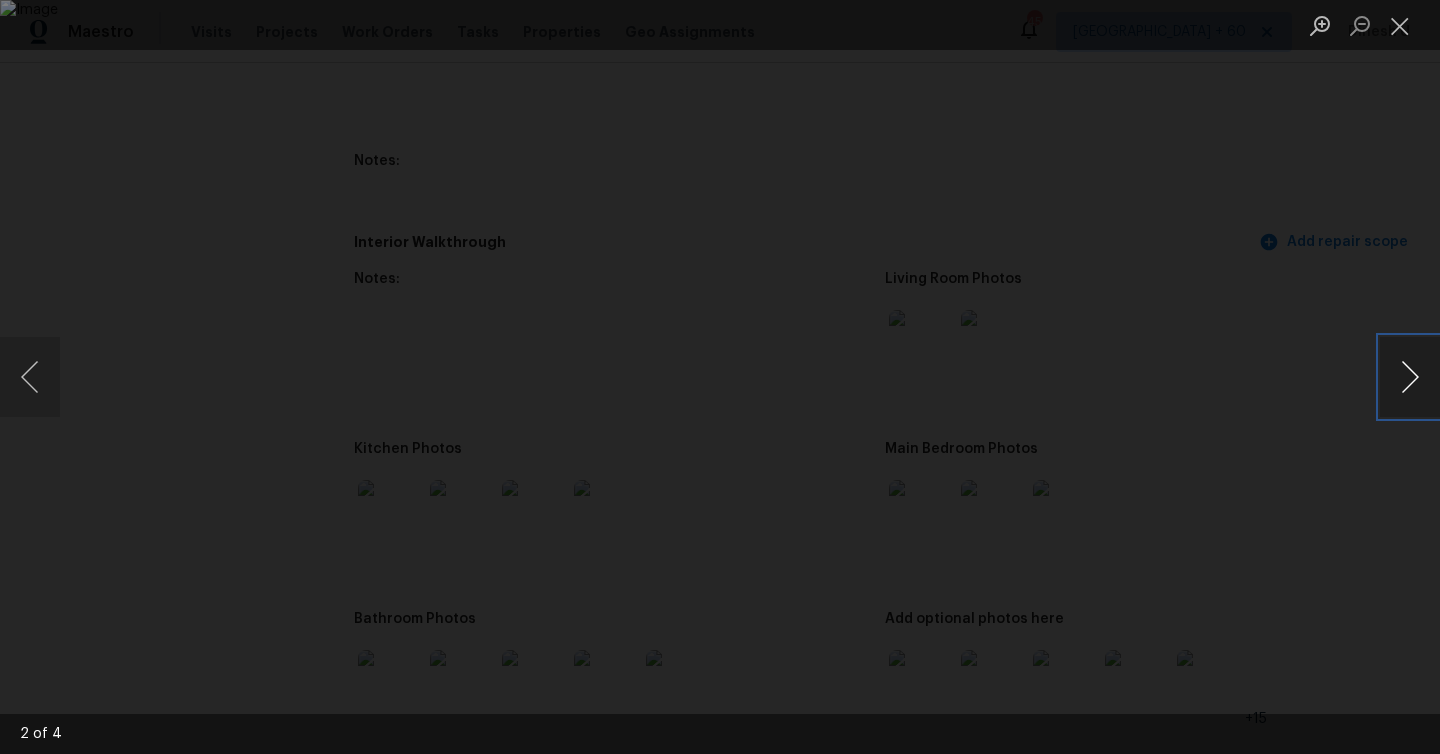click at bounding box center [1410, 377] 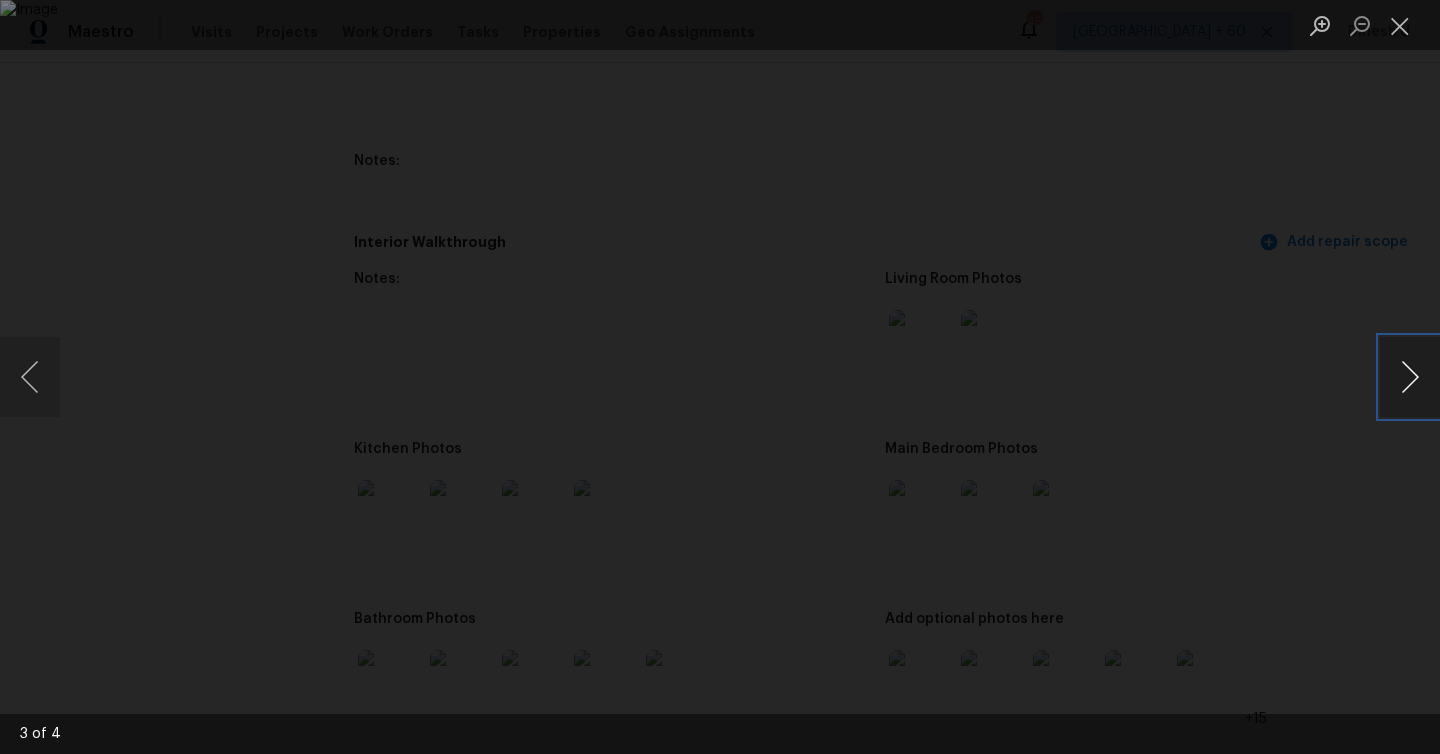 click at bounding box center [1410, 377] 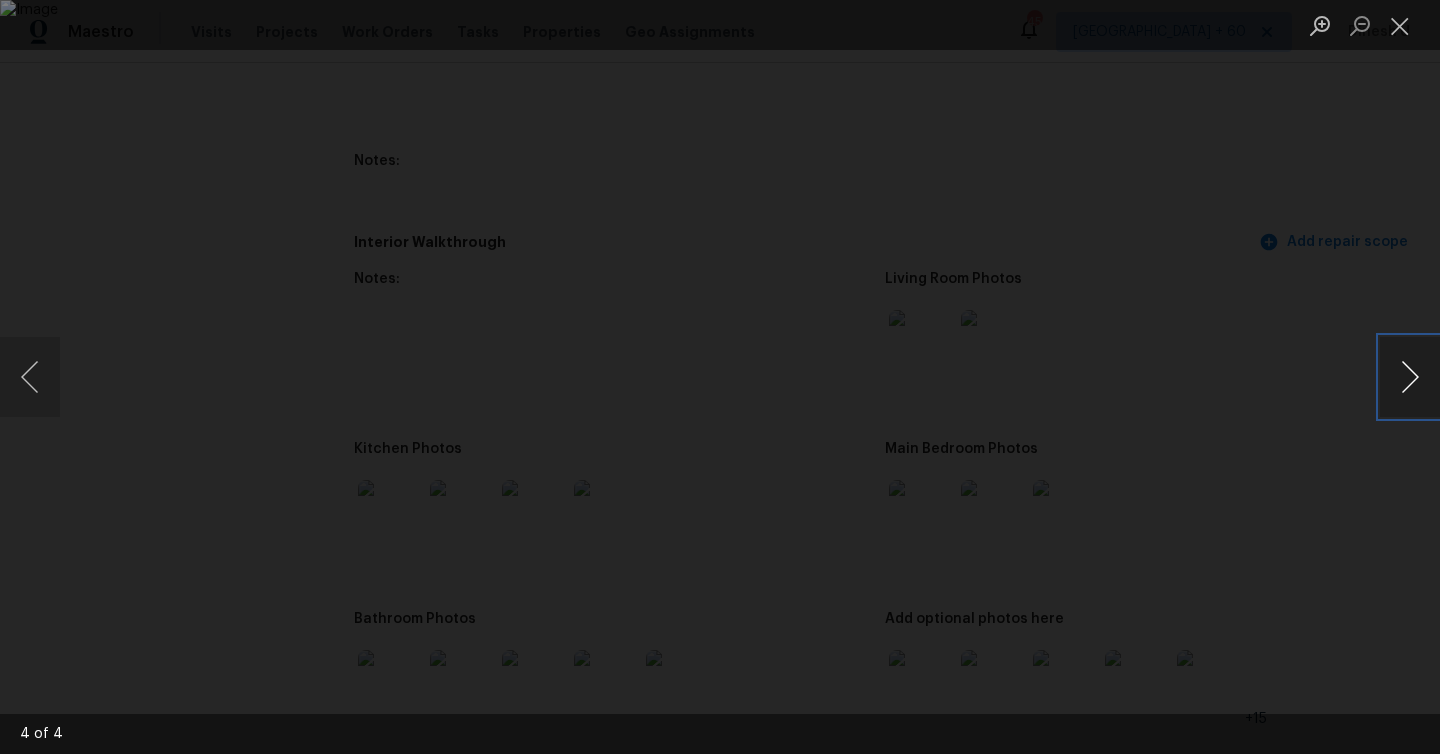 click at bounding box center (1410, 377) 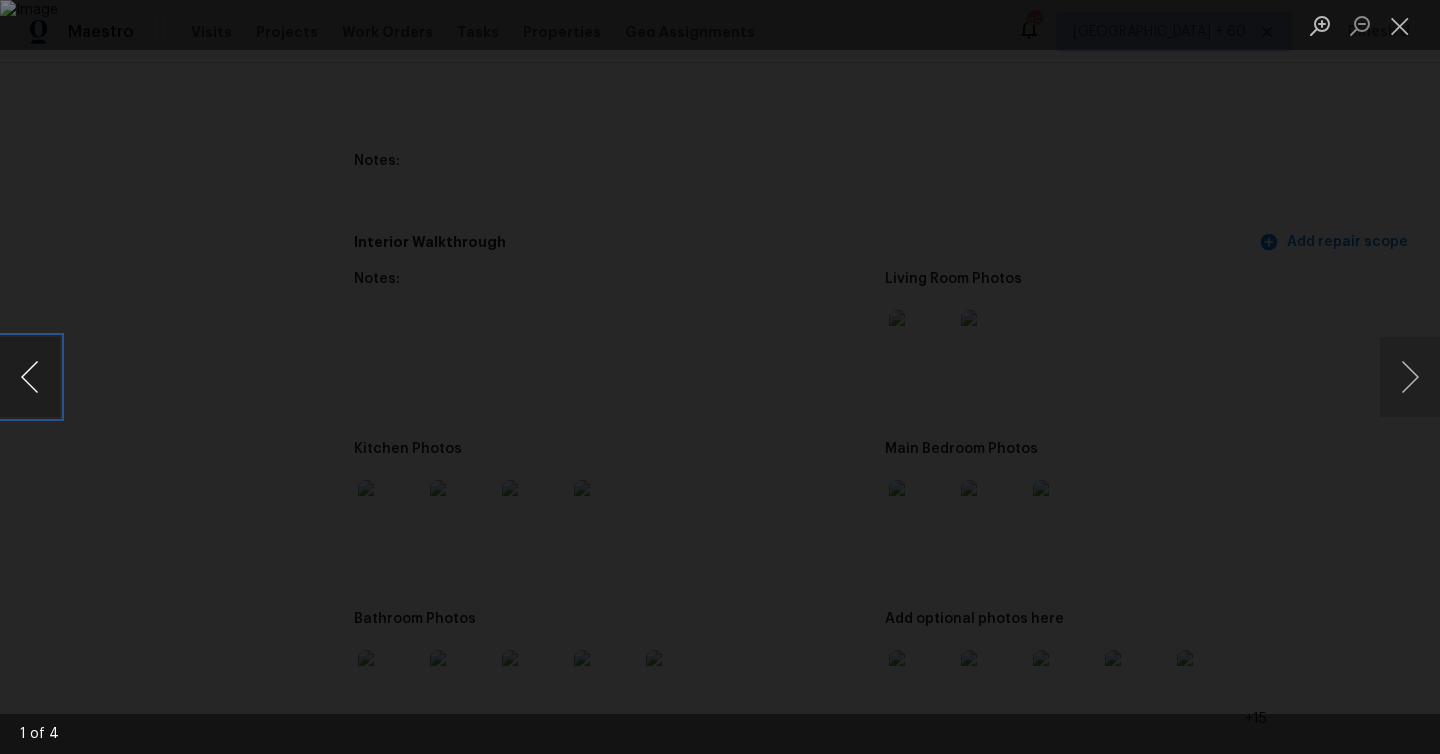 click at bounding box center [30, 377] 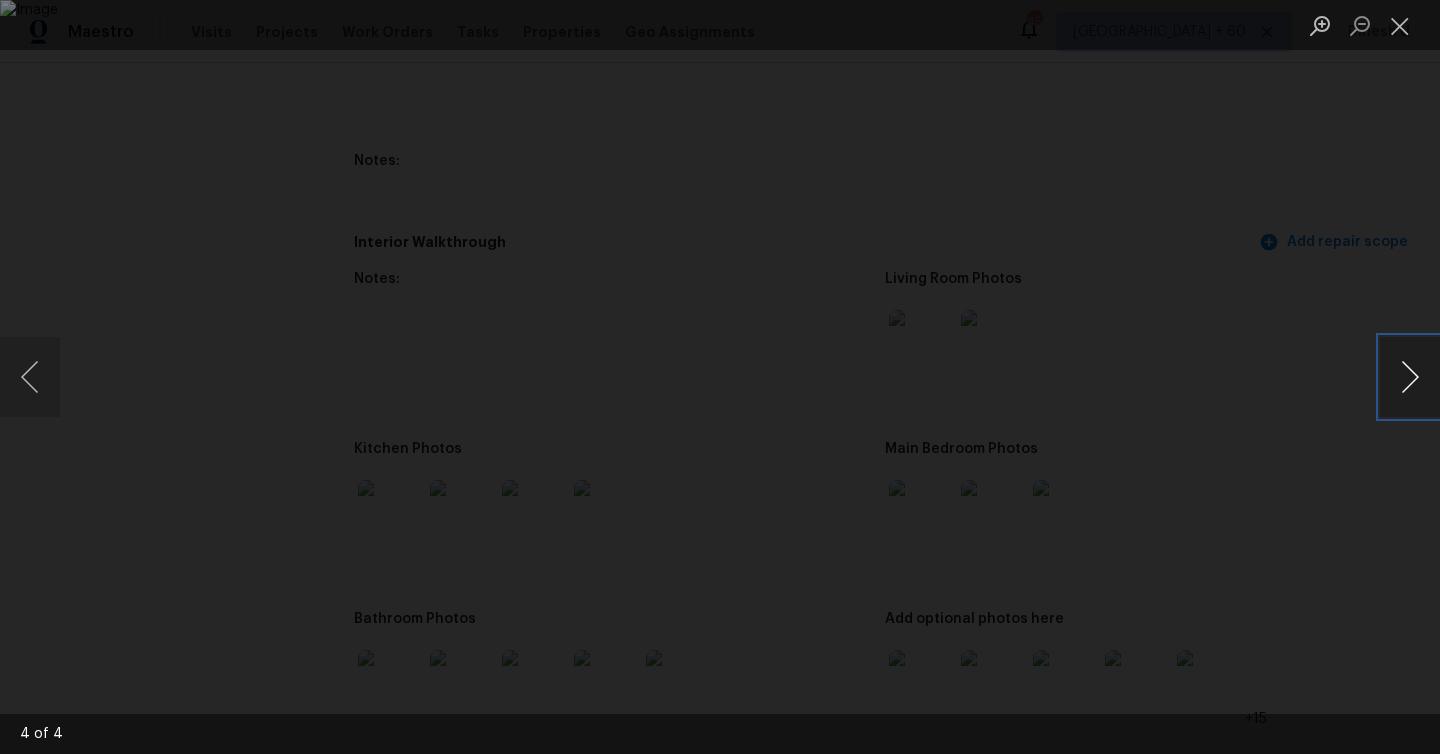 click at bounding box center [1410, 377] 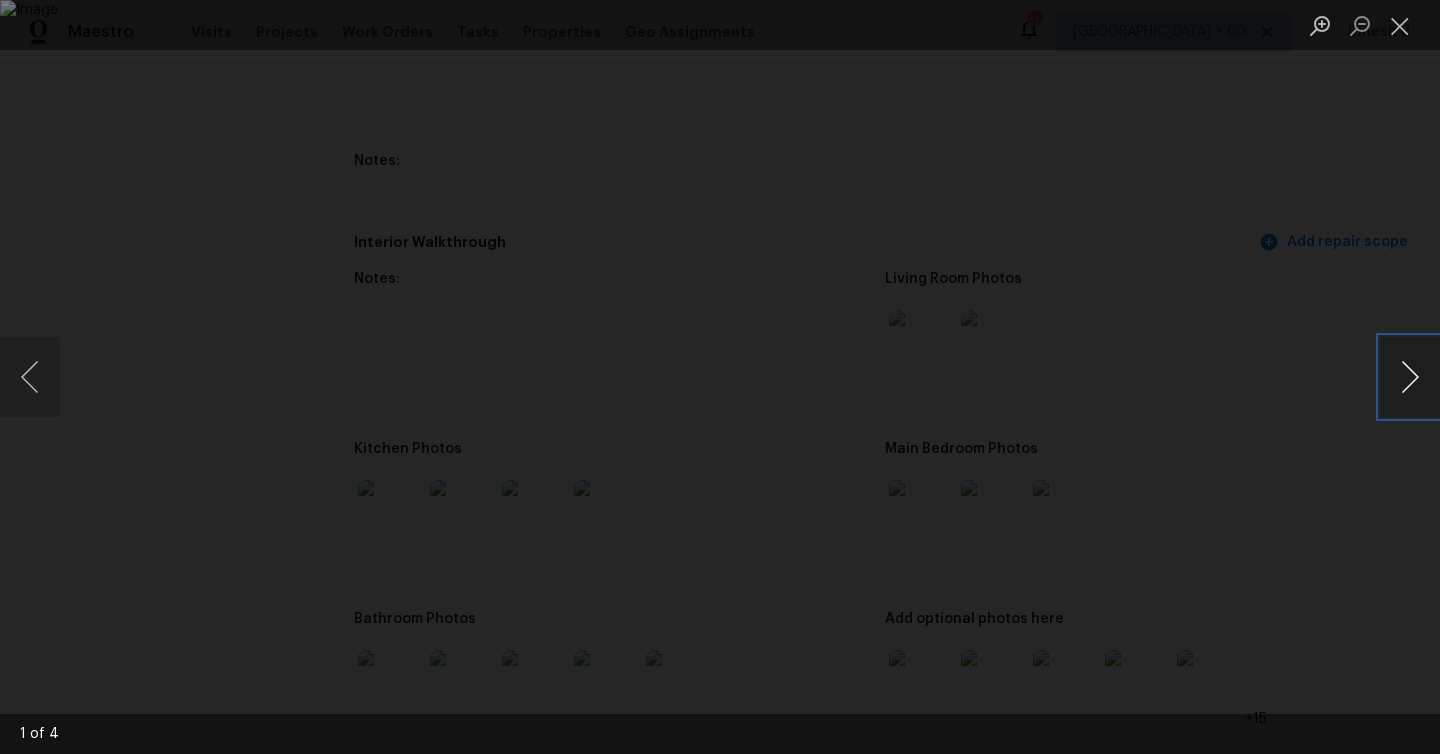 click at bounding box center (1410, 377) 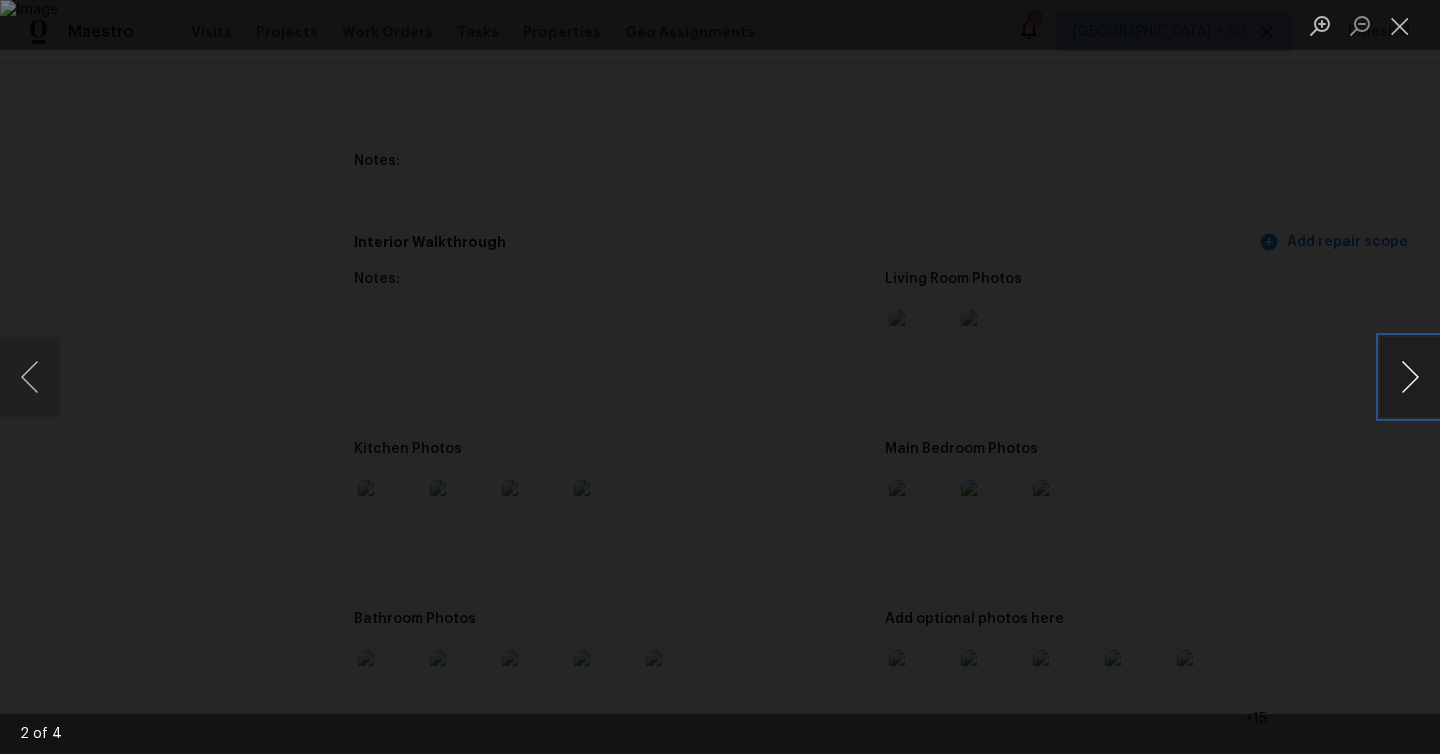 click at bounding box center (1410, 377) 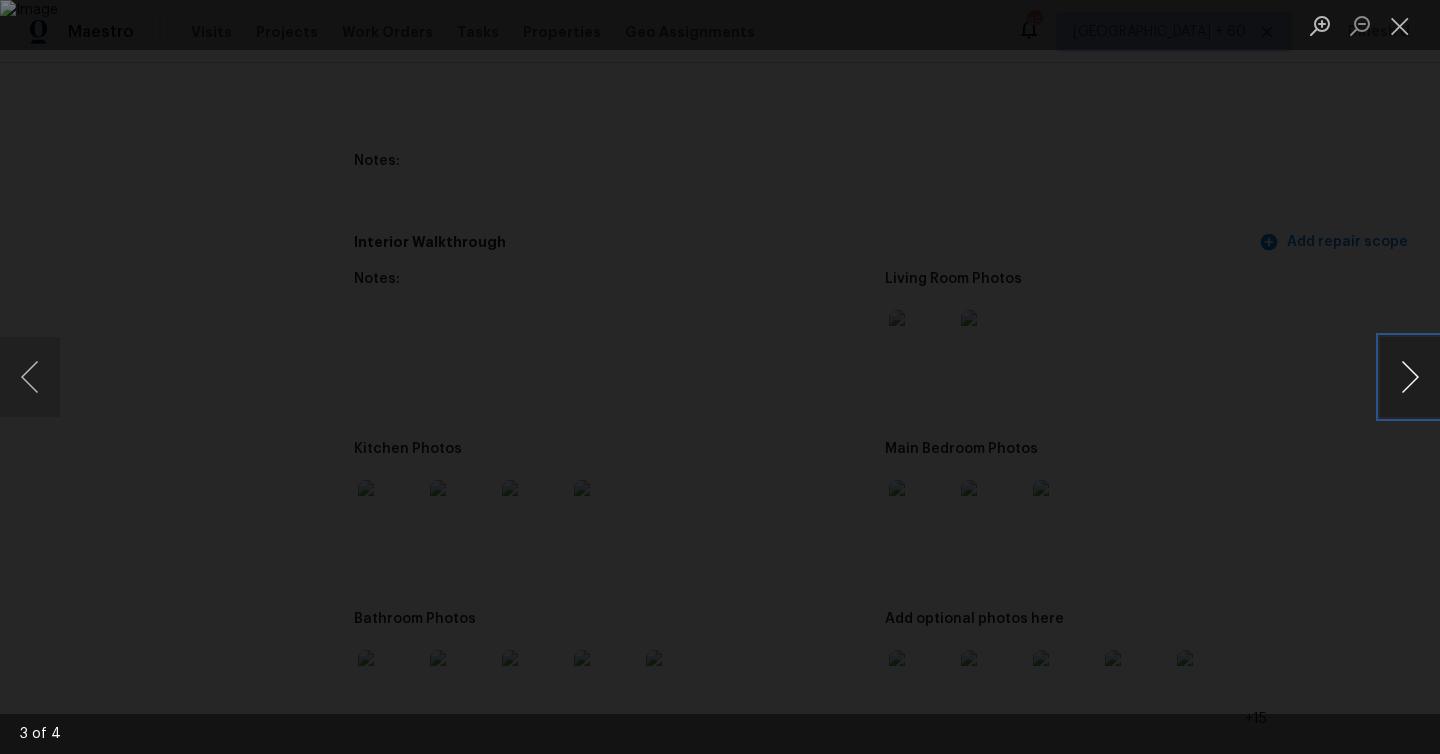 click at bounding box center (1410, 377) 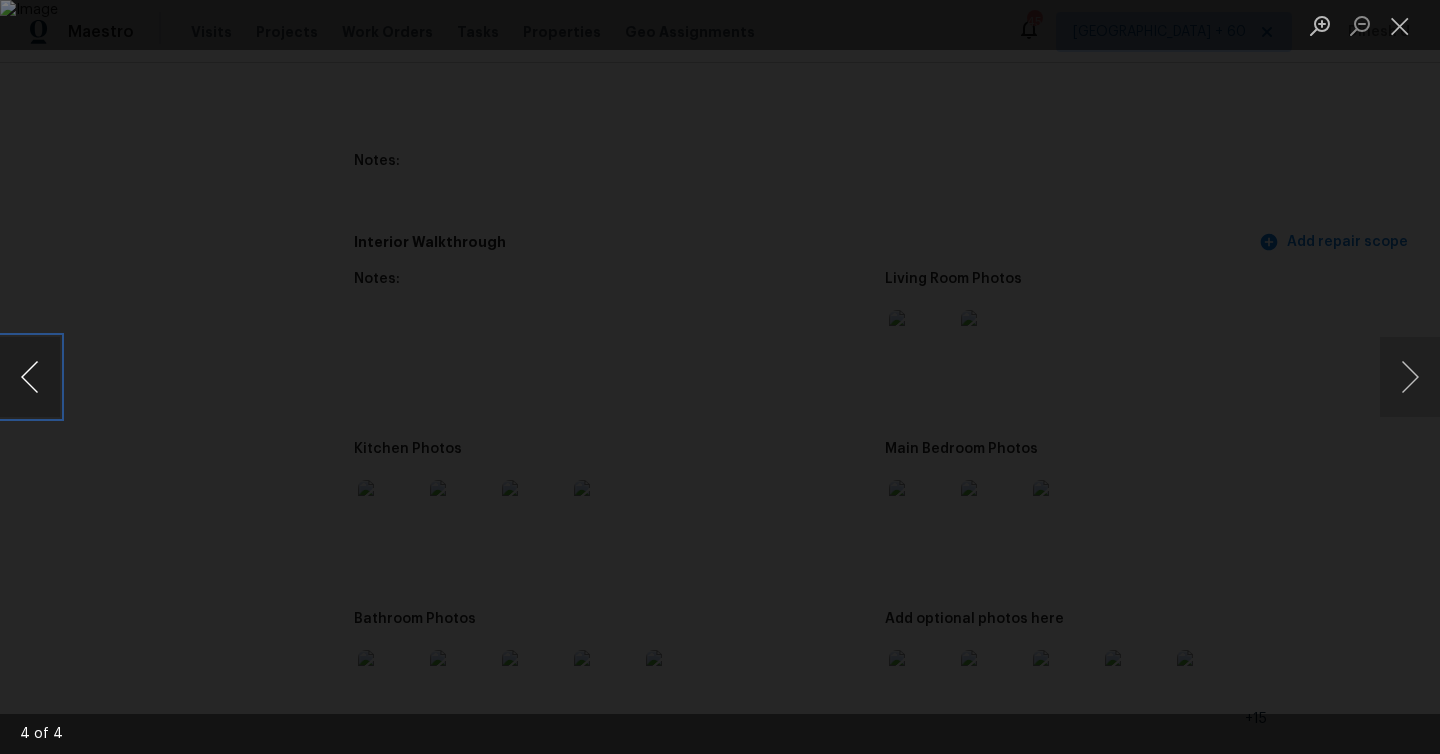 click at bounding box center [30, 377] 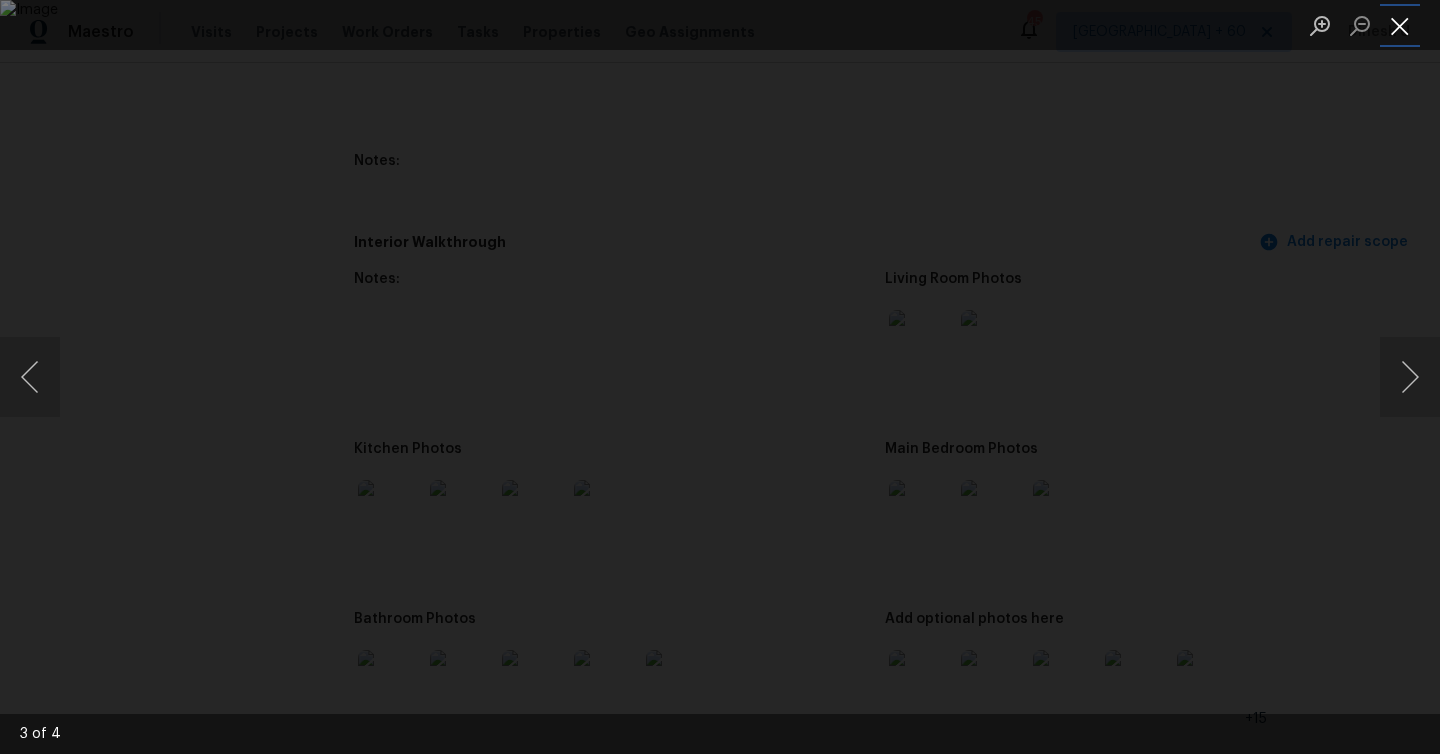 click at bounding box center [1400, 25] 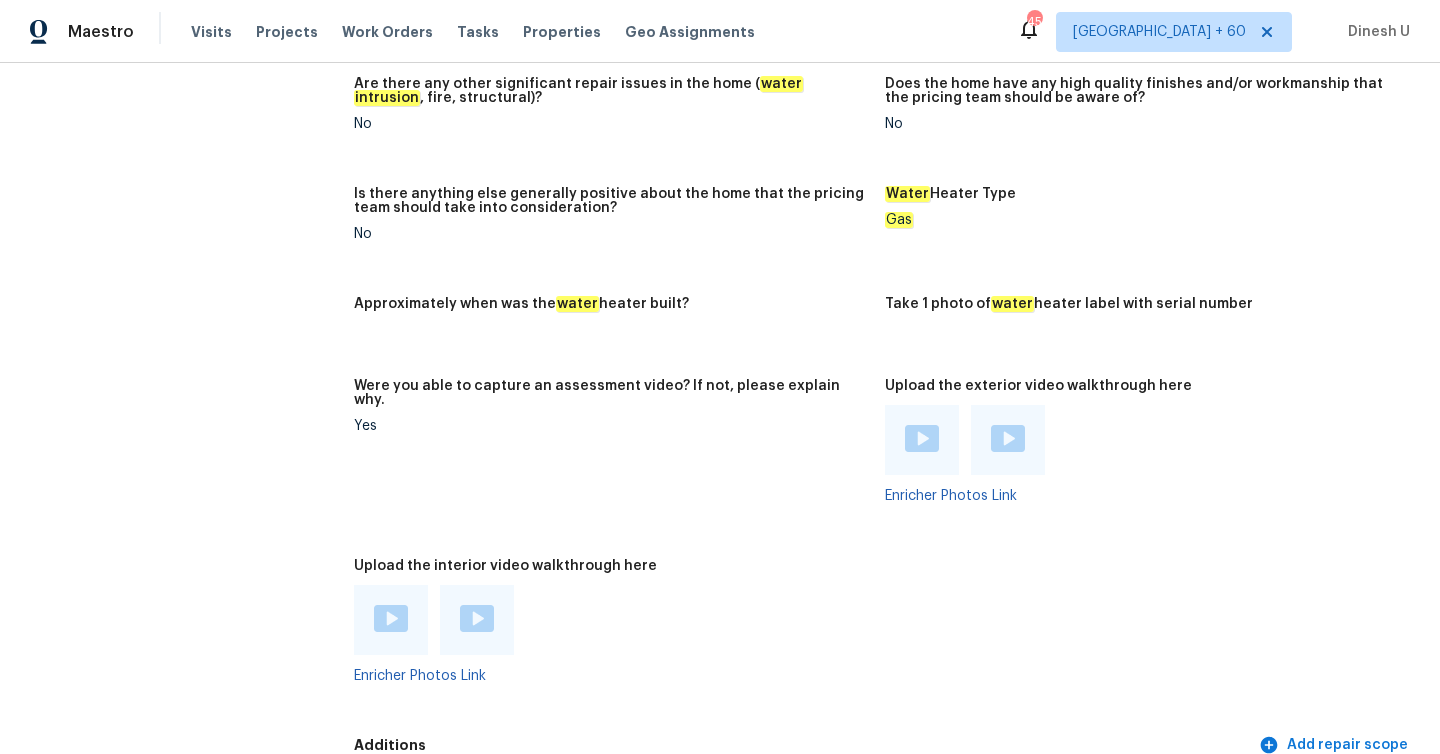 scroll, scrollTop: 3707, scrollLeft: 0, axis: vertical 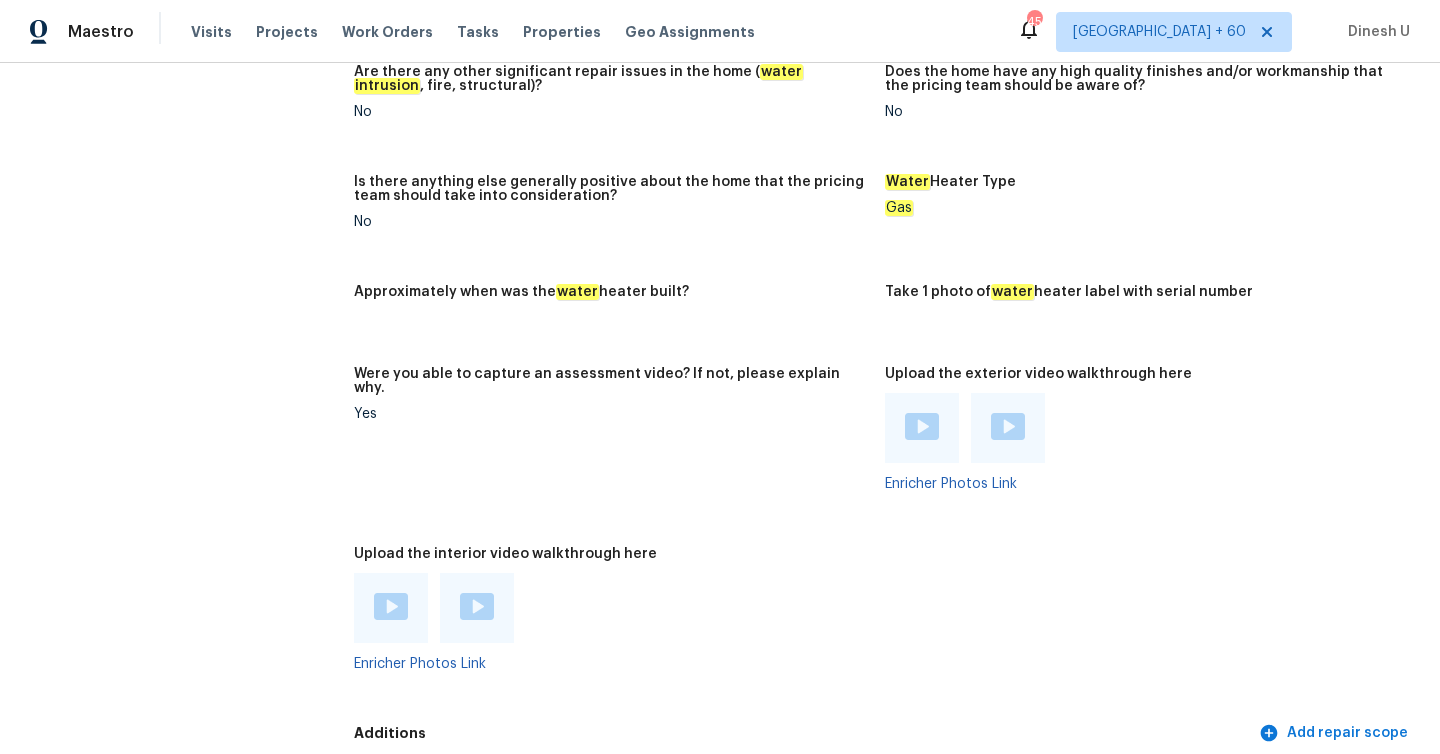 click at bounding box center (391, 606) 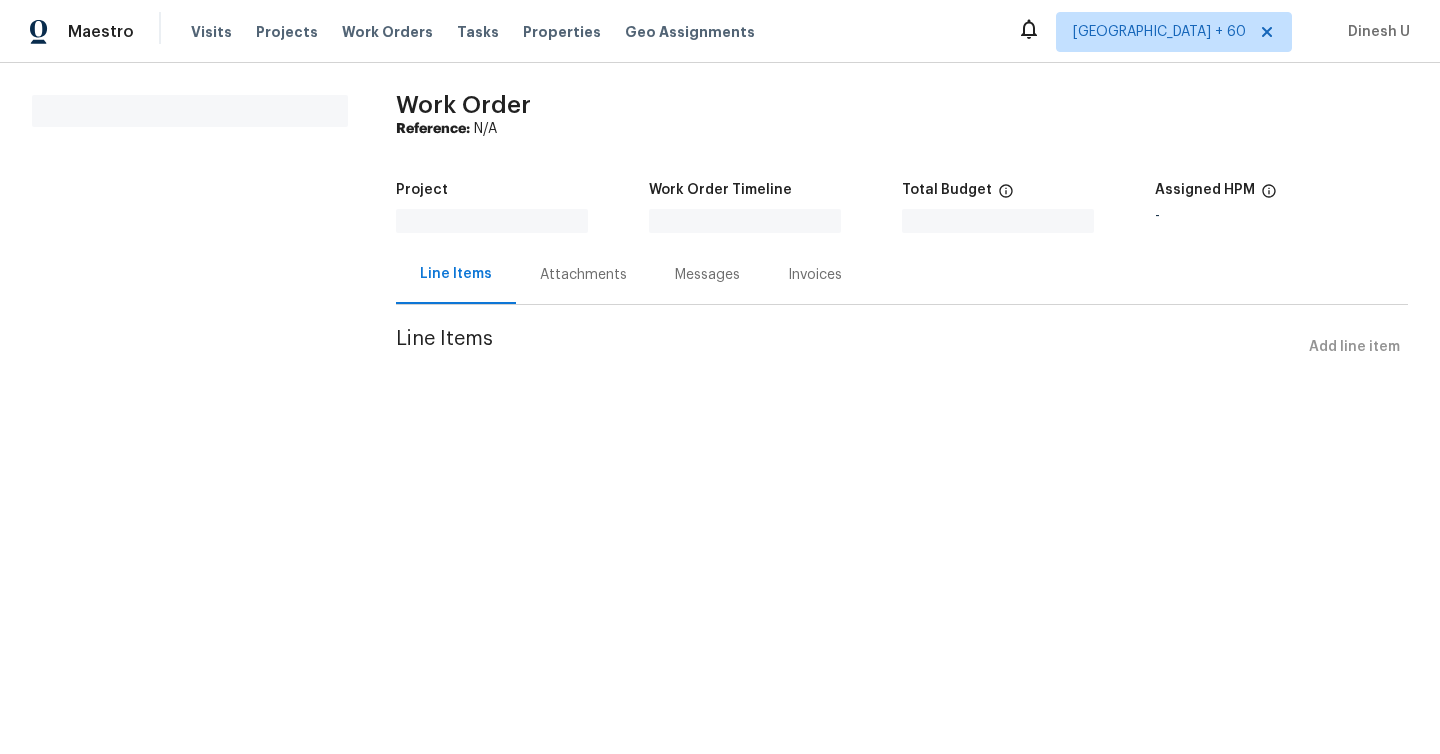 scroll, scrollTop: 0, scrollLeft: 0, axis: both 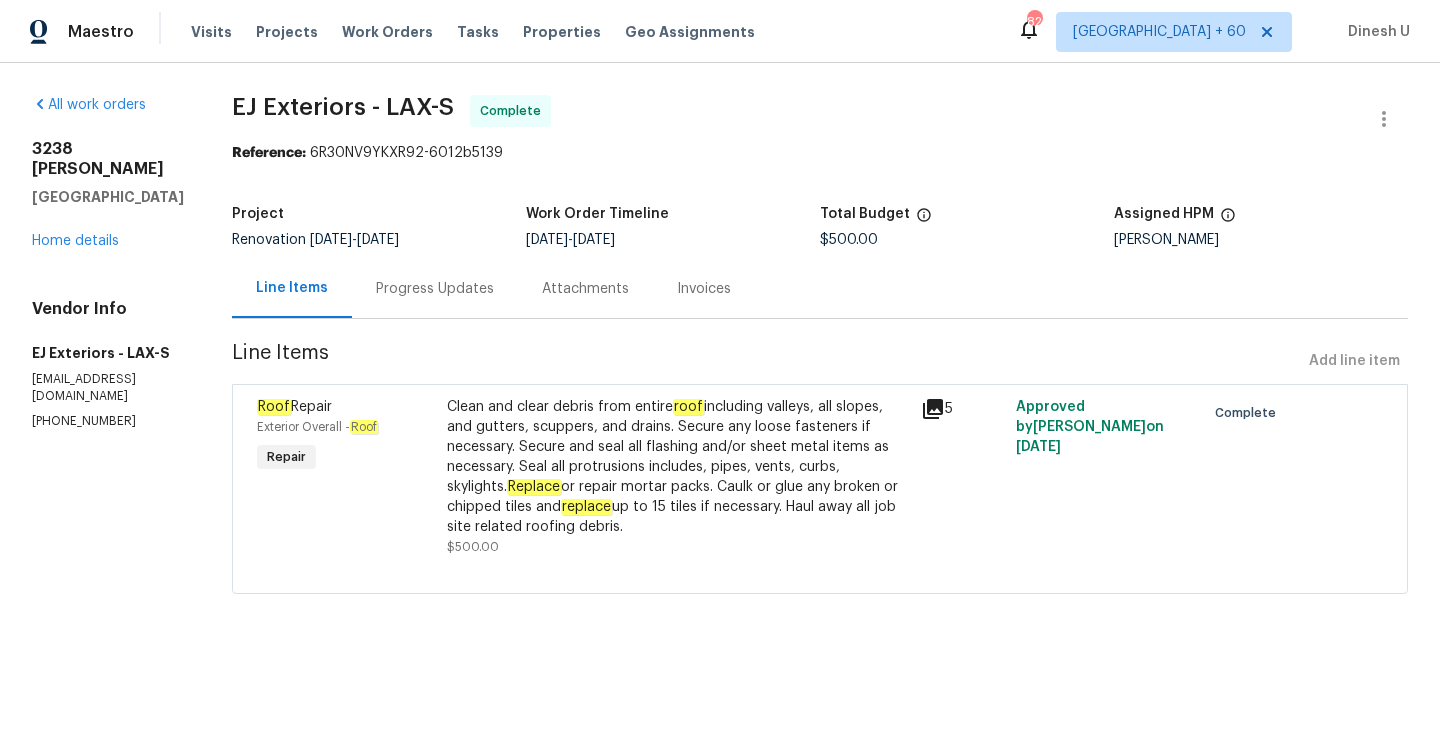 click on "Progress Updates" at bounding box center (435, 288) 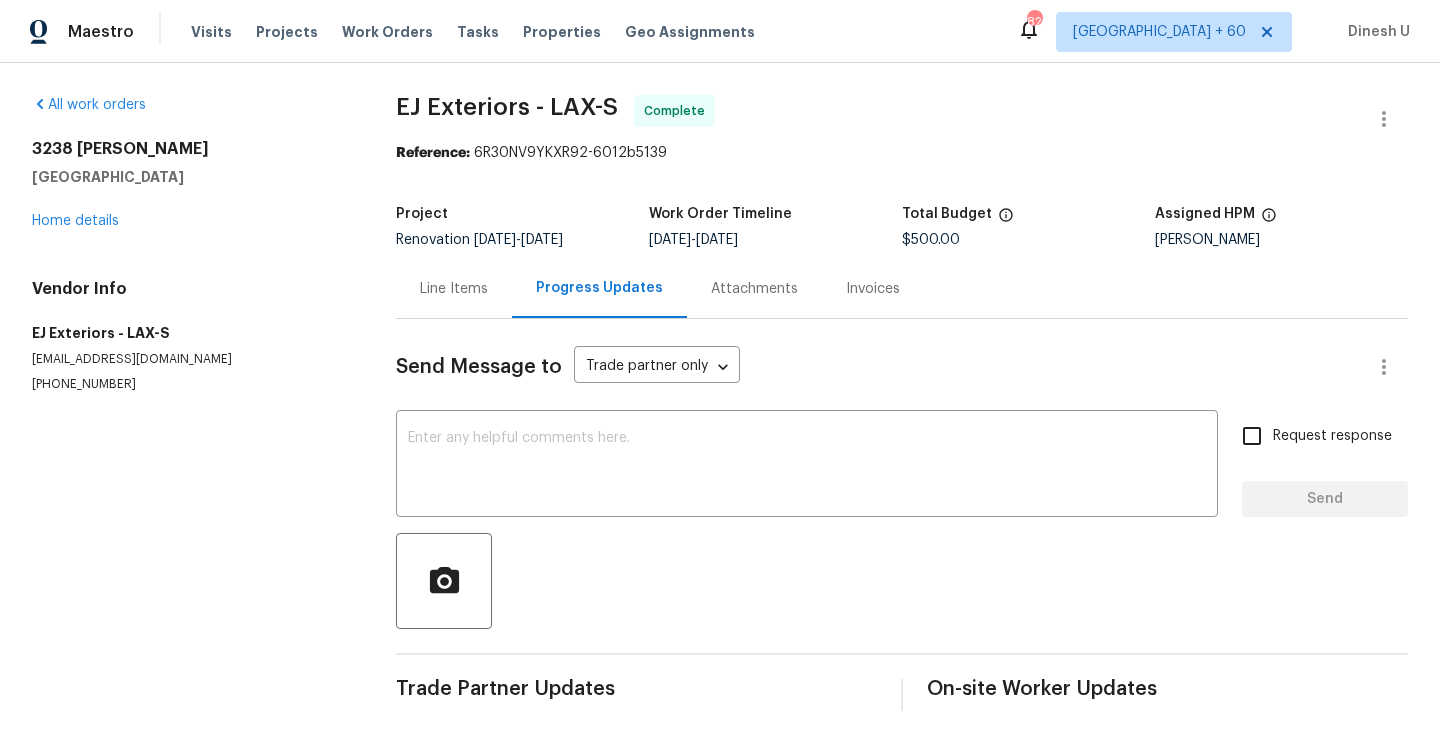 click on "Invoices" at bounding box center (873, 288) 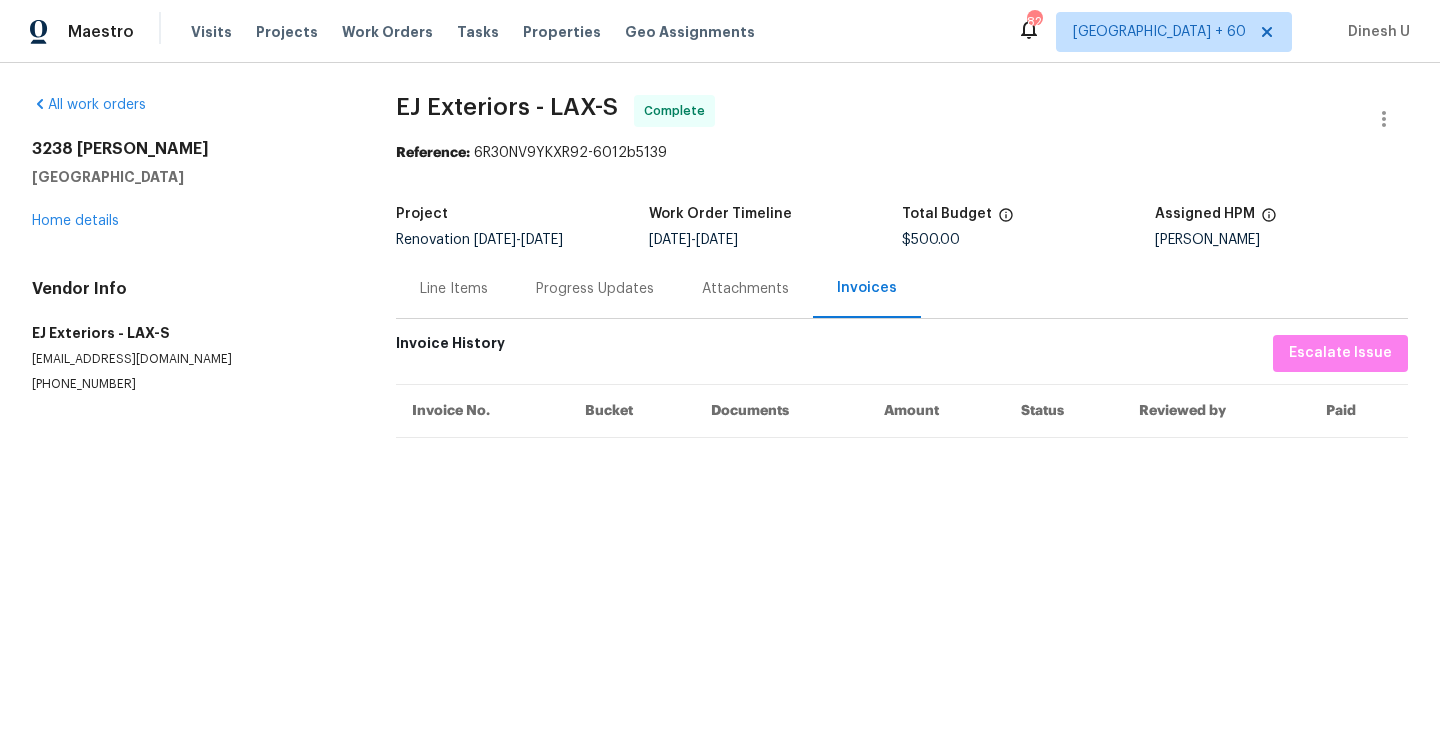 click on "Line Items" at bounding box center [454, 288] 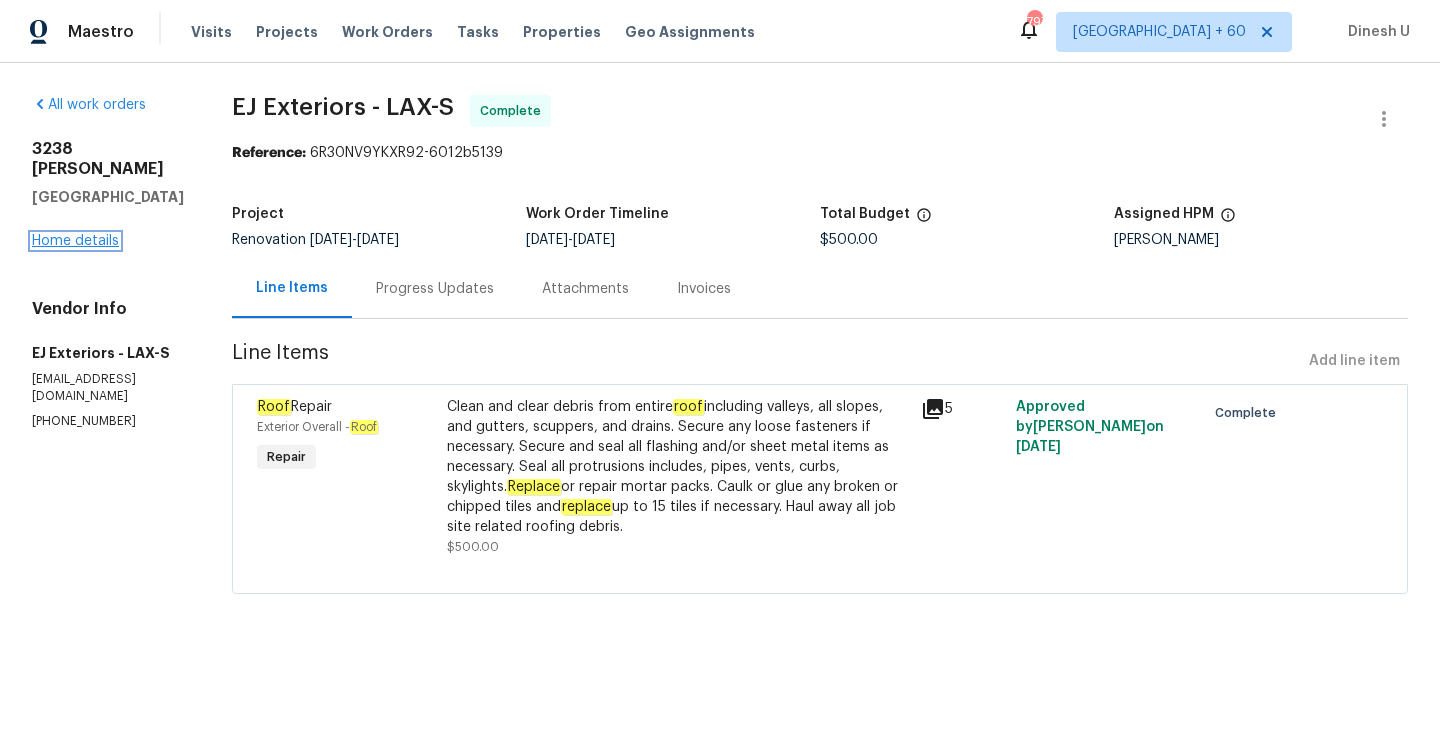 click on "Home details" at bounding box center [75, 241] 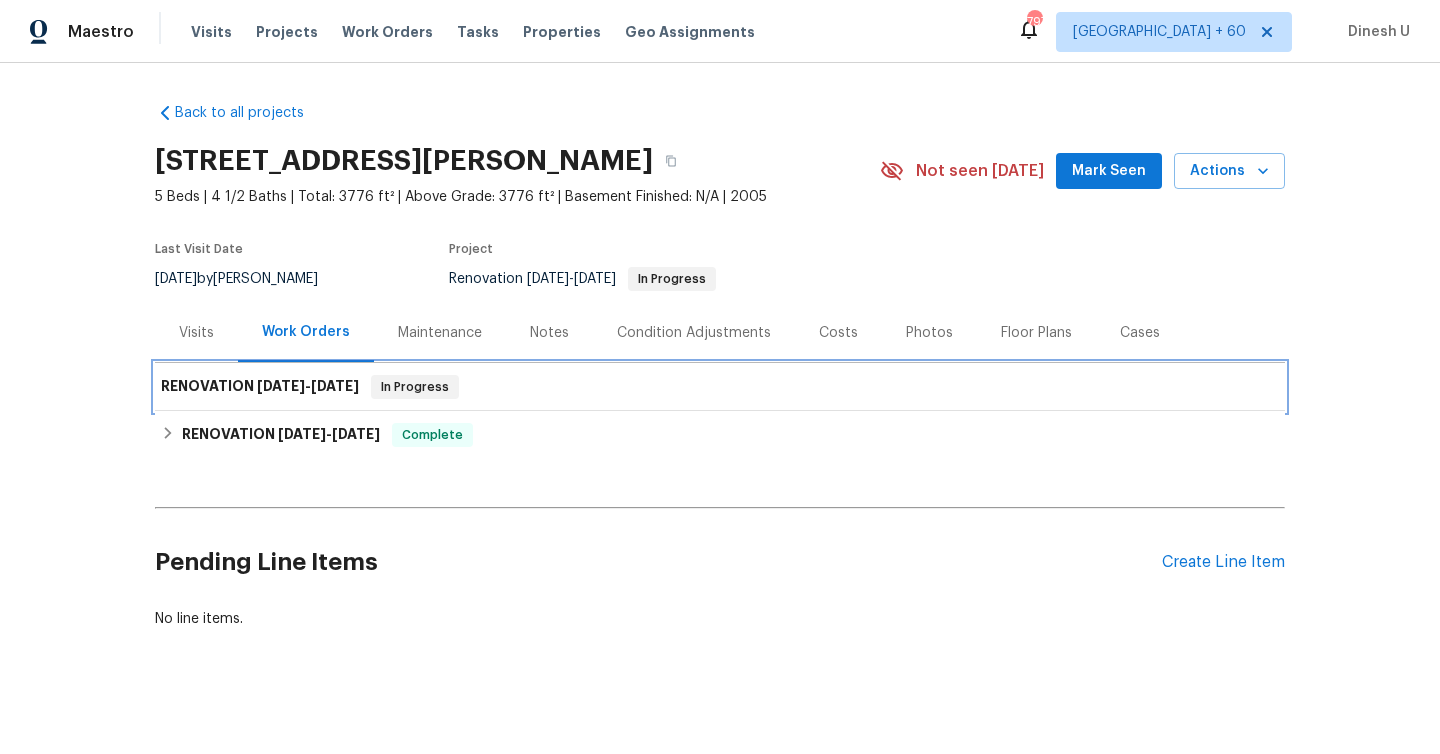 click on "RENOVATION   7/18/25  -  7/18/25" at bounding box center [260, 387] 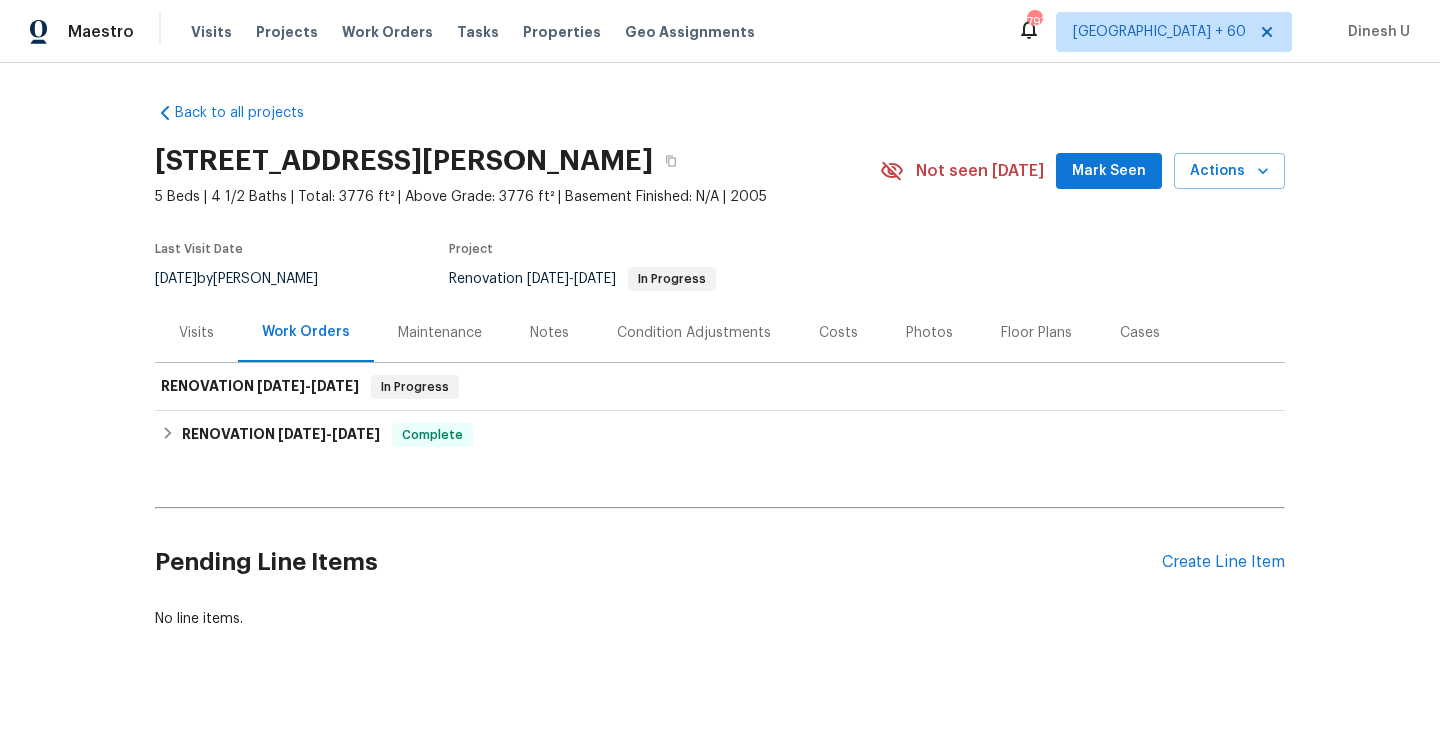 click on "Visits" at bounding box center [196, 333] 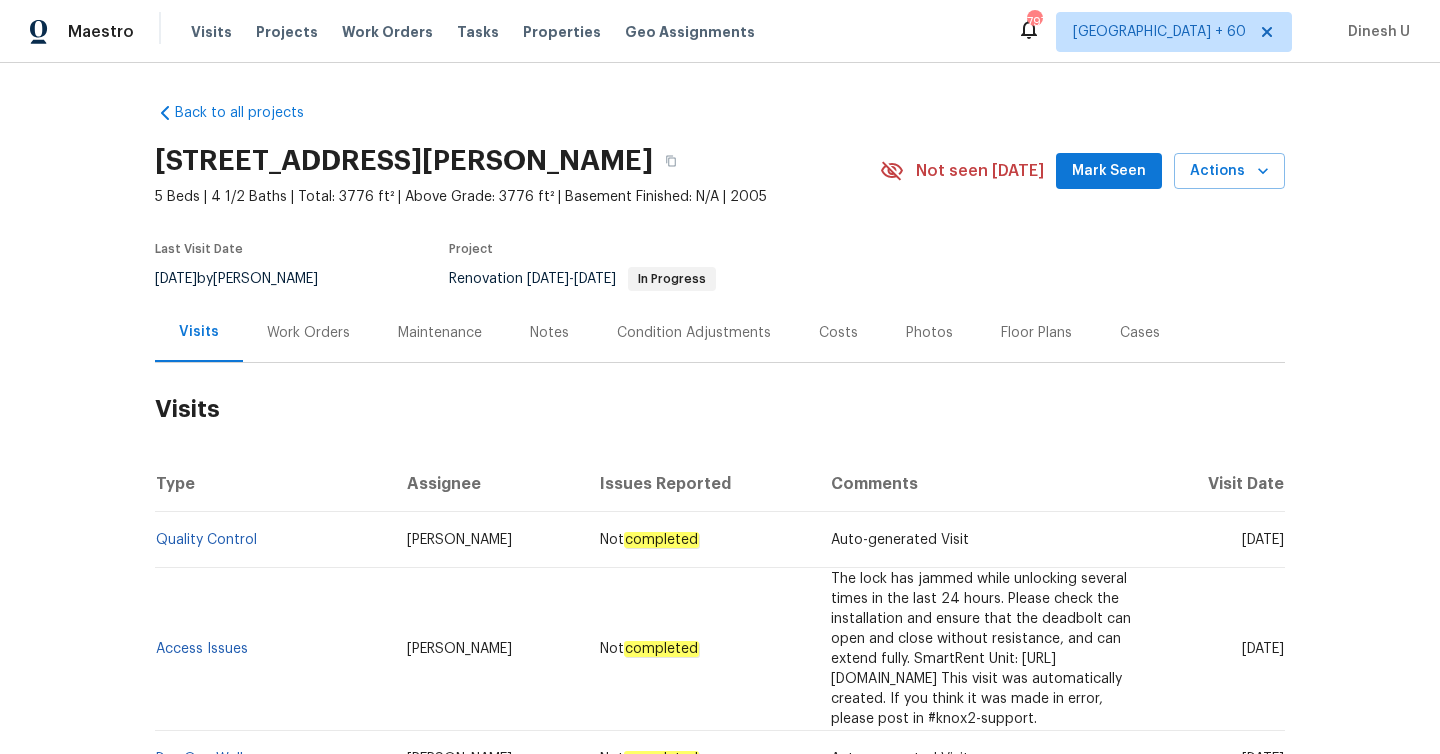 click on "Work Orders" at bounding box center (308, 333) 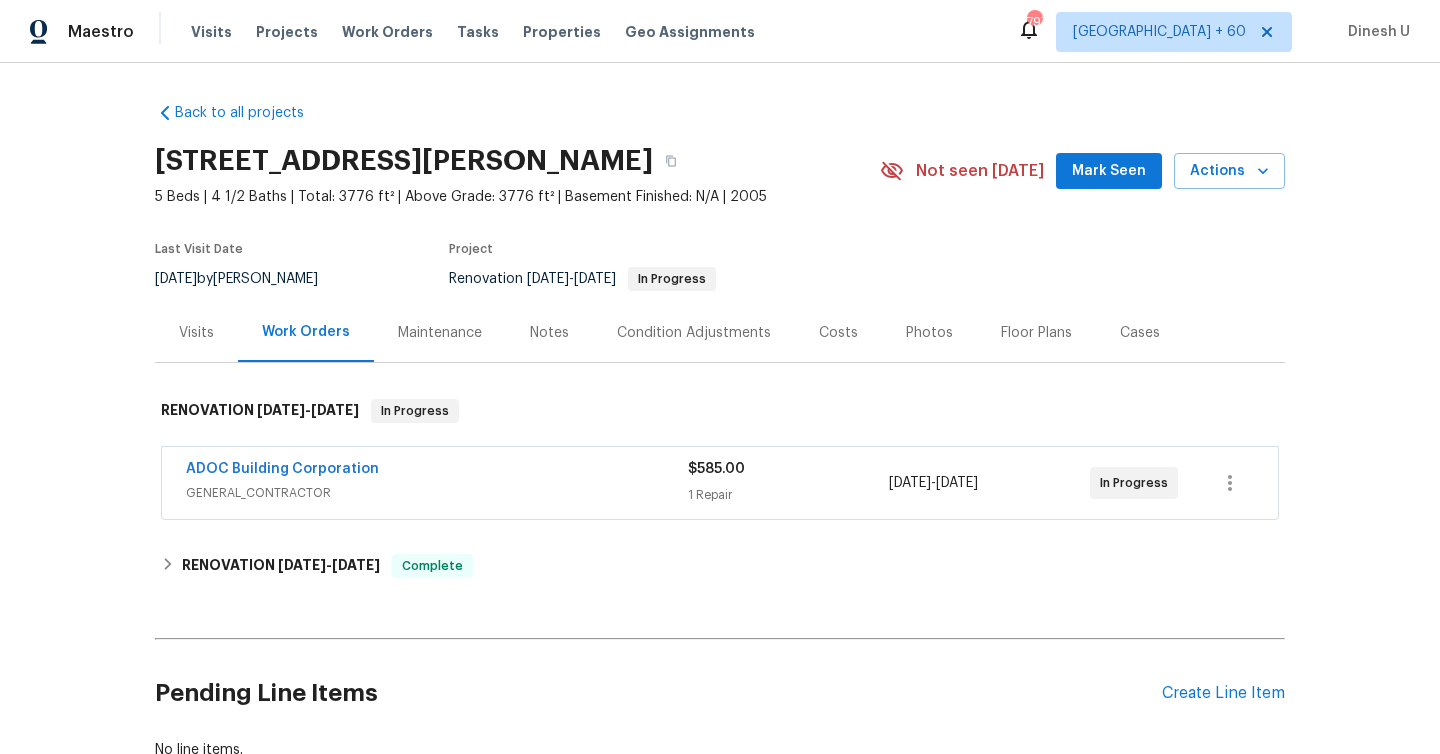 click on "1 Repair" at bounding box center [788, 495] 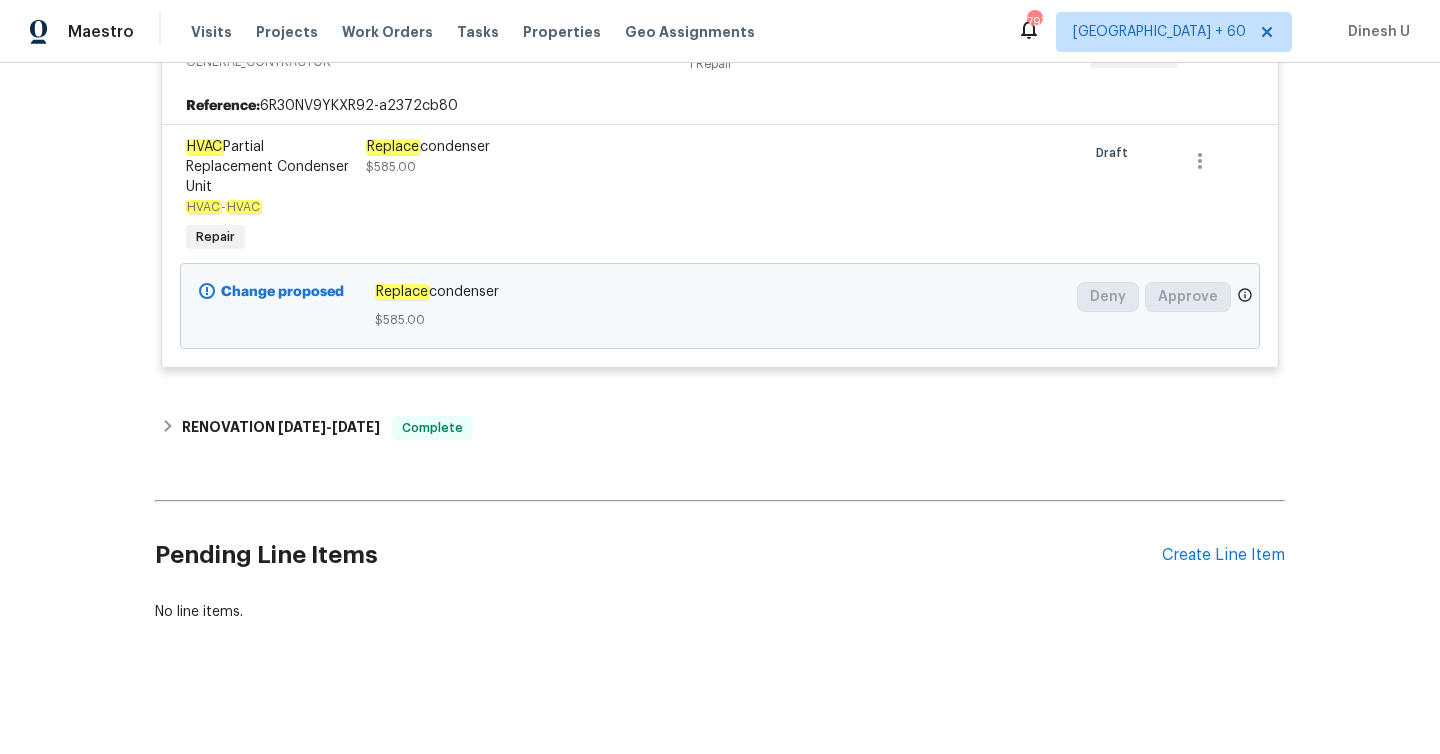 scroll, scrollTop: 464, scrollLeft: 0, axis: vertical 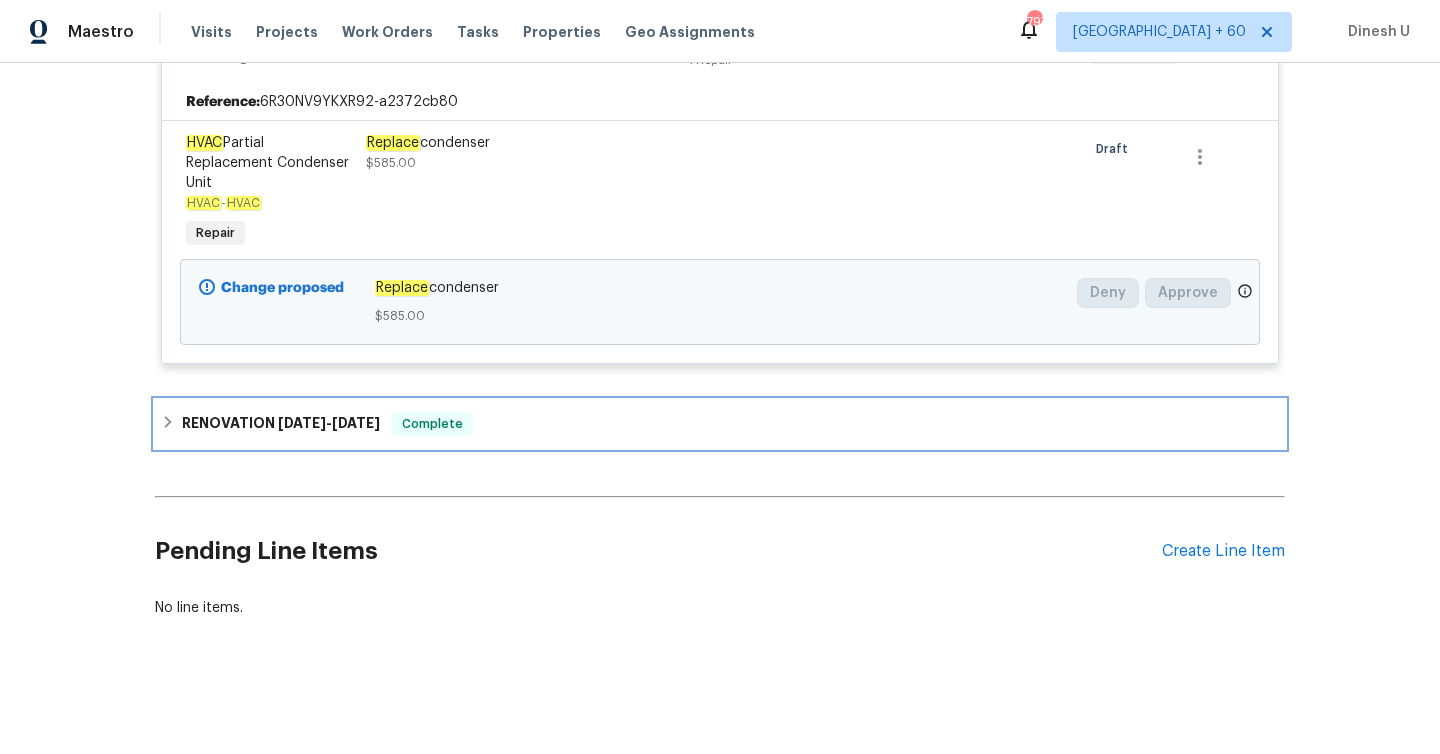 click on "RENOVATION   7/1/25  -  7/25/25" at bounding box center (281, 424) 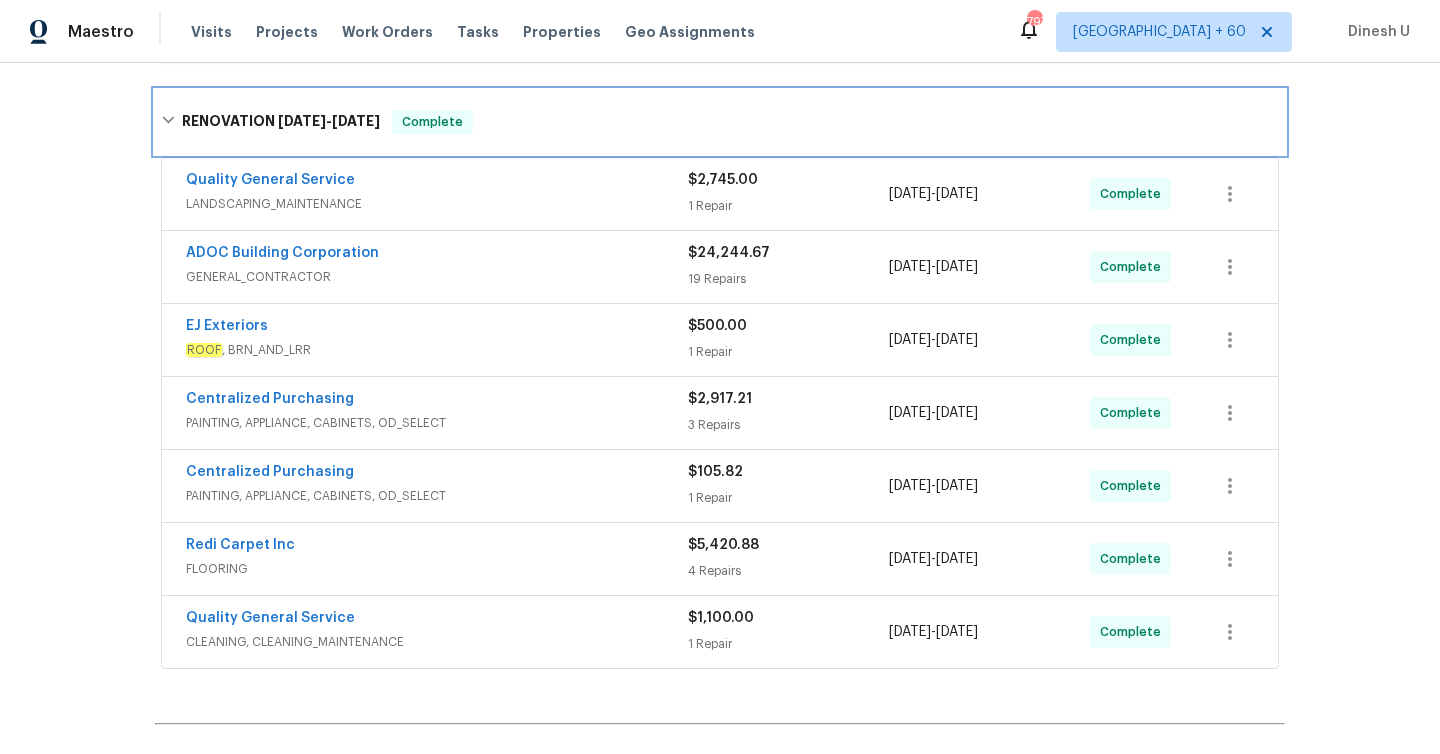 scroll, scrollTop: 1001, scrollLeft: 0, axis: vertical 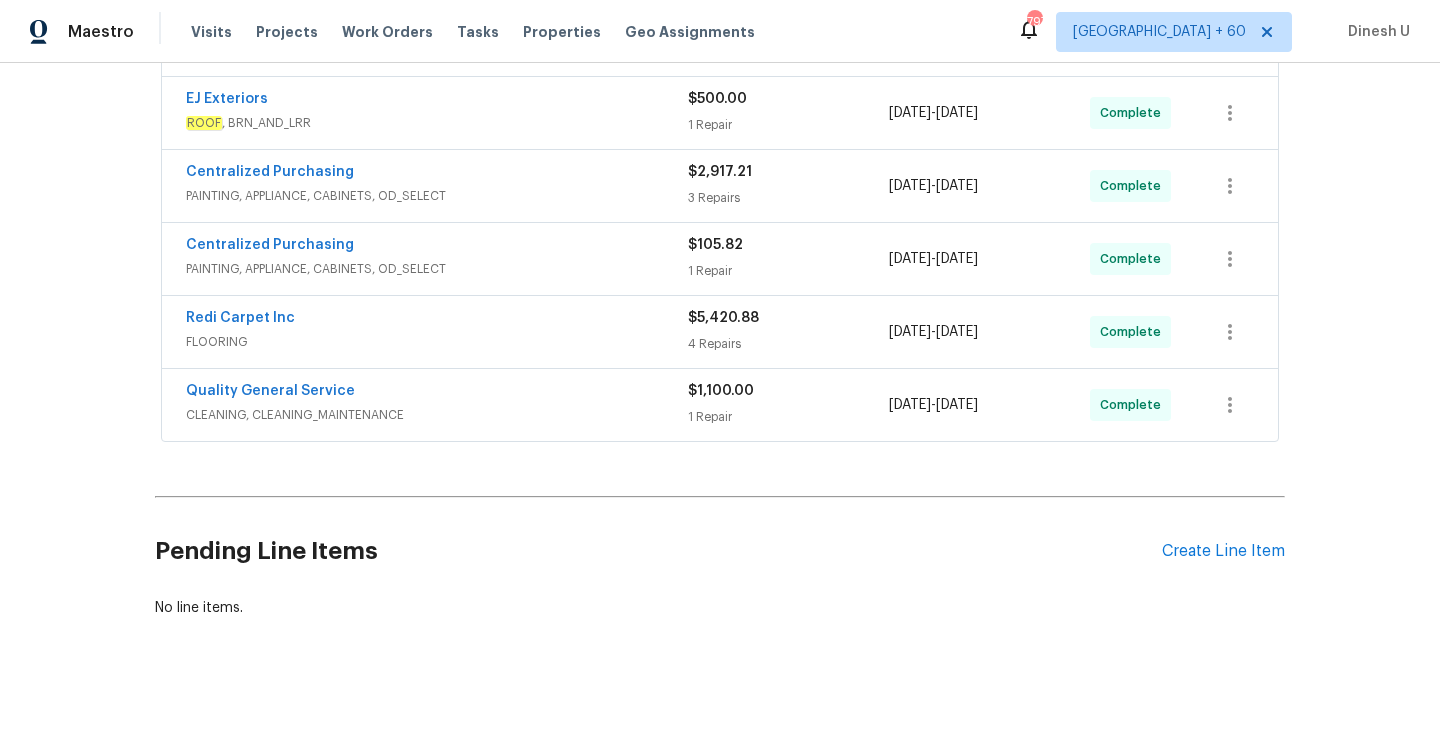 click on "$1,100.00 1 Repair" at bounding box center [788, 405] 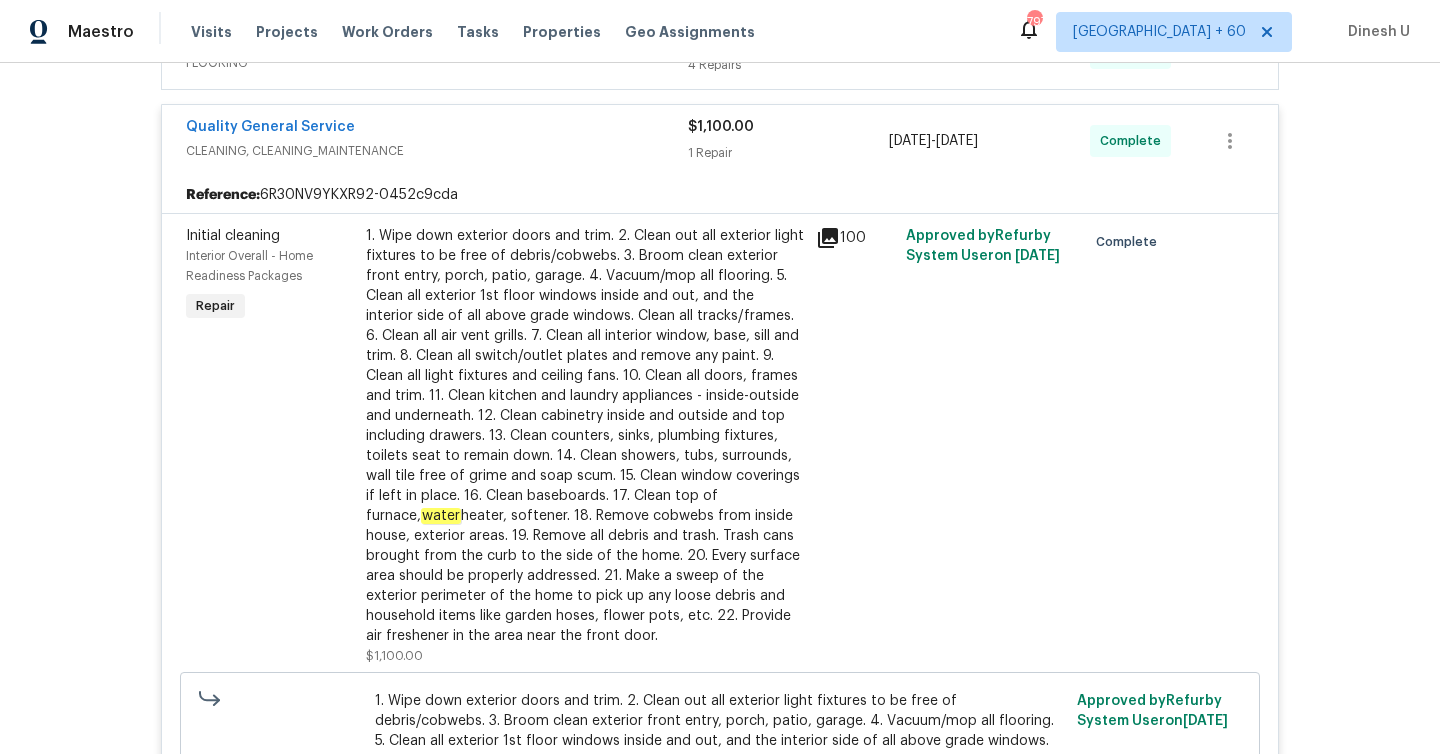scroll, scrollTop: 1252, scrollLeft: 0, axis: vertical 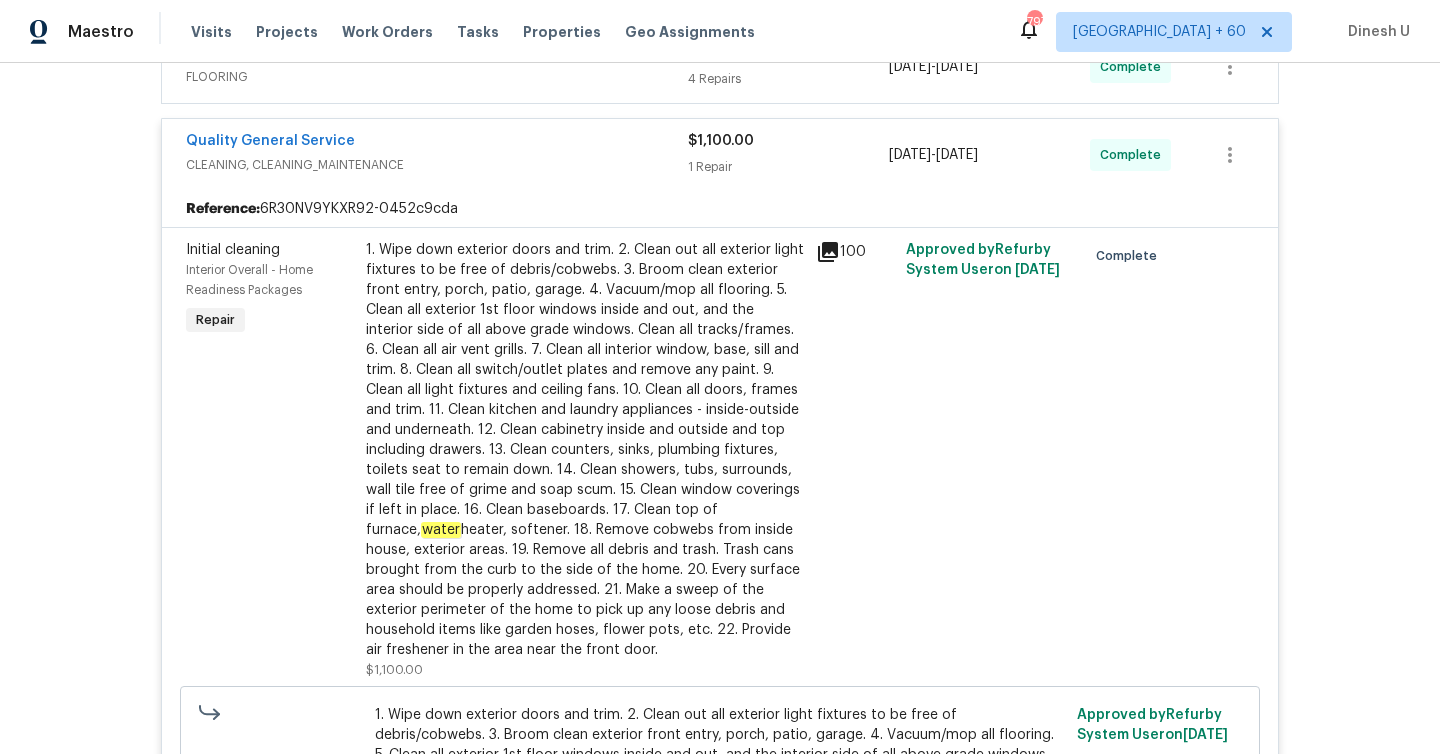 click 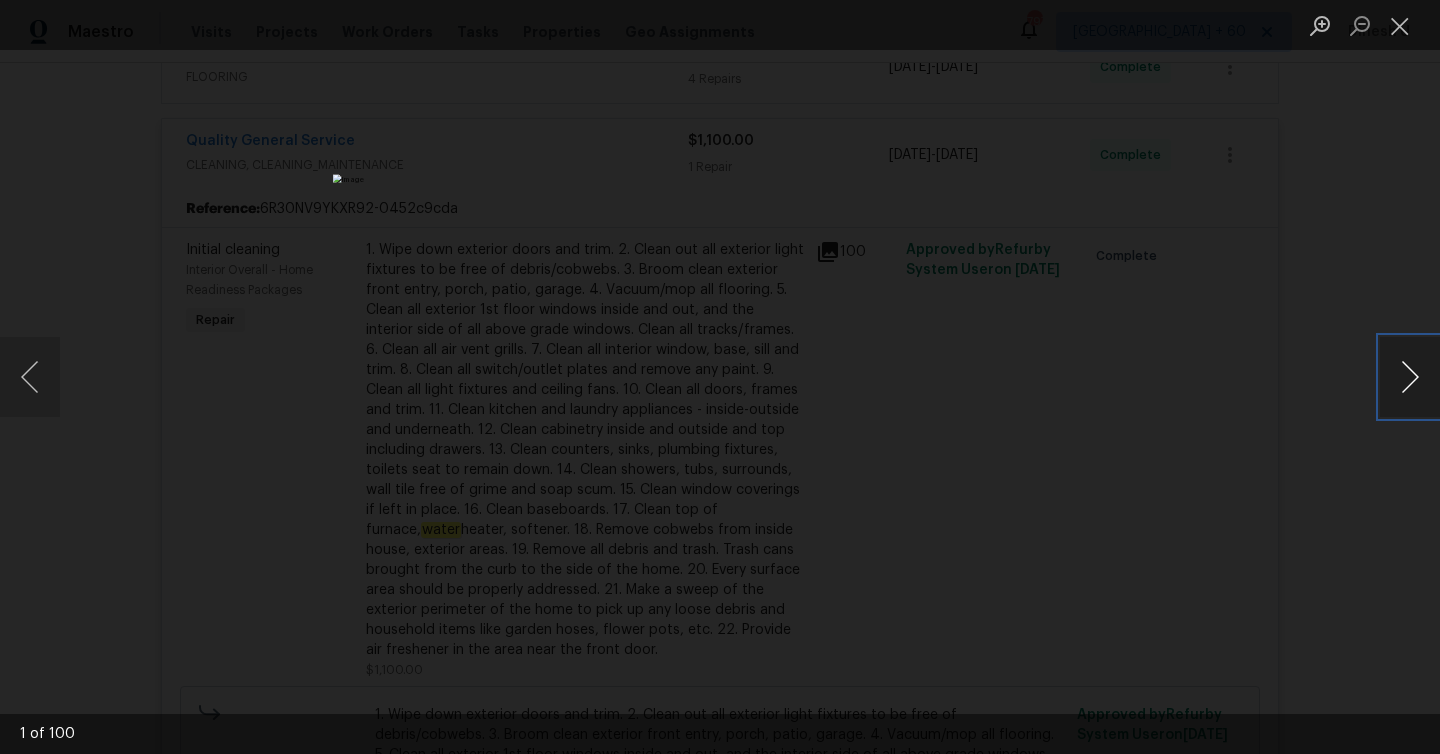 click at bounding box center [1410, 377] 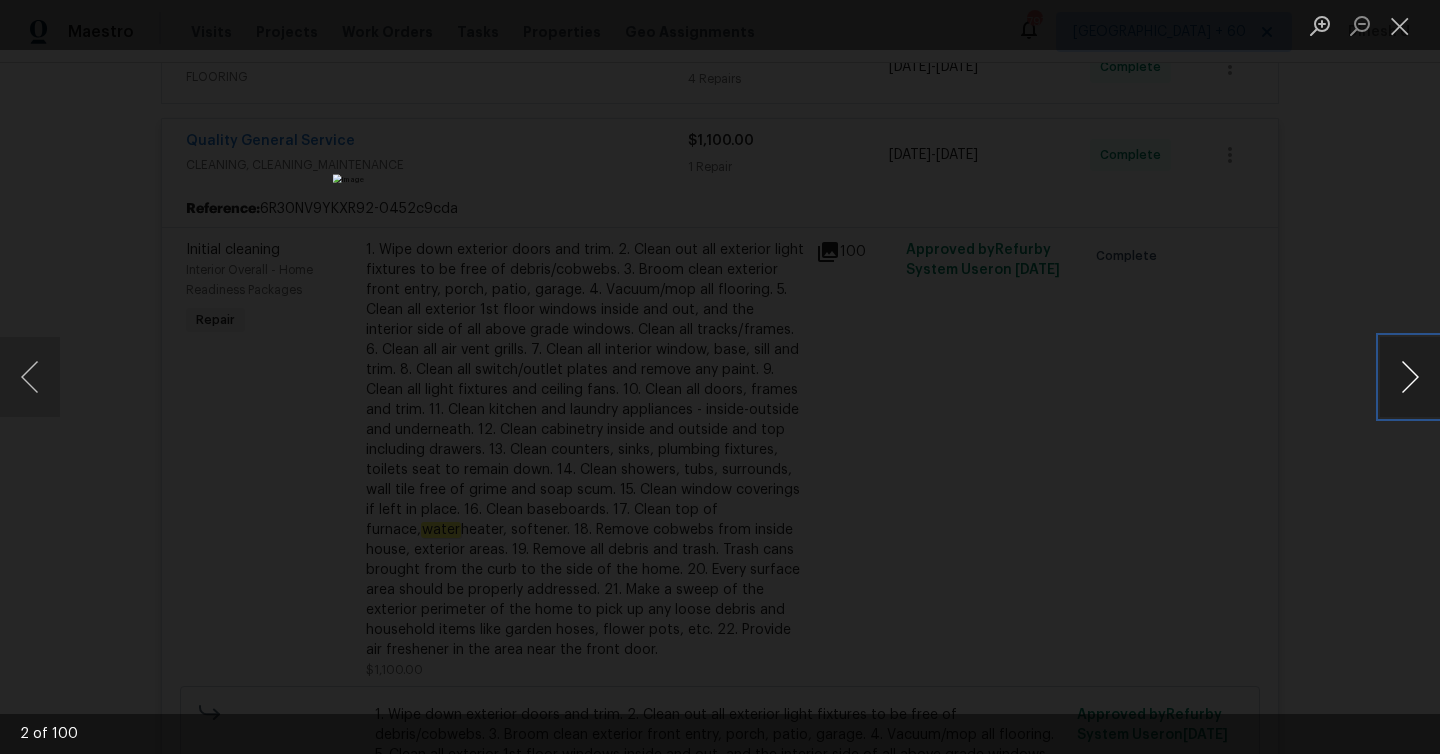 click at bounding box center [1410, 377] 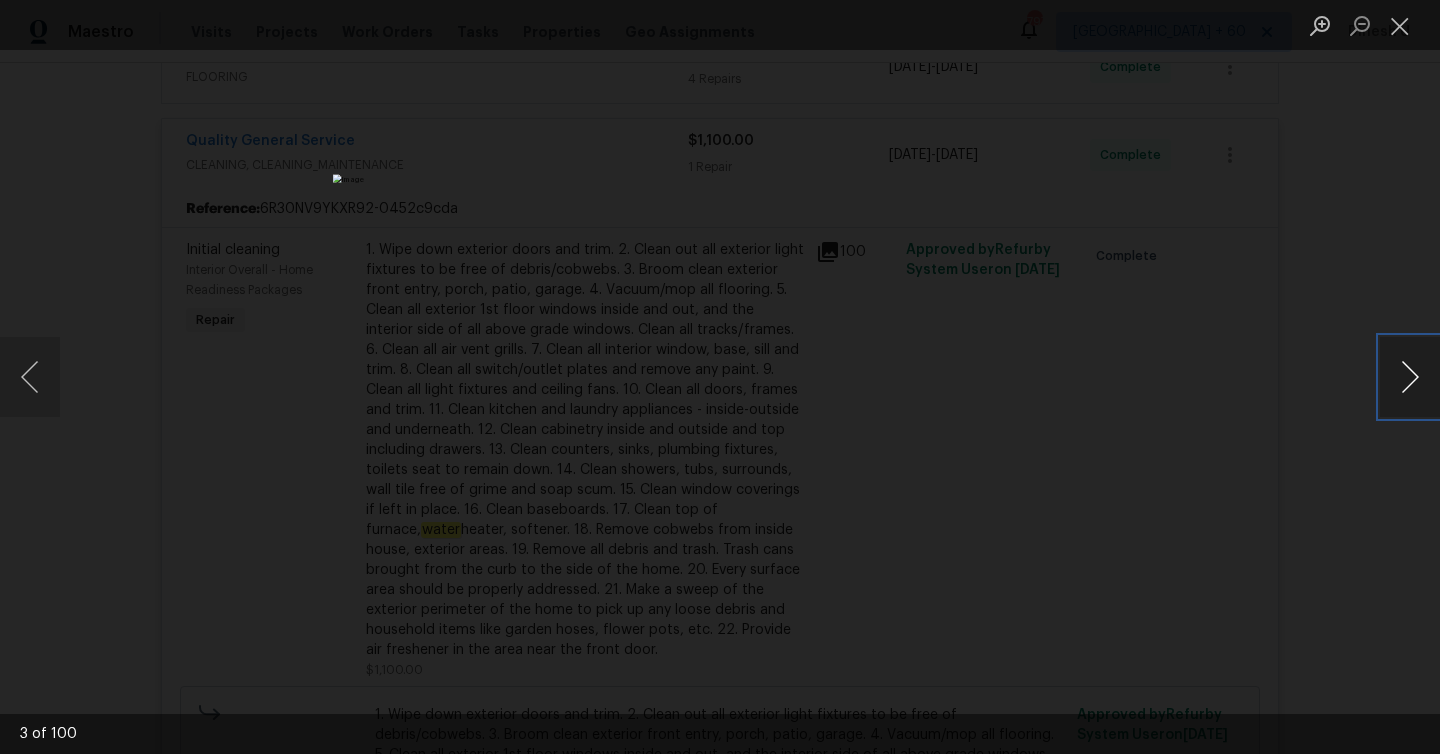 click at bounding box center (1410, 377) 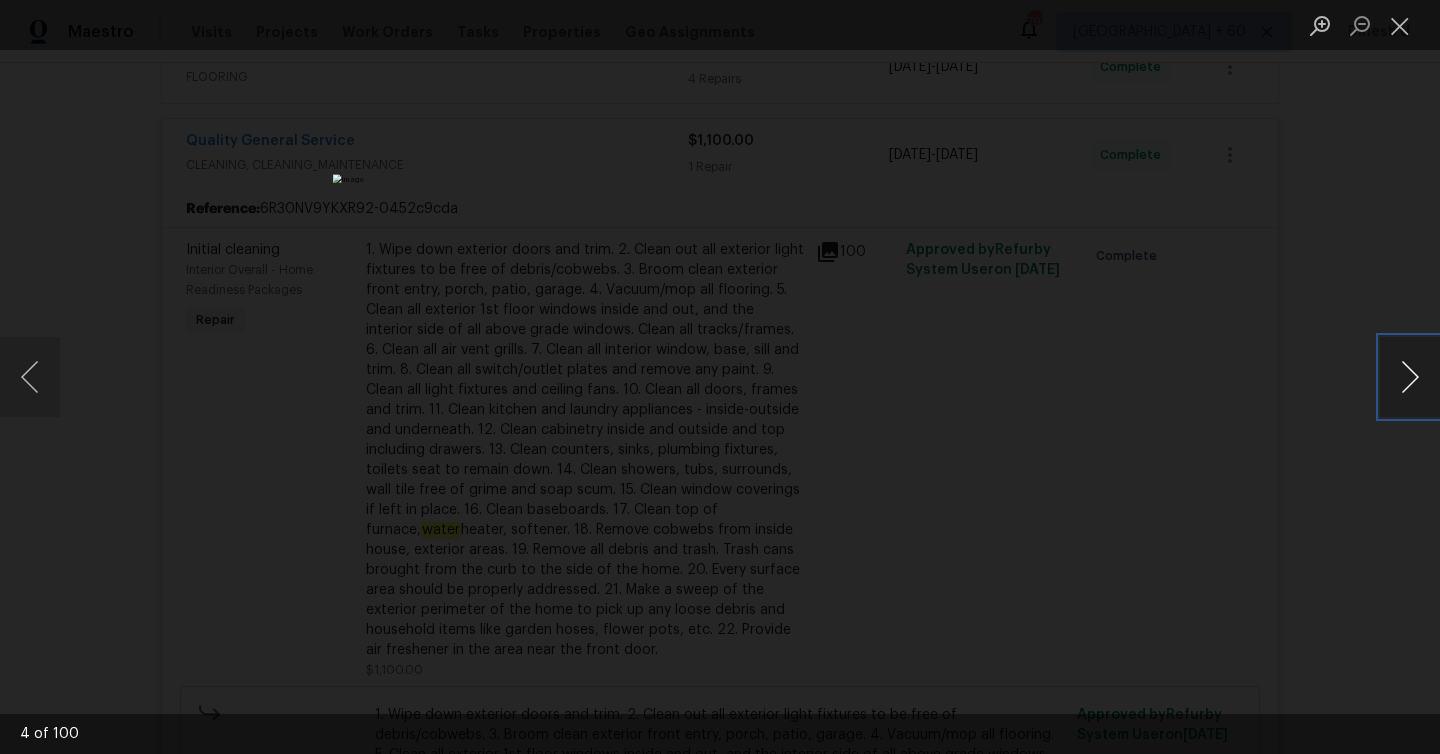 click at bounding box center [1410, 377] 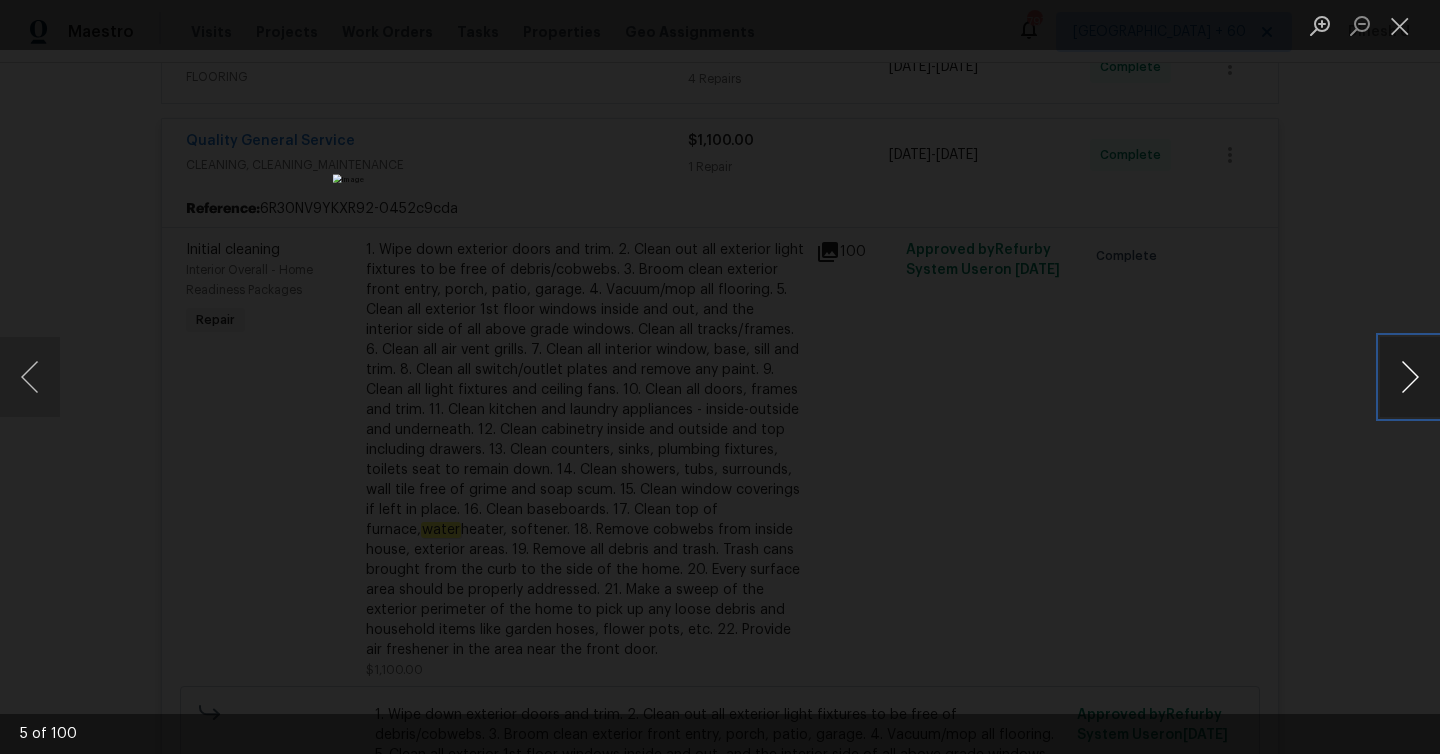 click at bounding box center [1410, 377] 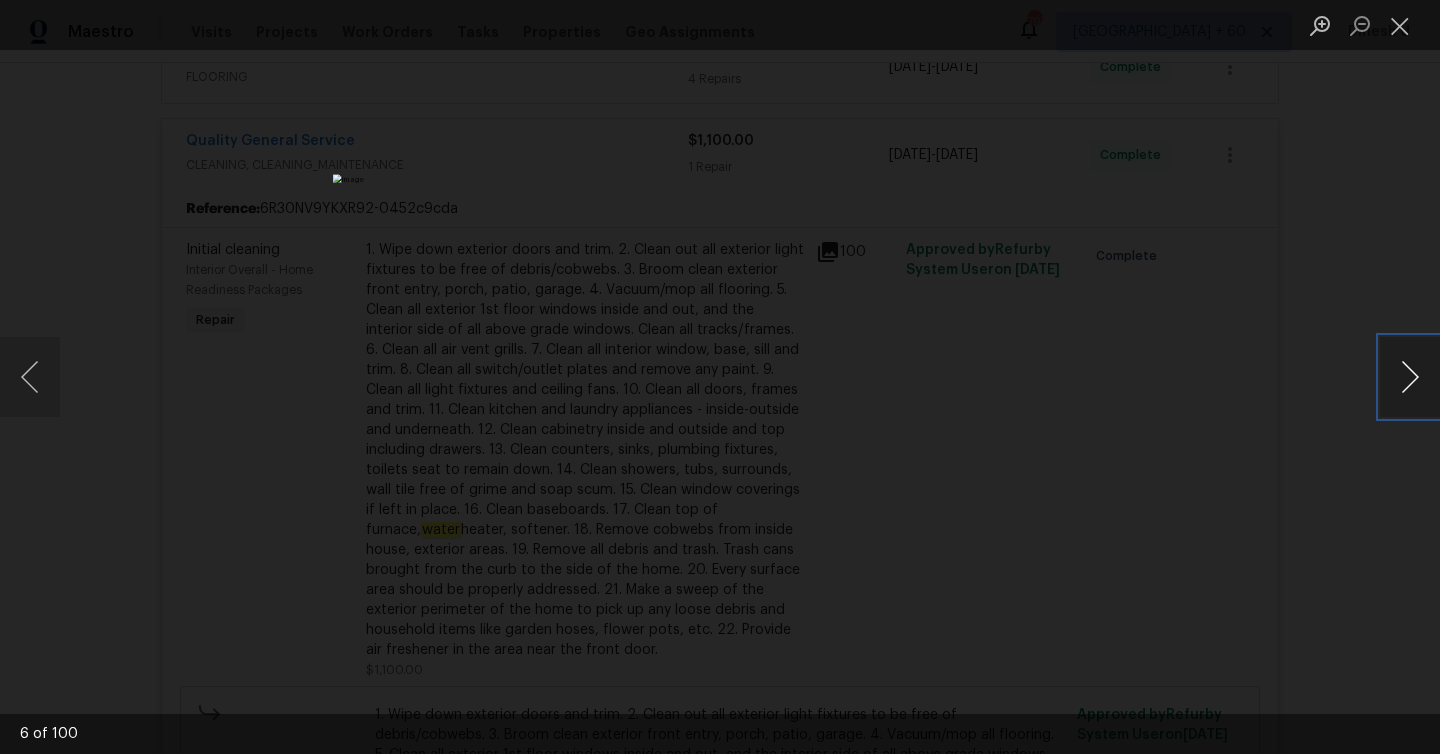 click at bounding box center (1410, 377) 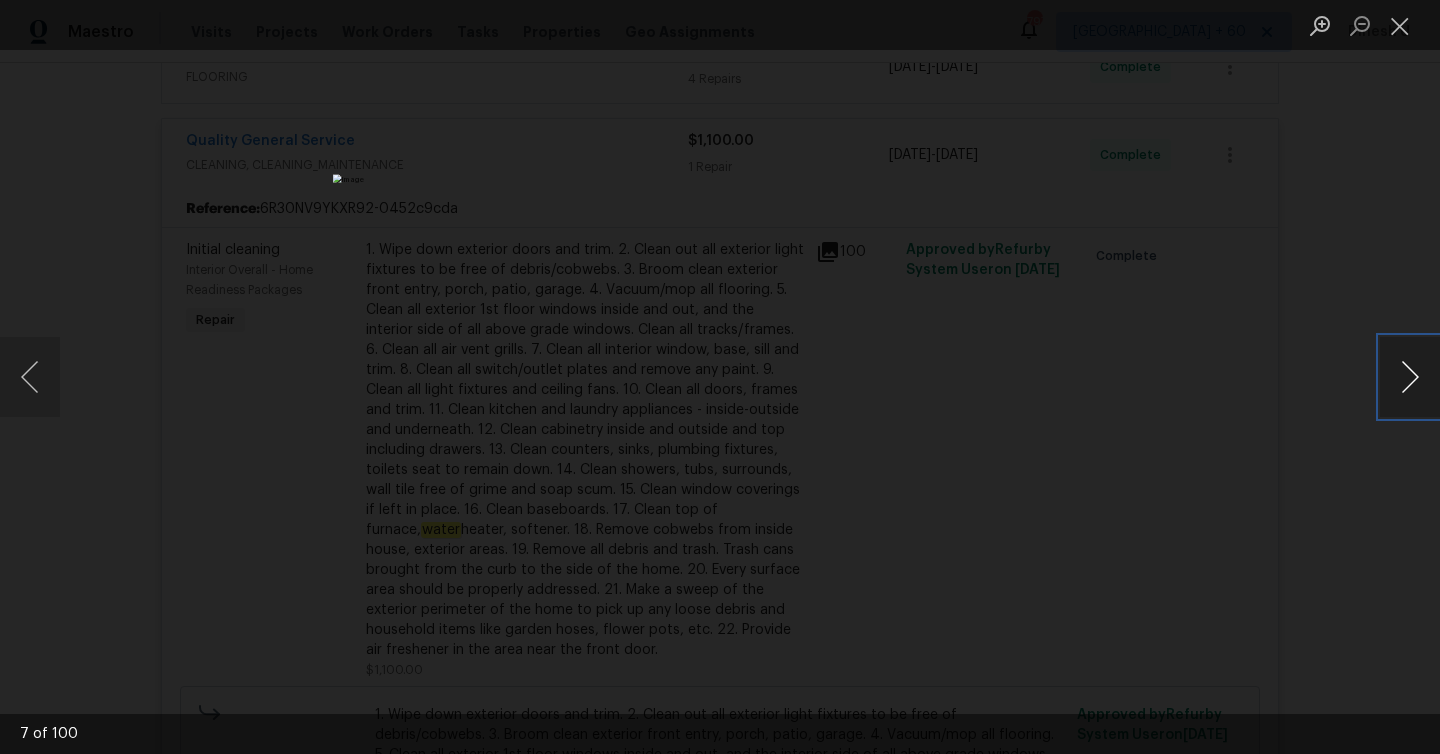 click at bounding box center (1410, 377) 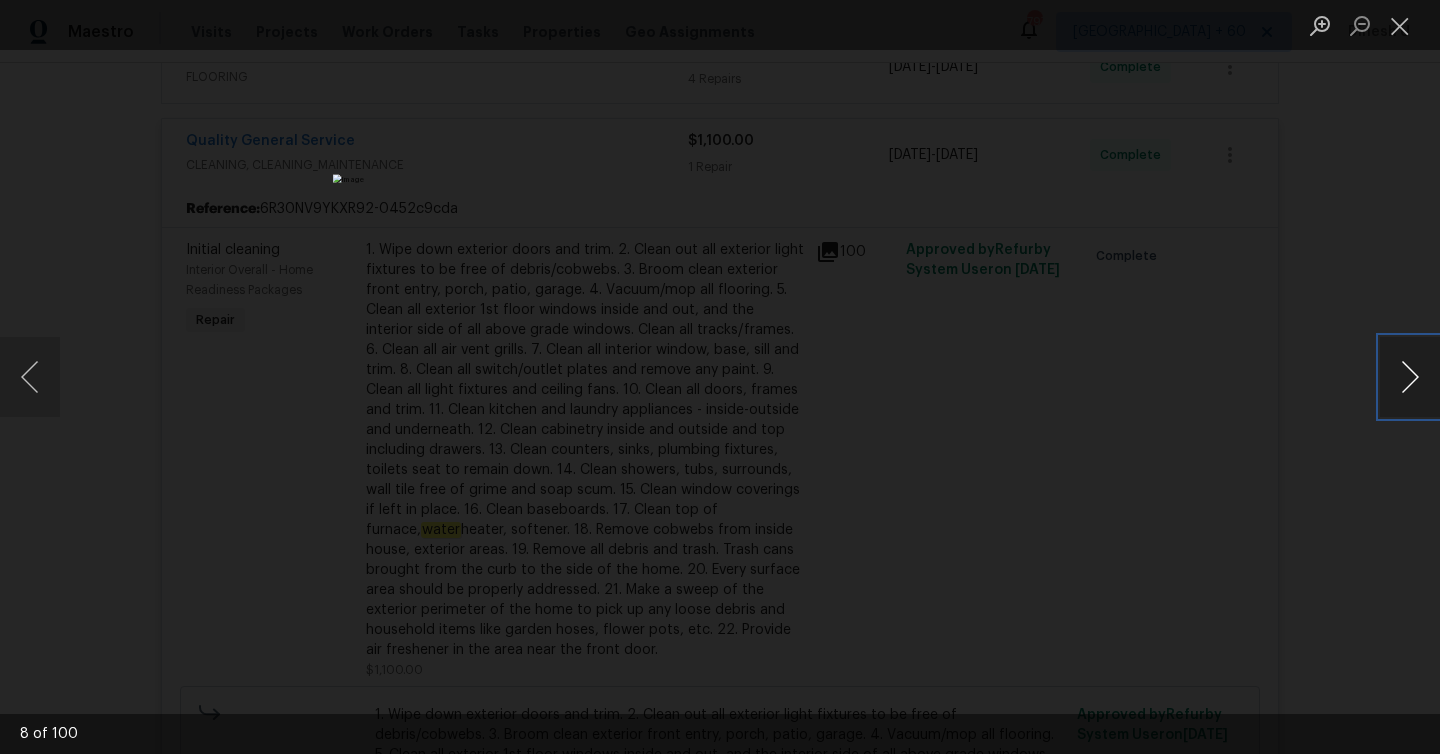 click at bounding box center (1410, 377) 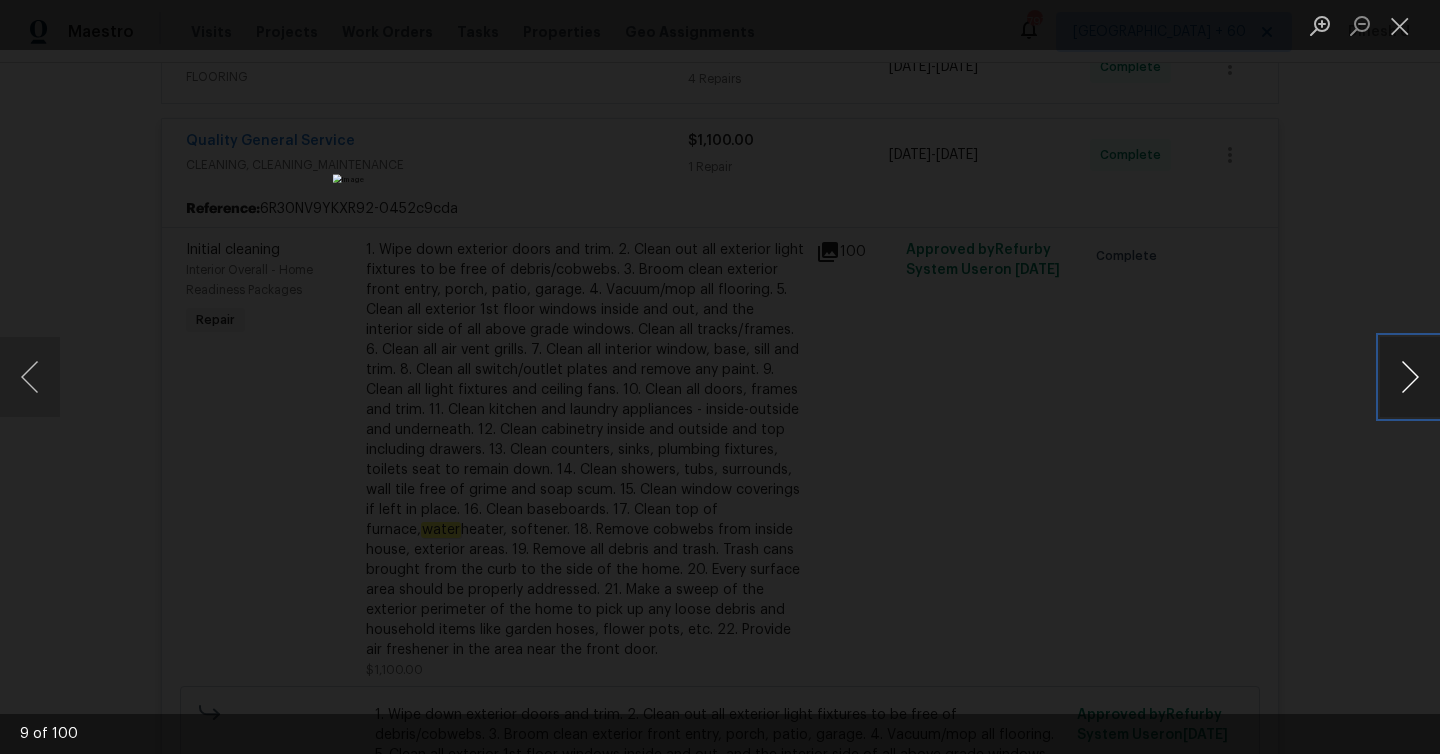 click at bounding box center (1410, 377) 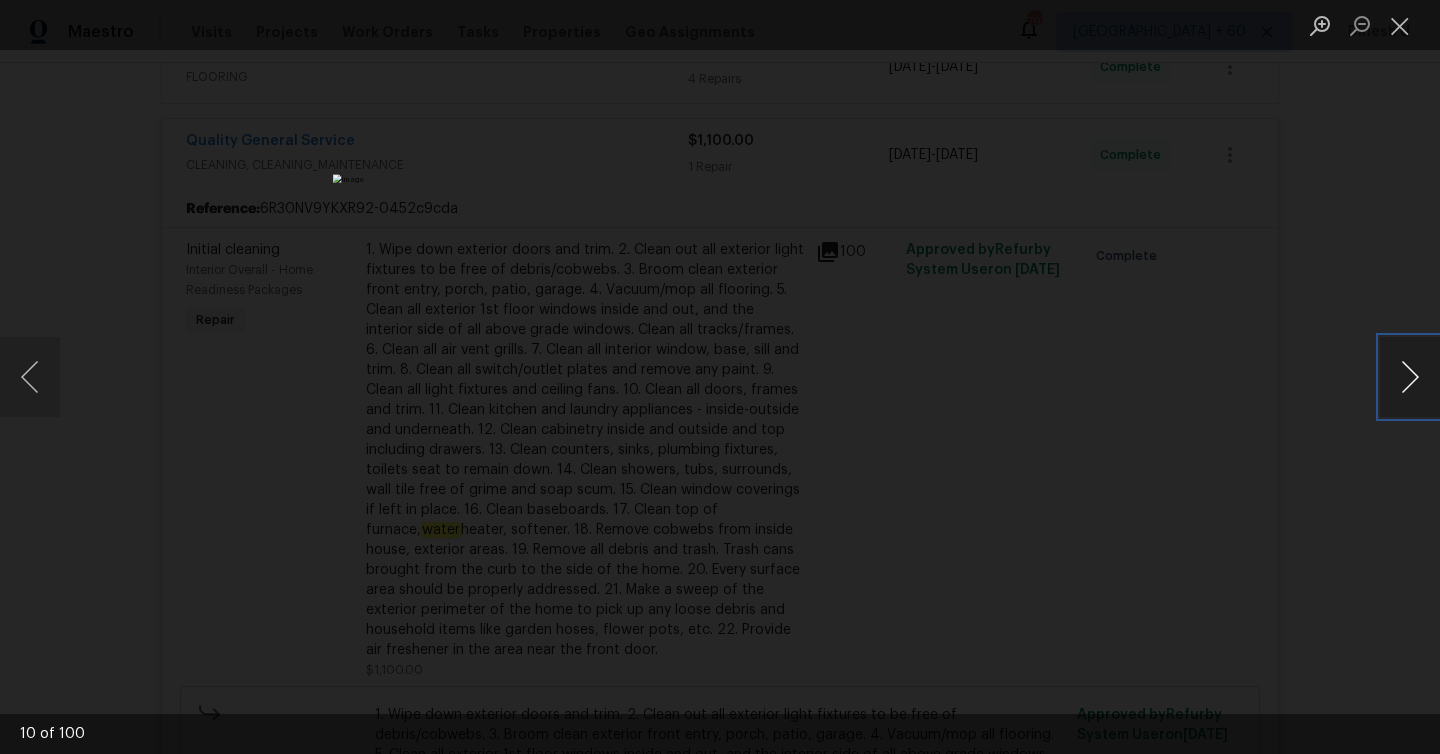 click at bounding box center (1410, 377) 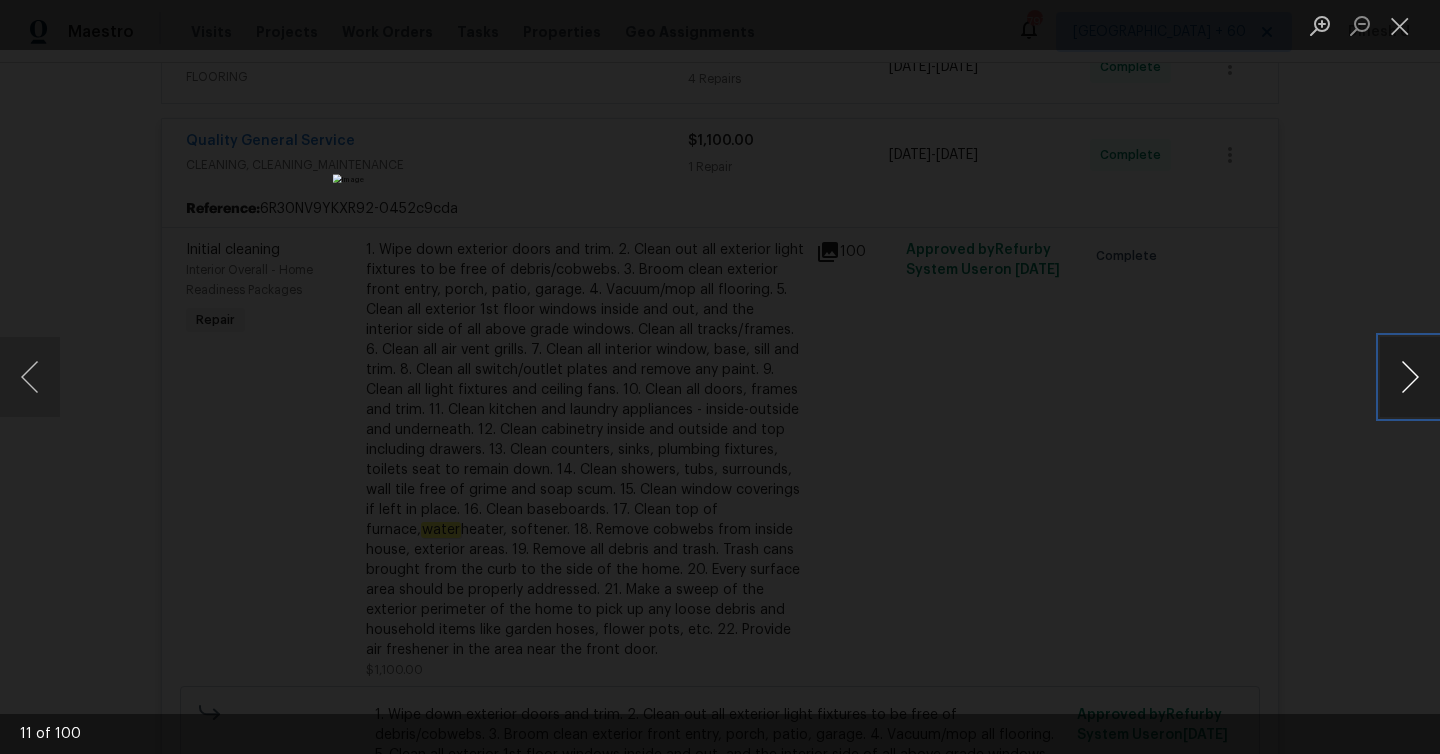 click at bounding box center (1410, 377) 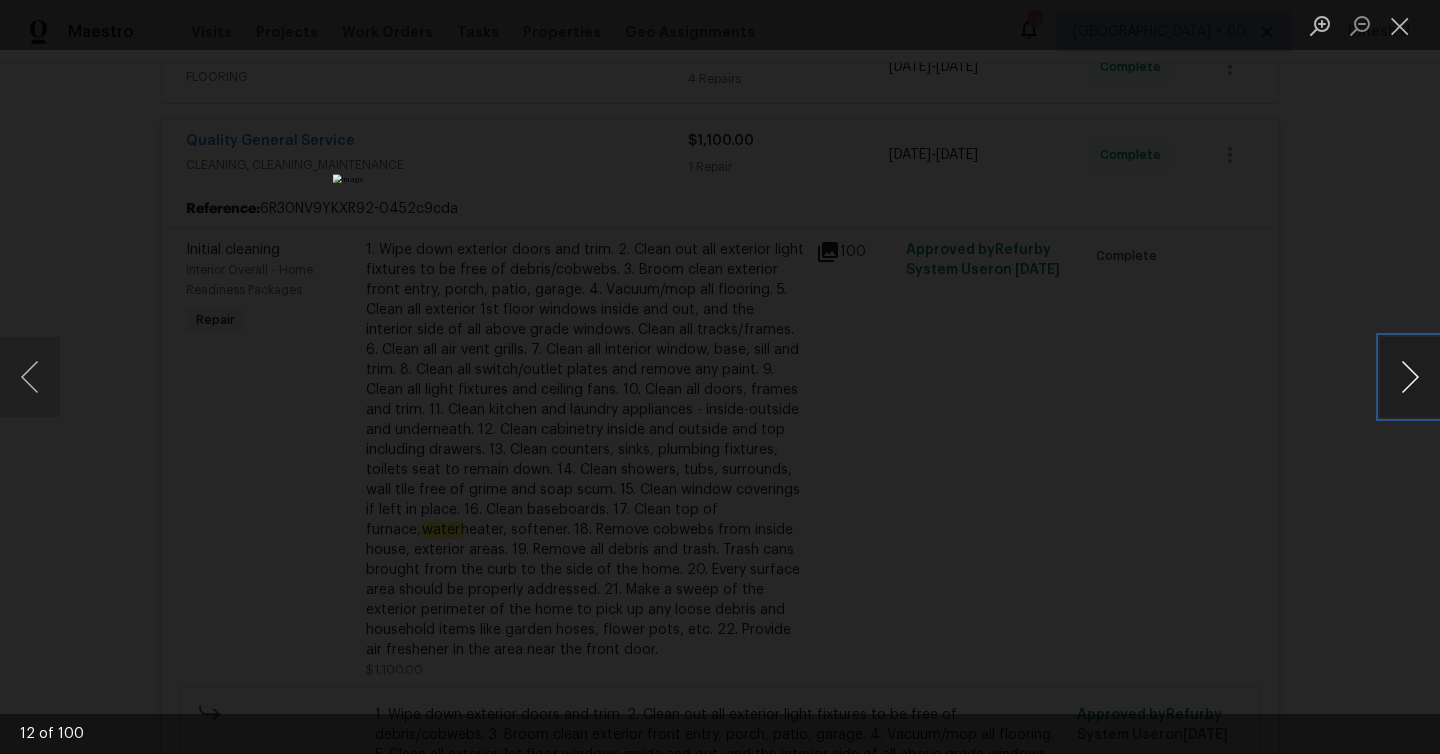 click at bounding box center [1410, 377] 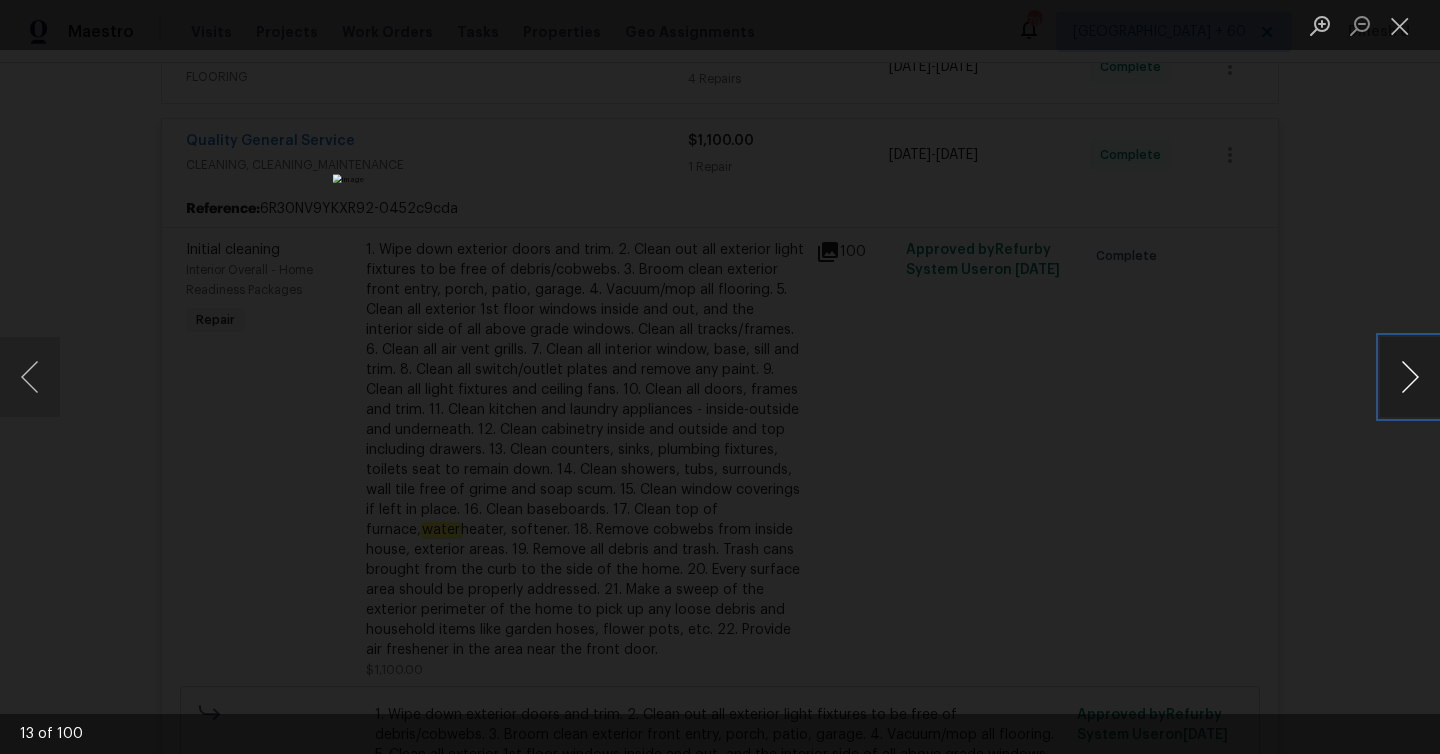 click at bounding box center (1410, 377) 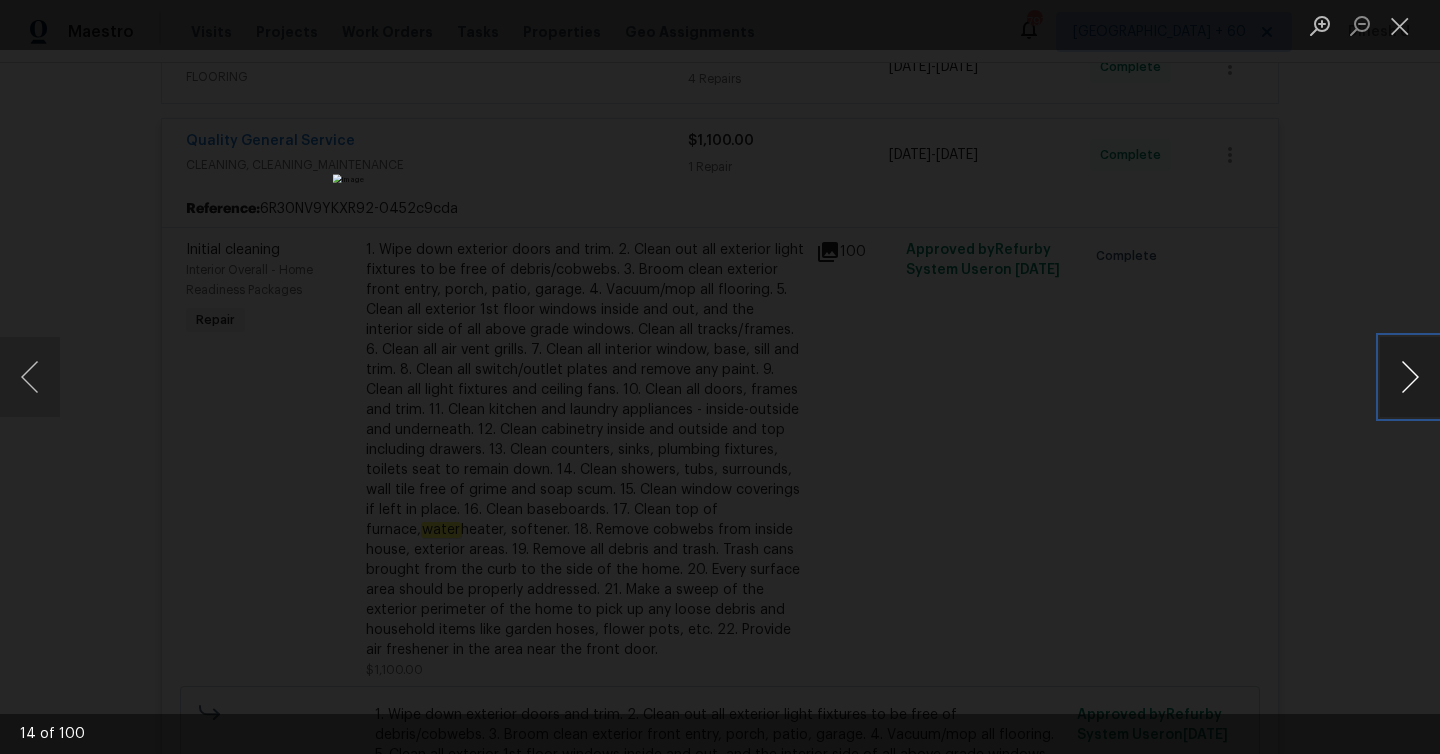 click at bounding box center (1410, 377) 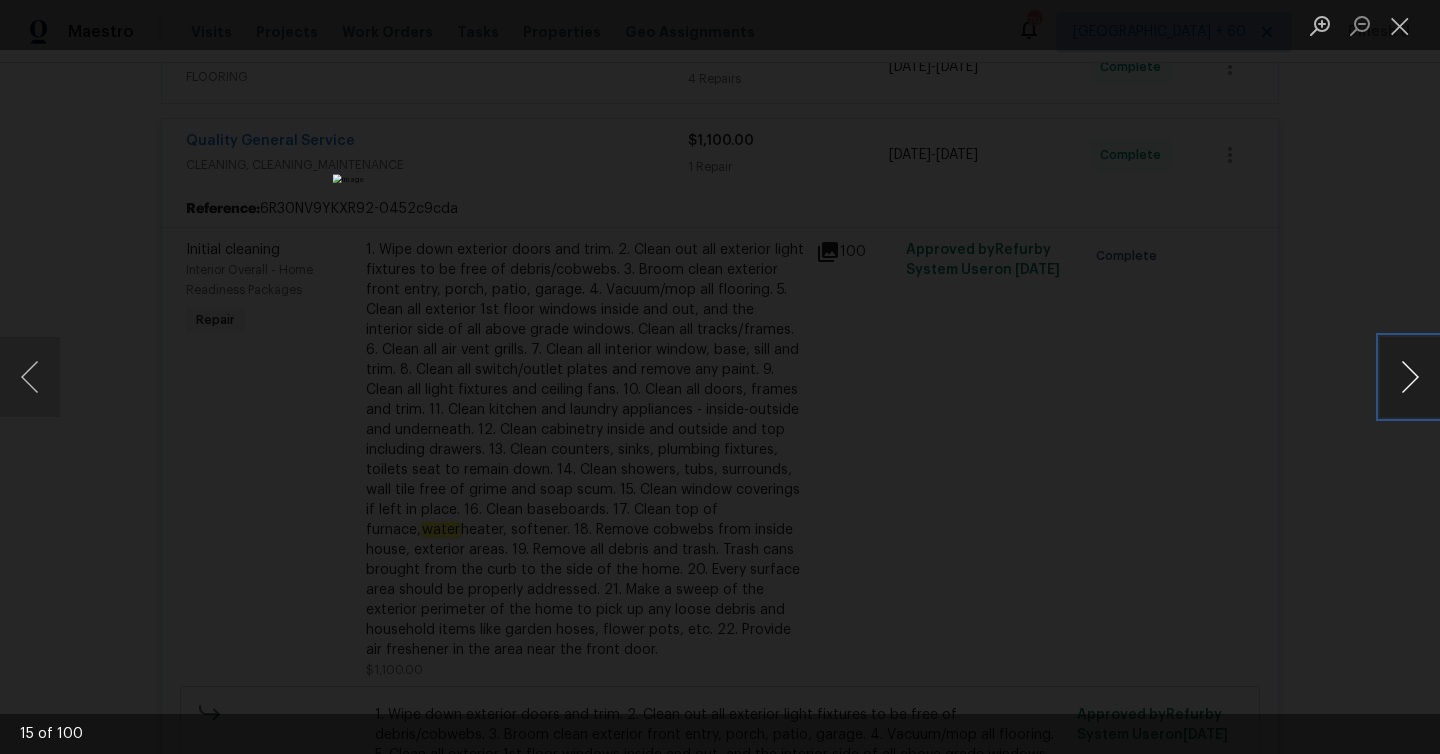 click at bounding box center (1410, 377) 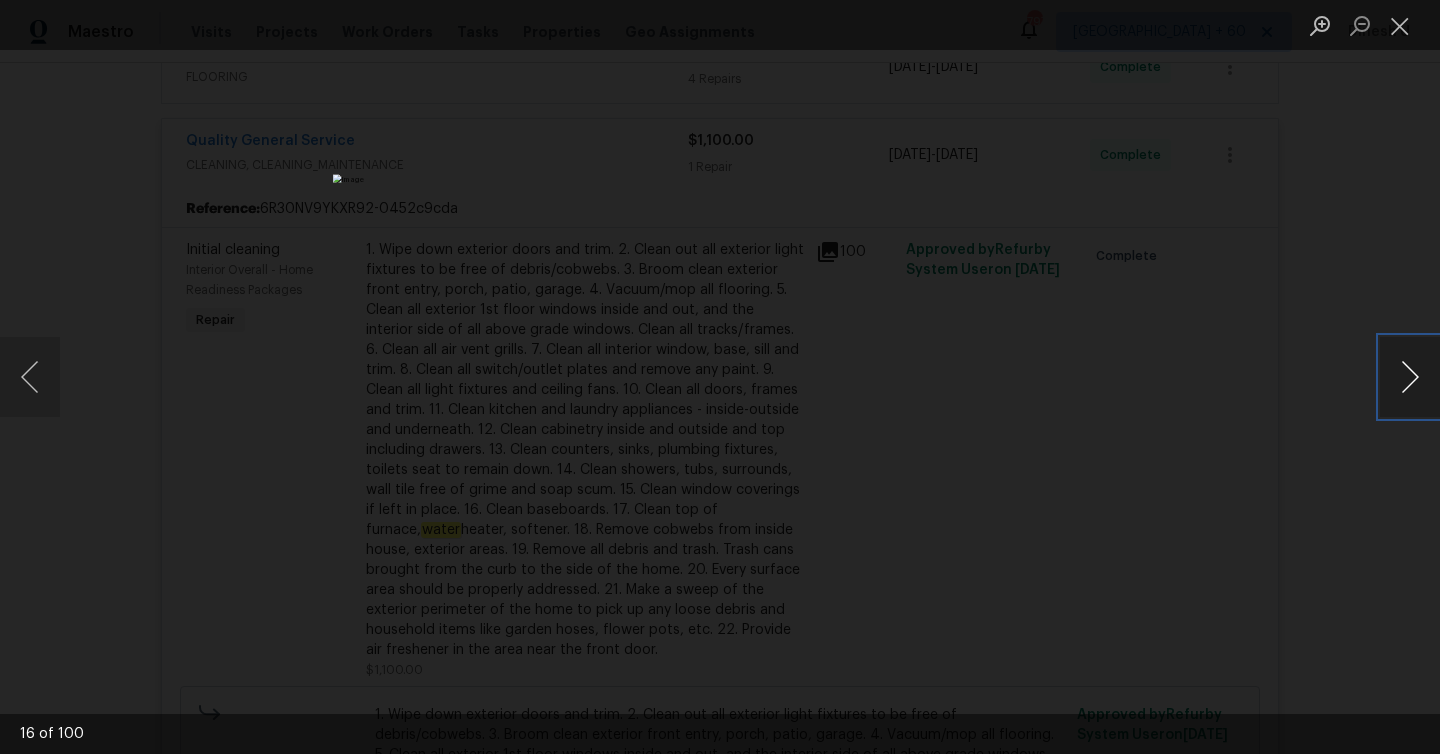 click at bounding box center (1410, 377) 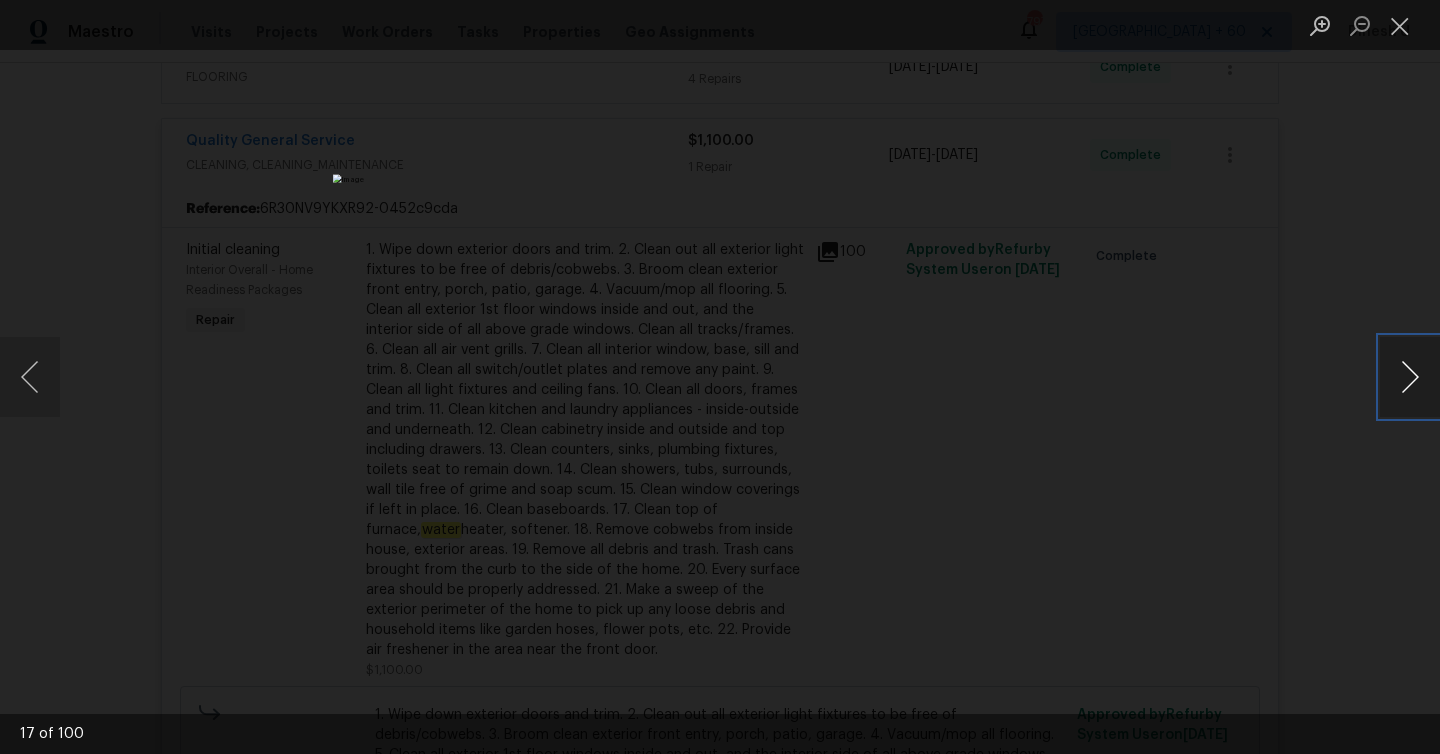 click at bounding box center (1410, 377) 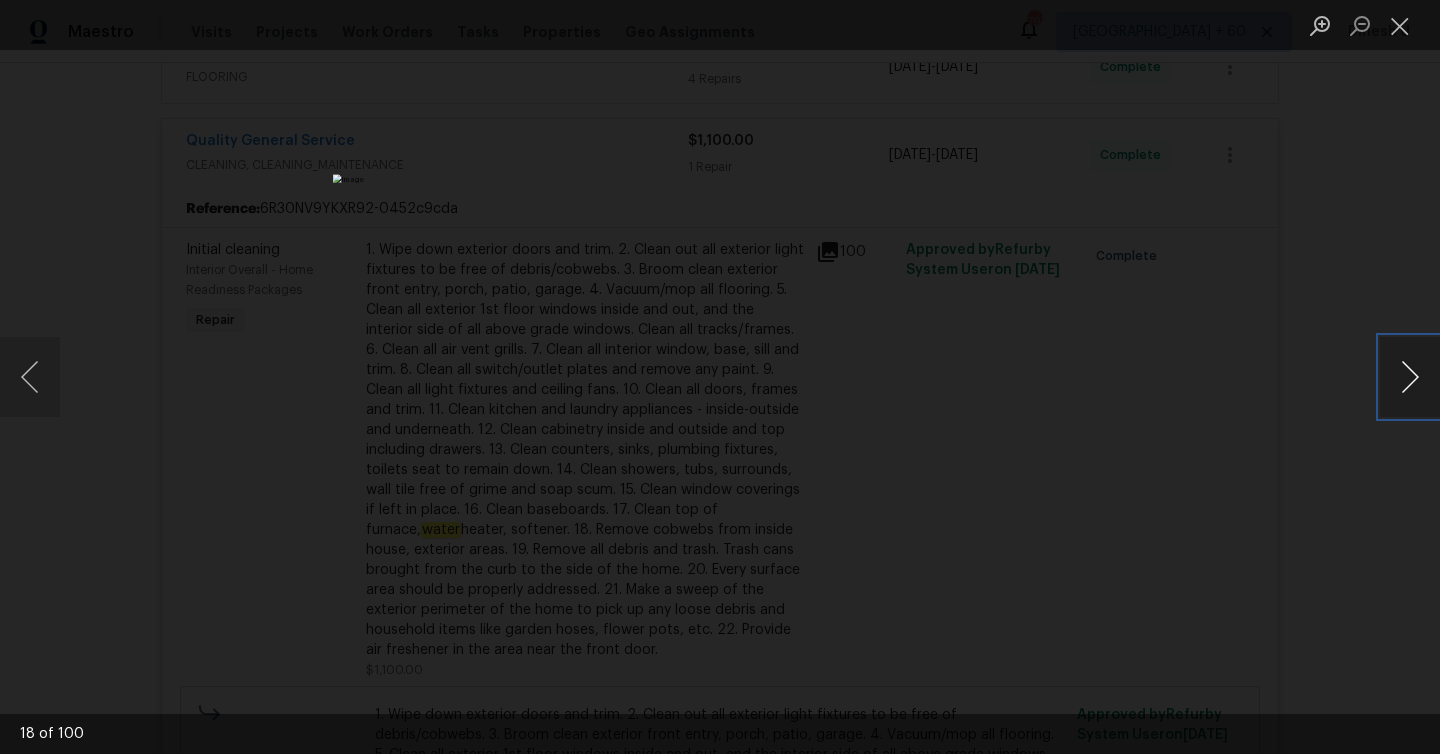 click at bounding box center (1410, 377) 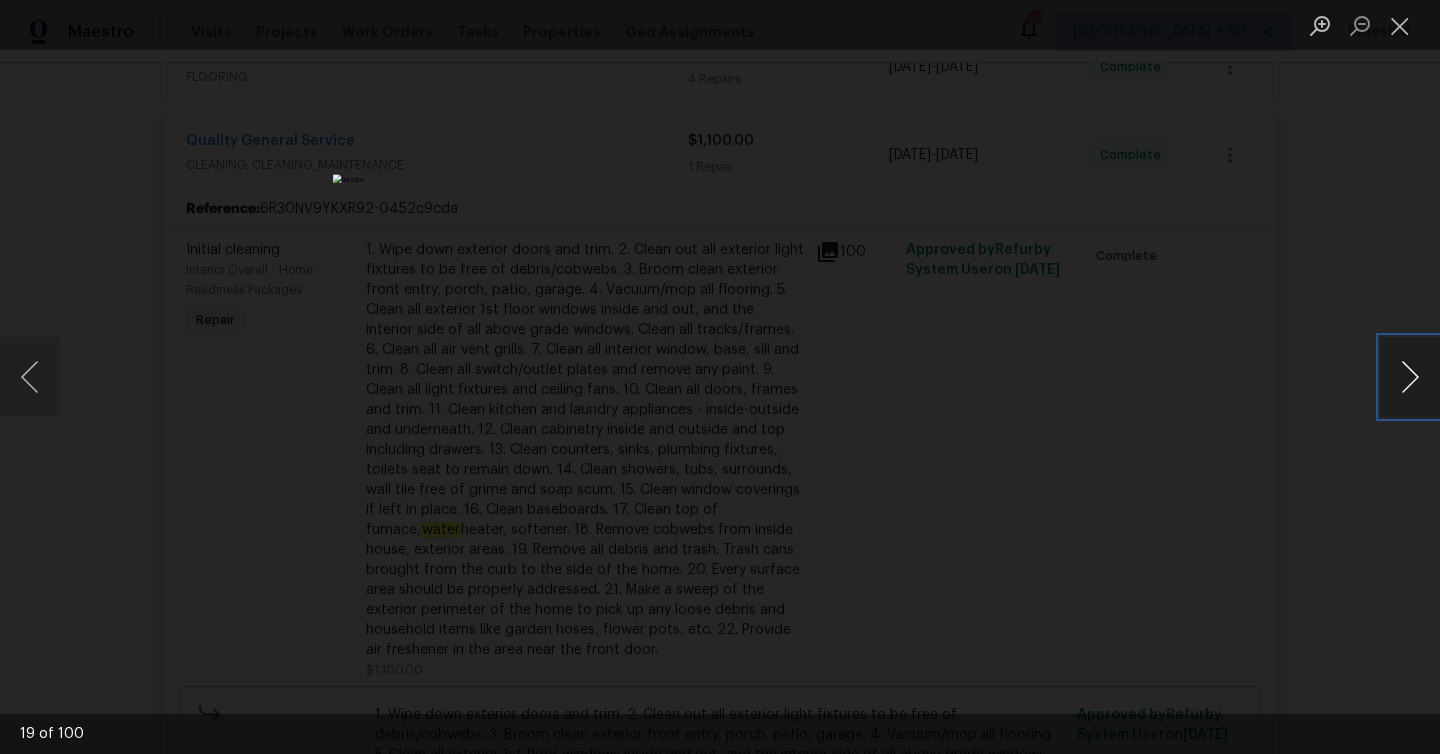 click at bounding box center (1410, 377) 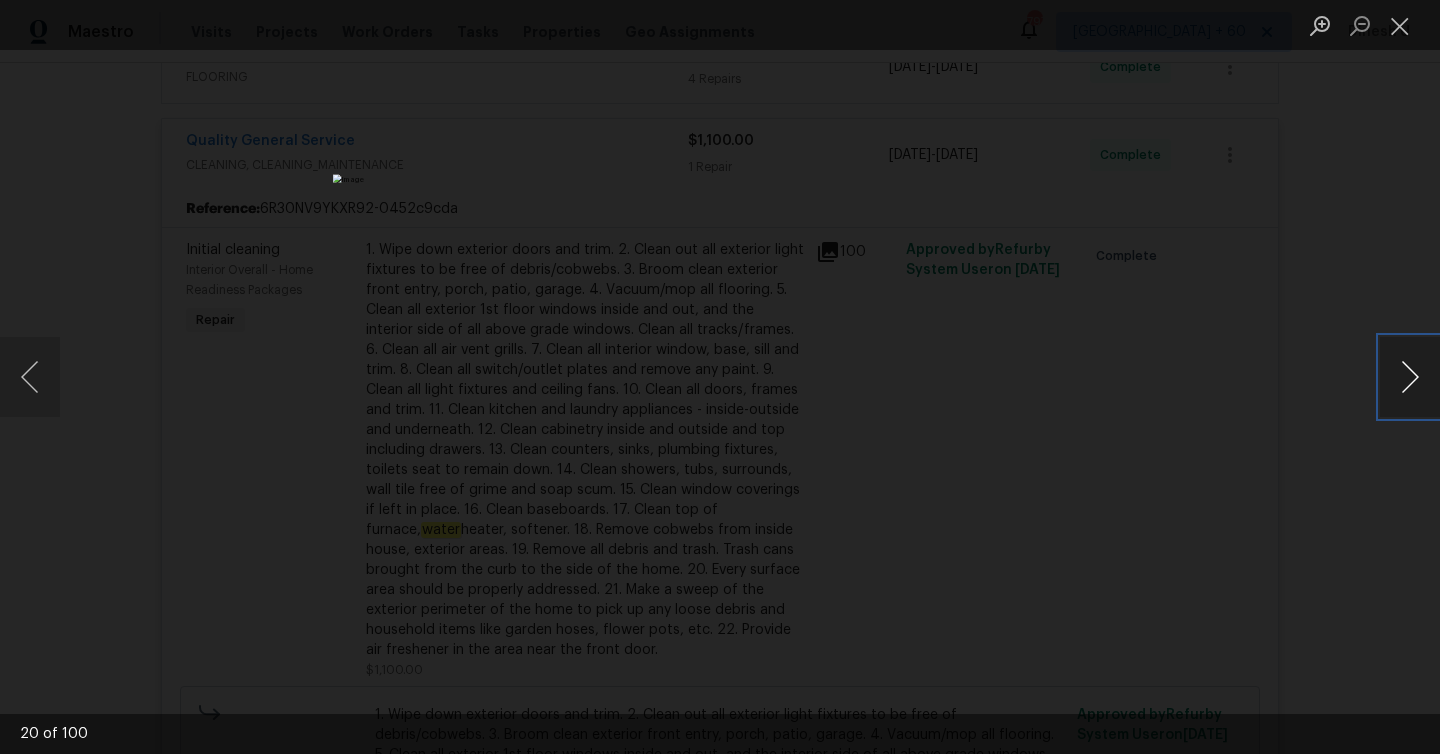click at bounding box center (1410, 377) 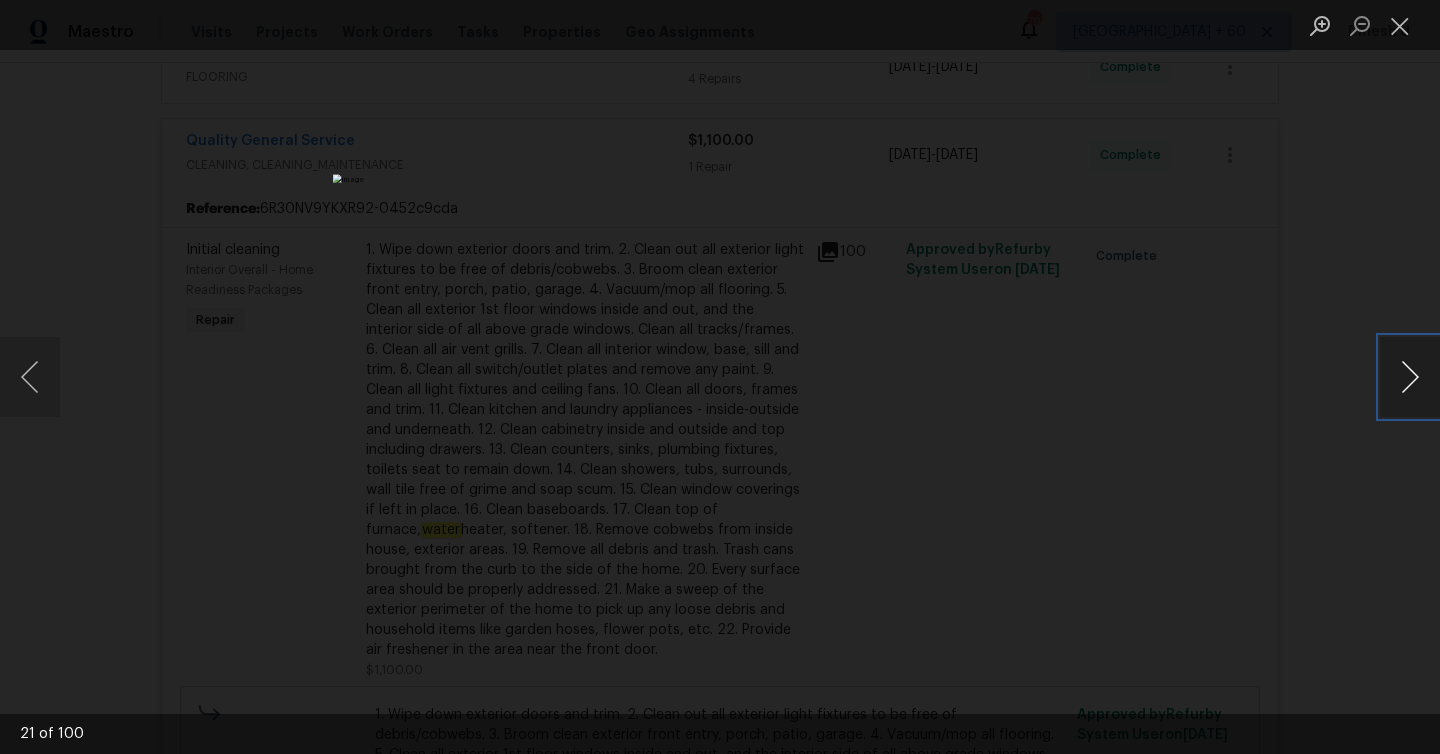 click at bounding box center [1410, 377] 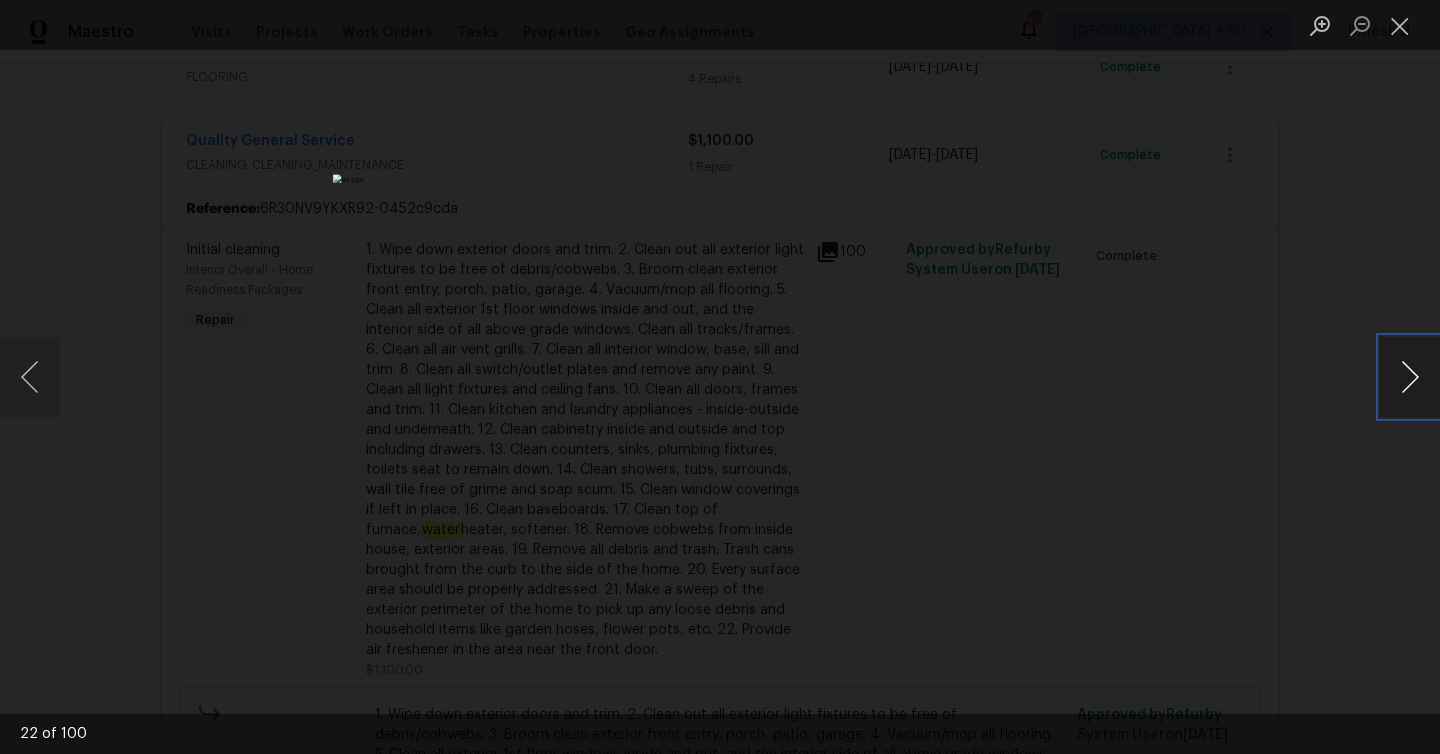 click at bounding box center (1410, 377) 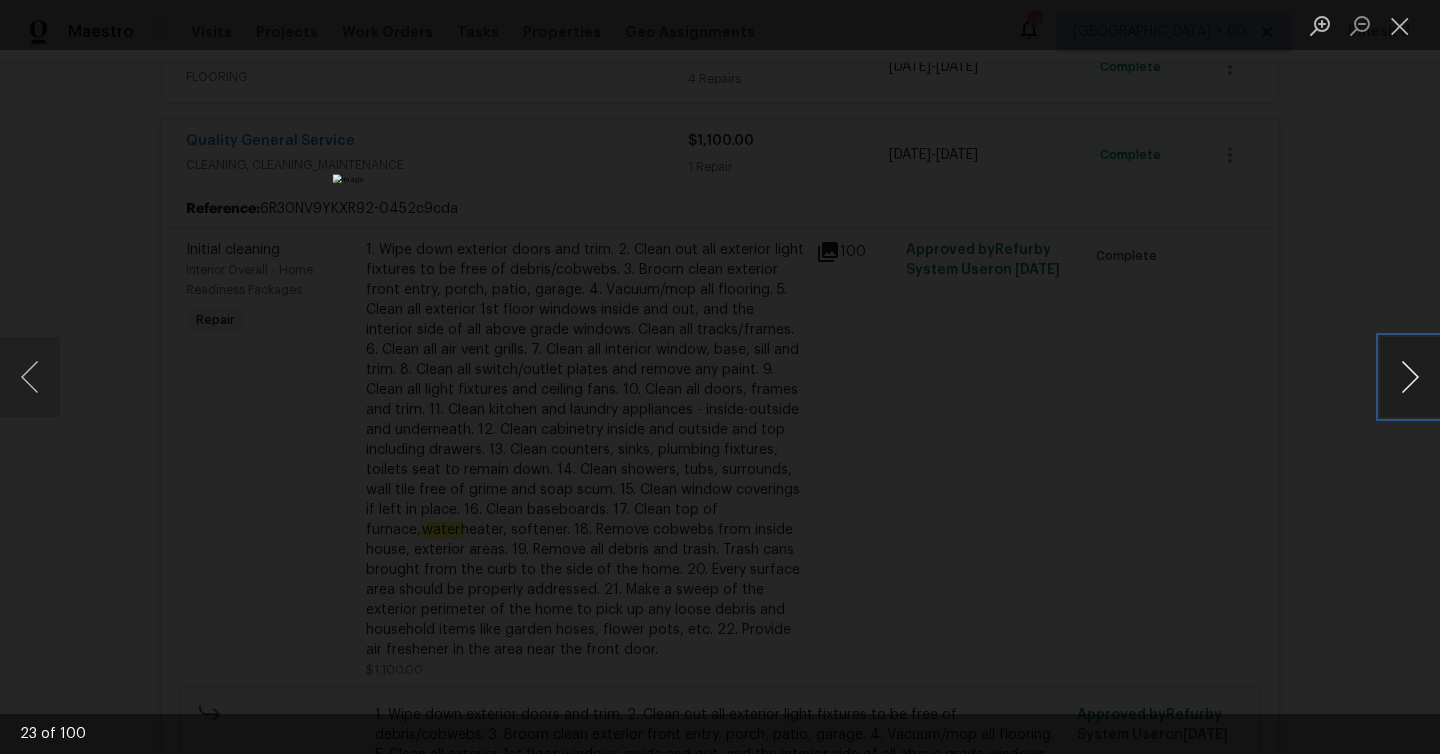 click at bounding box center (1410, 377) 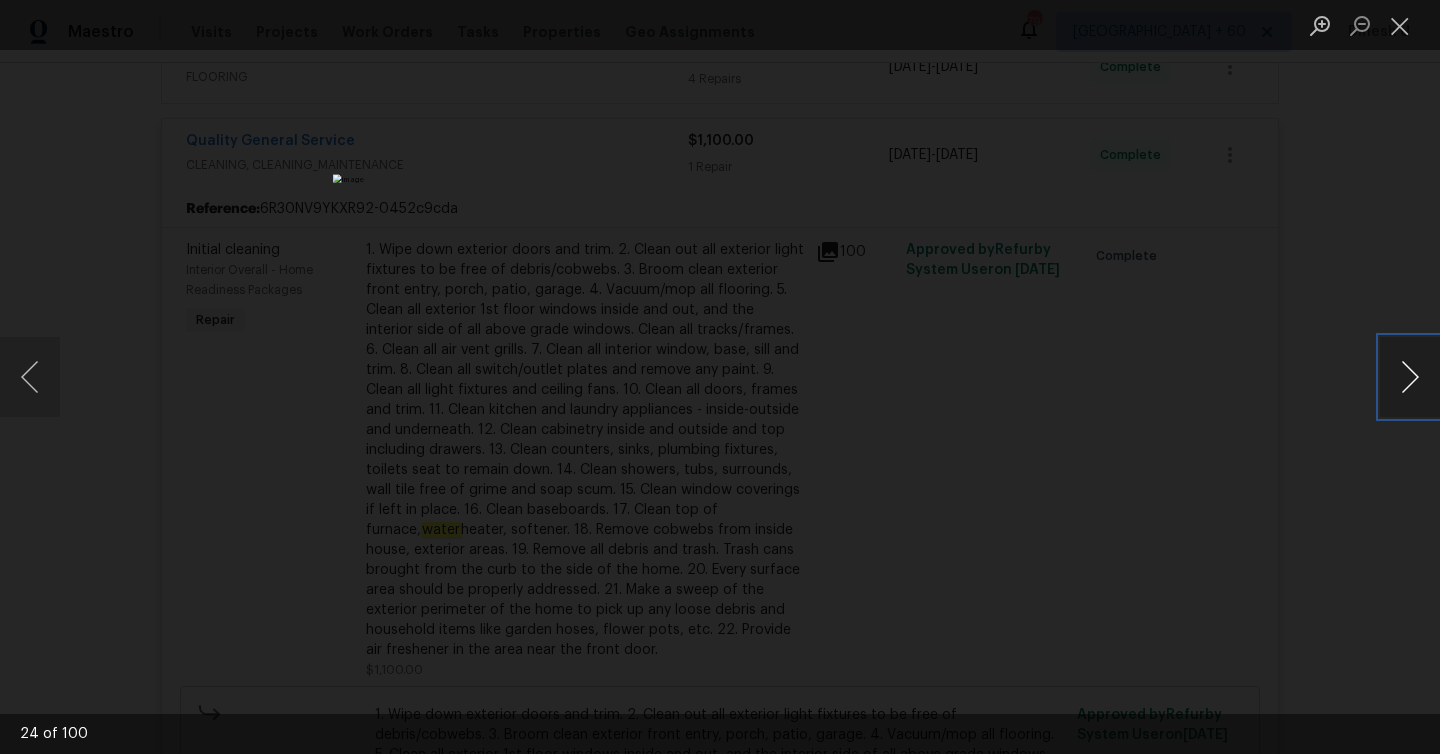 click at bounding box center [1410, 377] 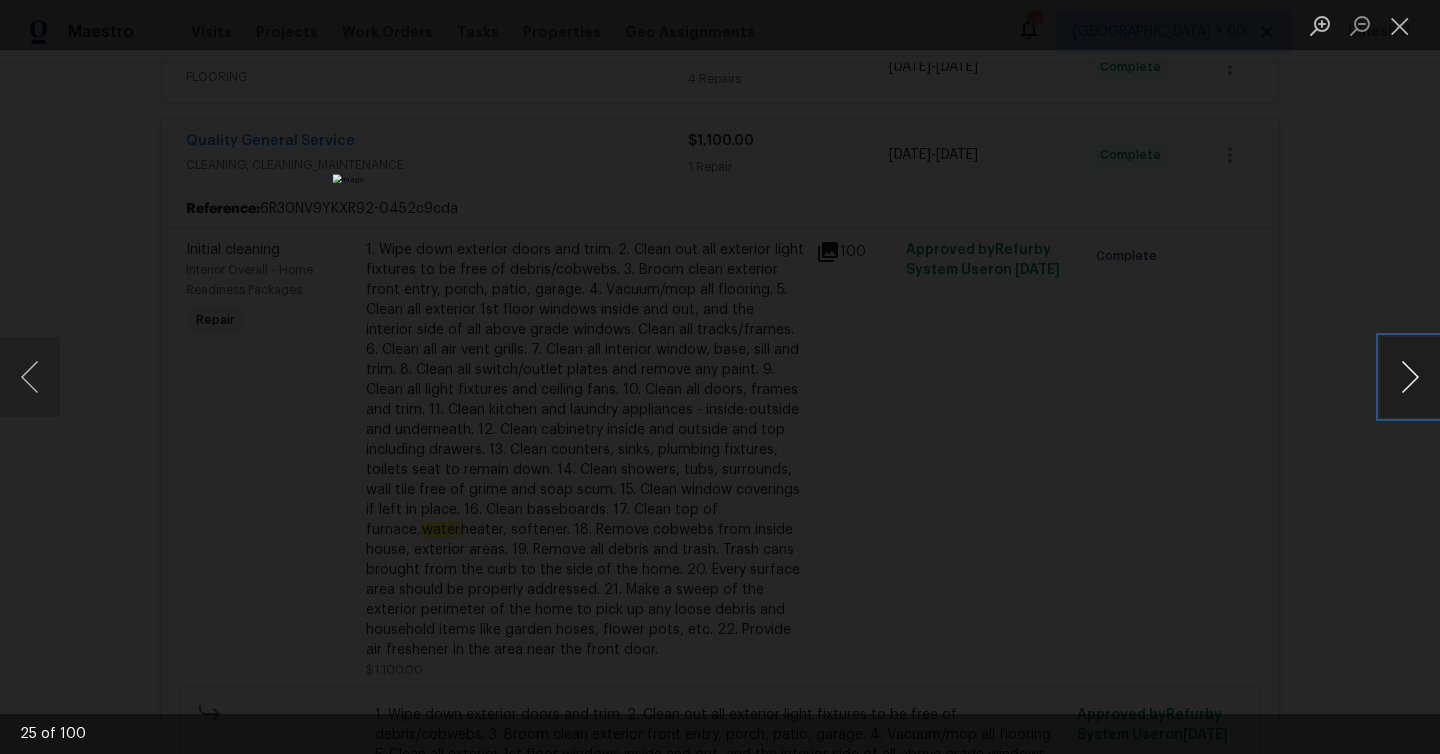 click at bounding box center [1410, 377] 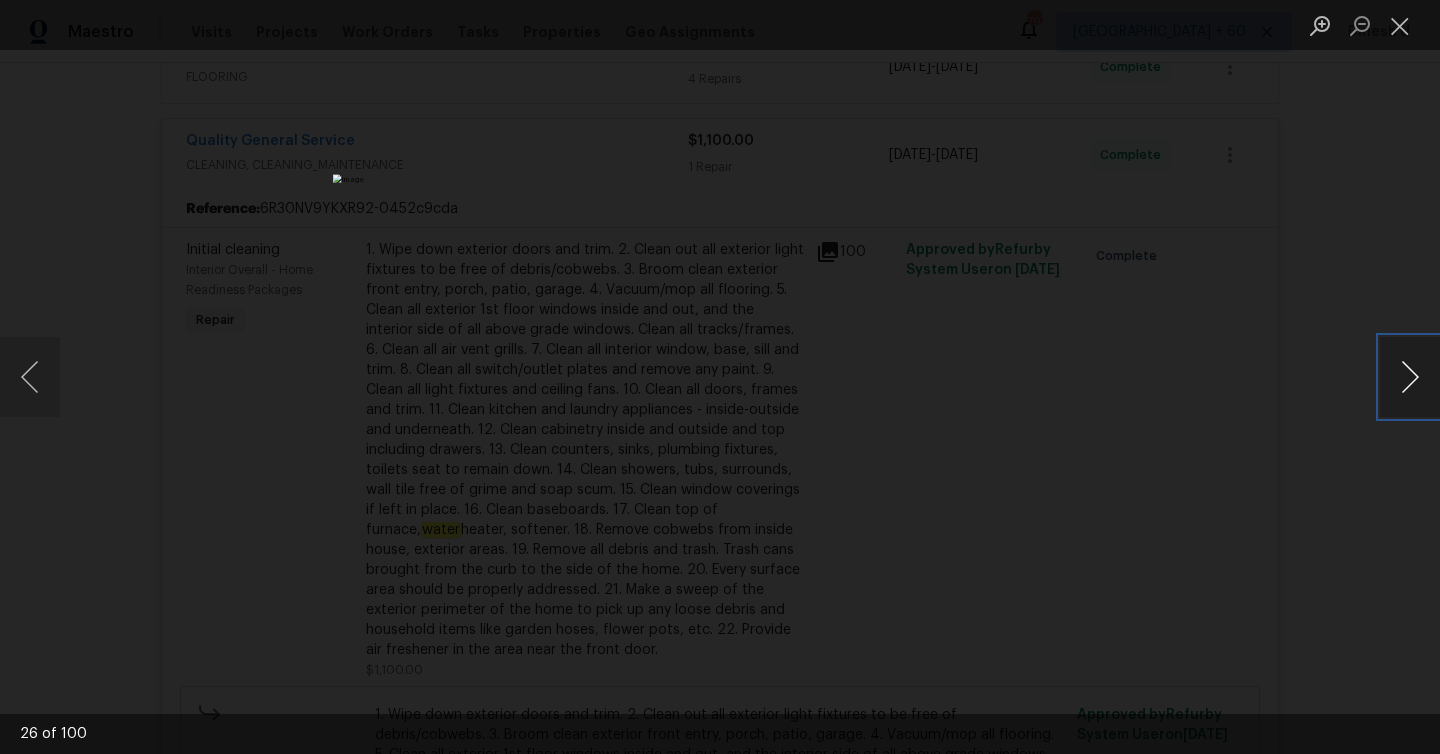 click at bounding box center (1410, 377) 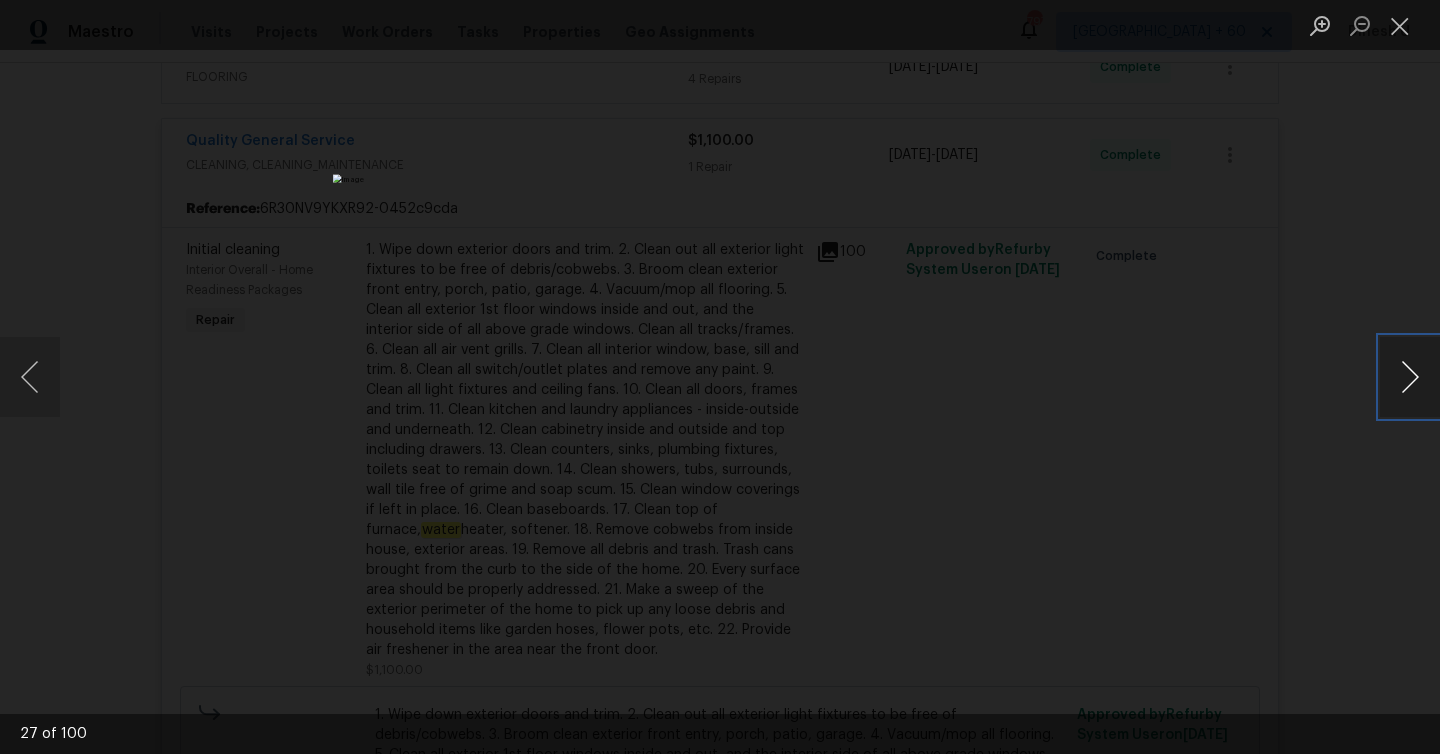 click at bounding box center [1410, 377] 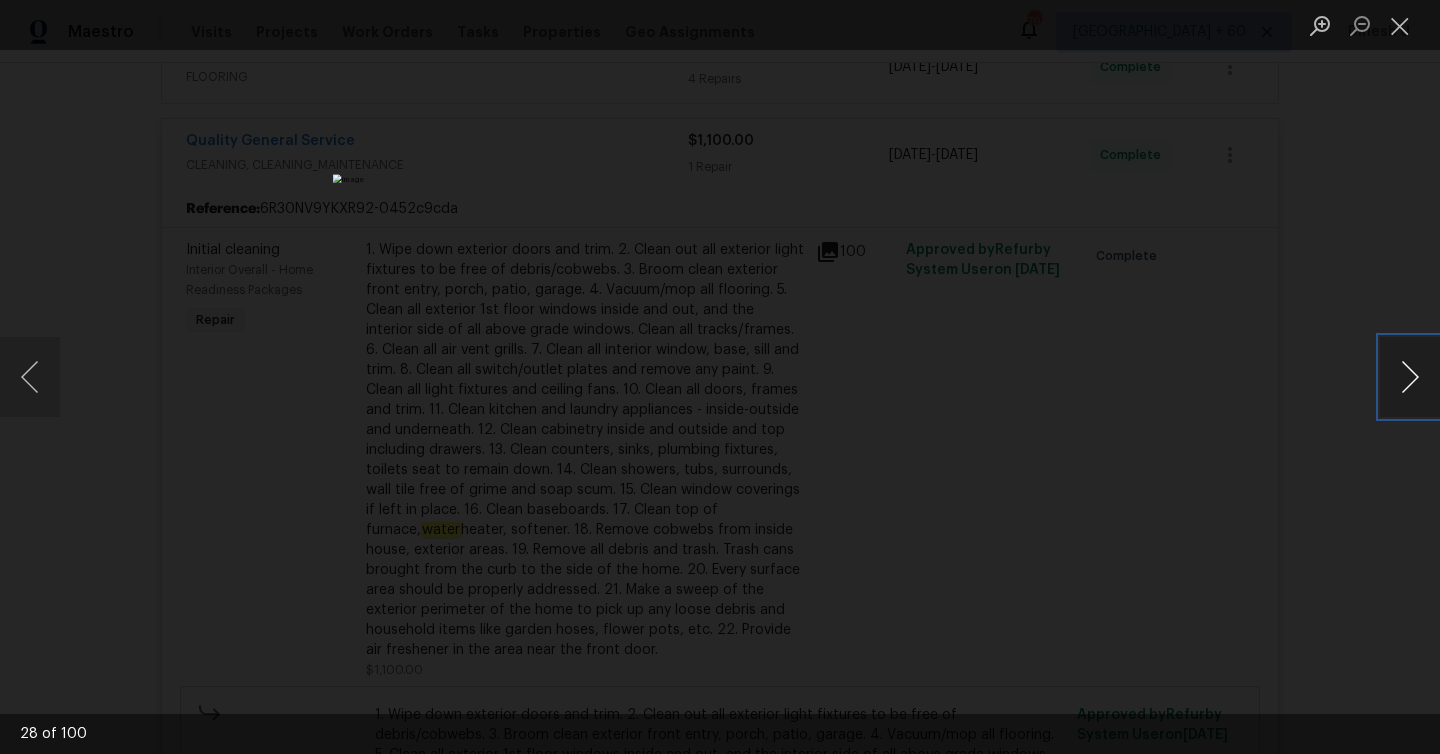 click at bounding box center (1410, 377) 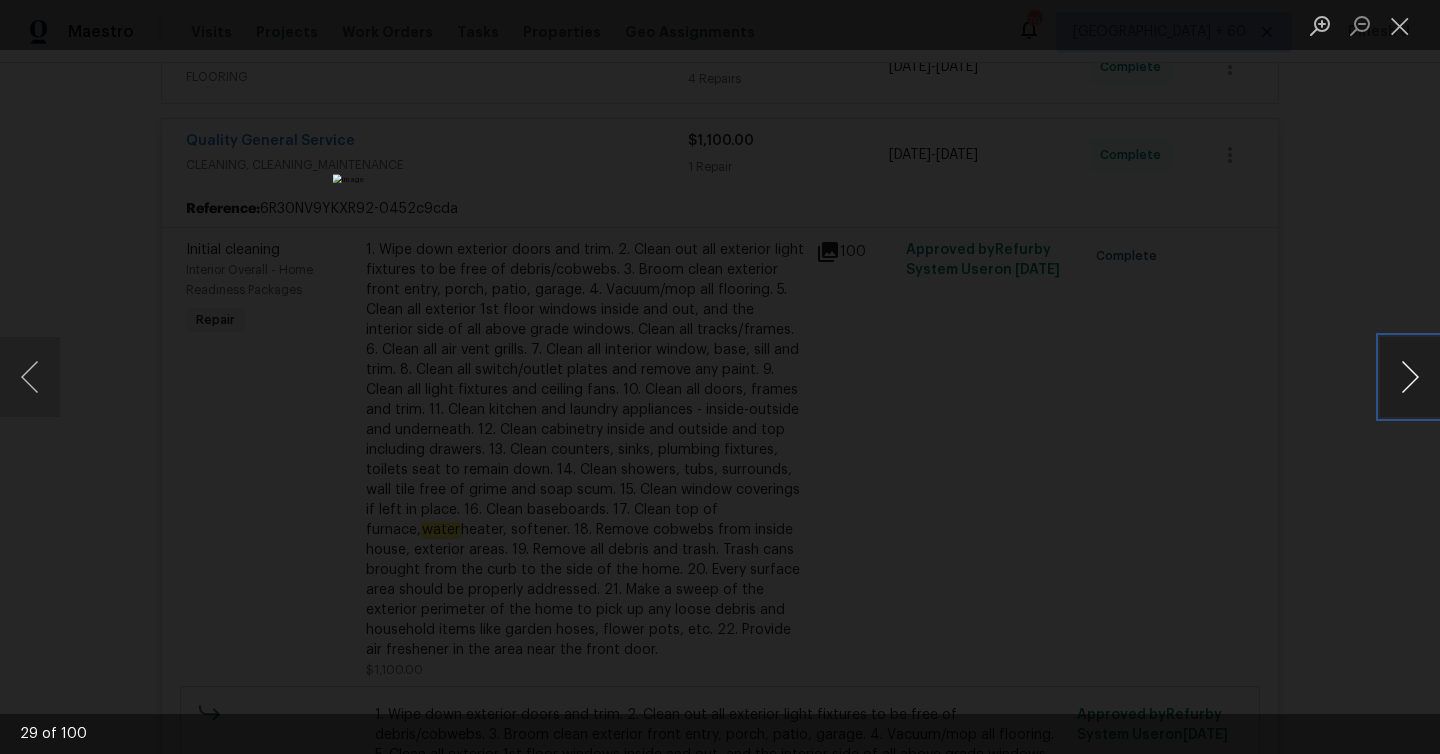 click at bounding box center (1410, 377) 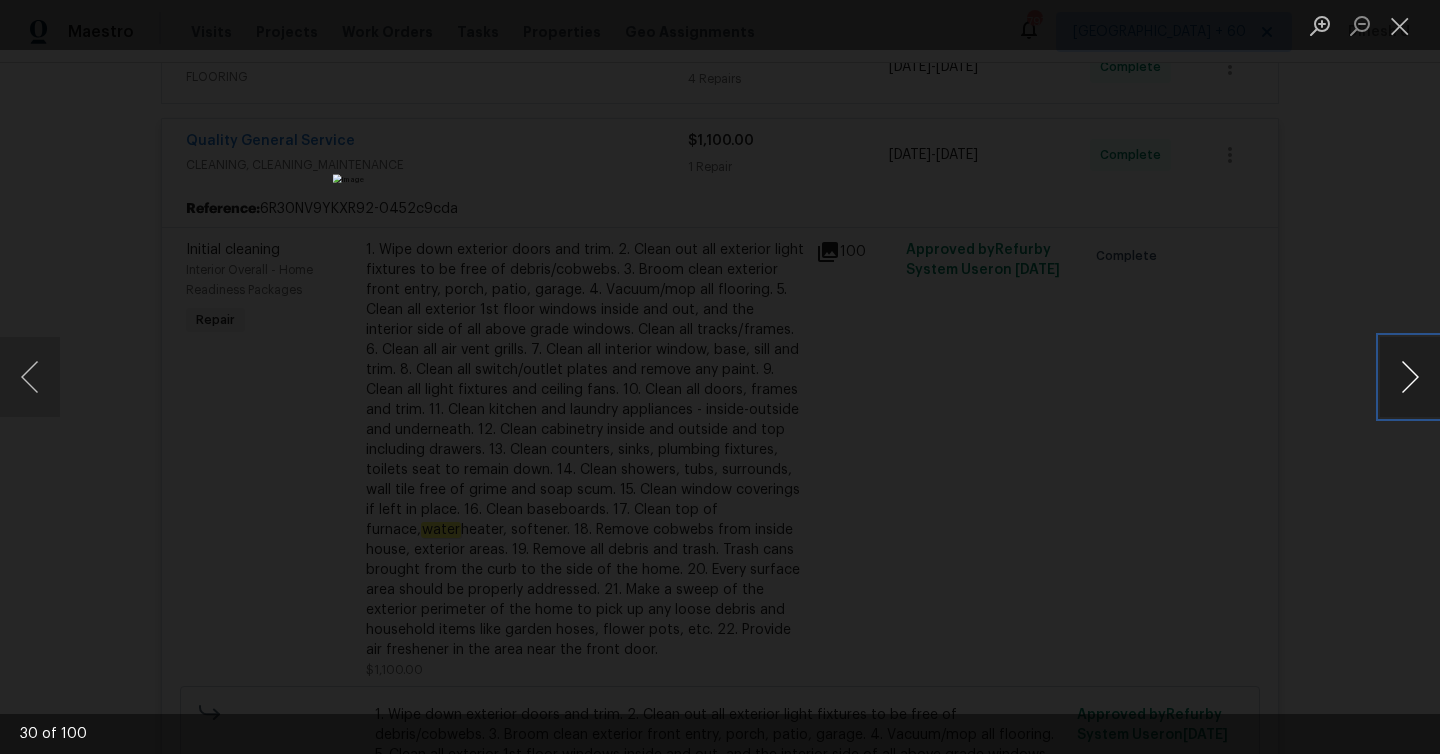 click at bounding box center [1410, 377] 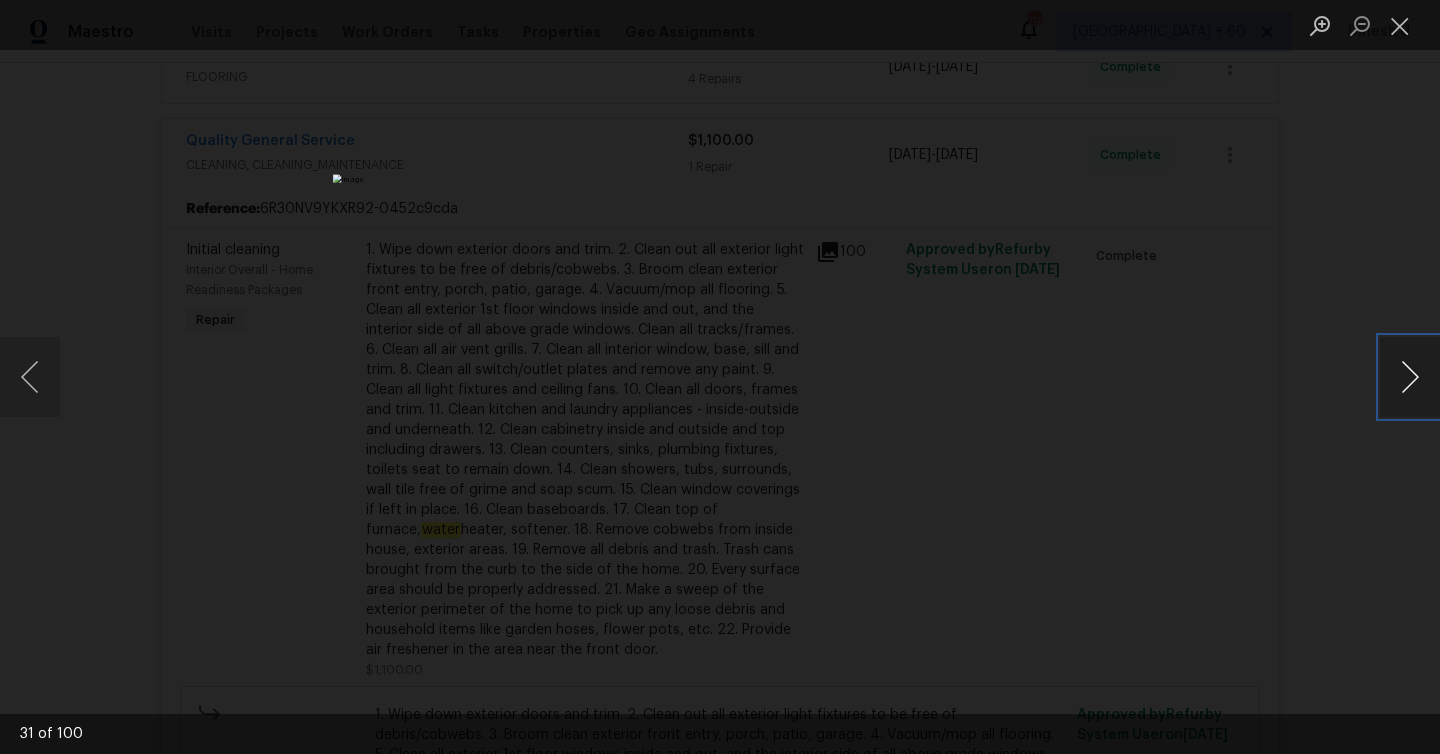 click at bounding box center (1410, 377) 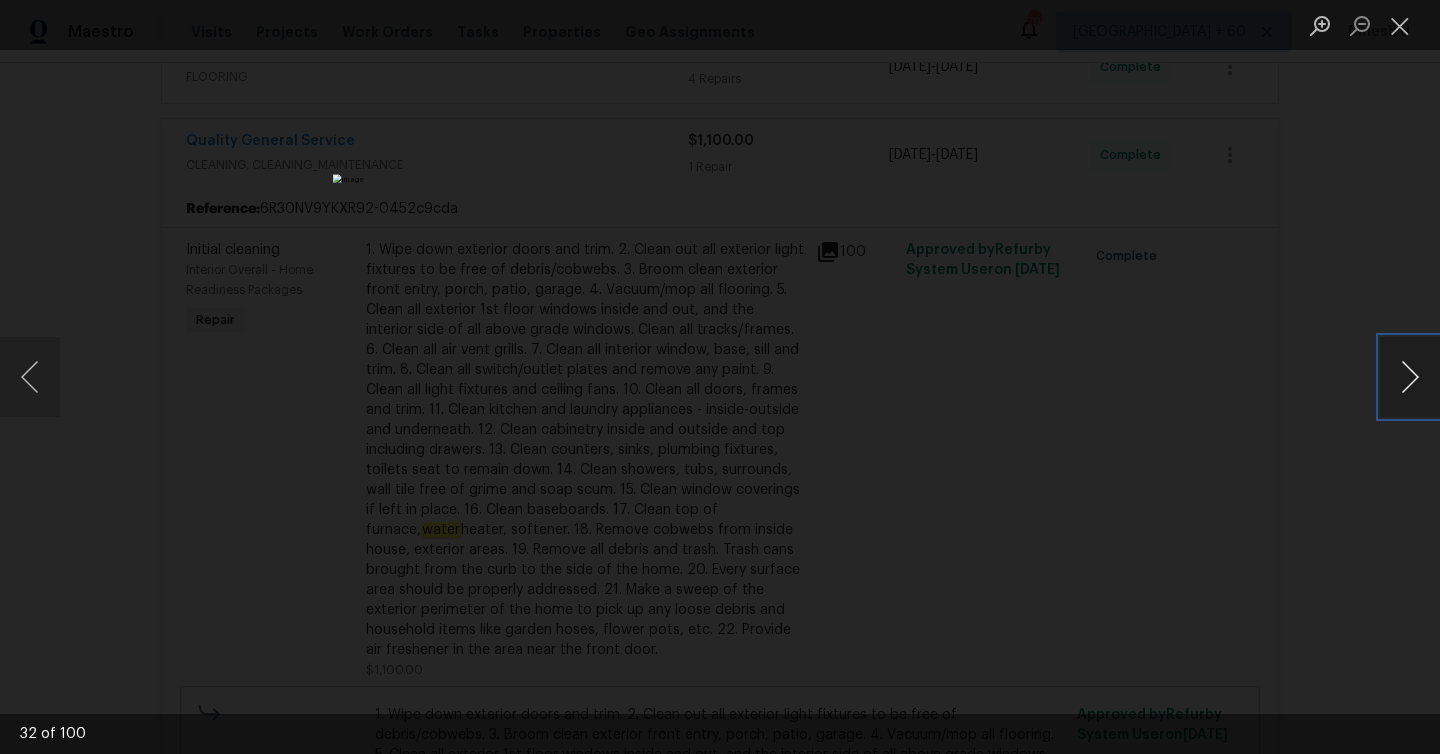 click at bounding box center [1410, 377] 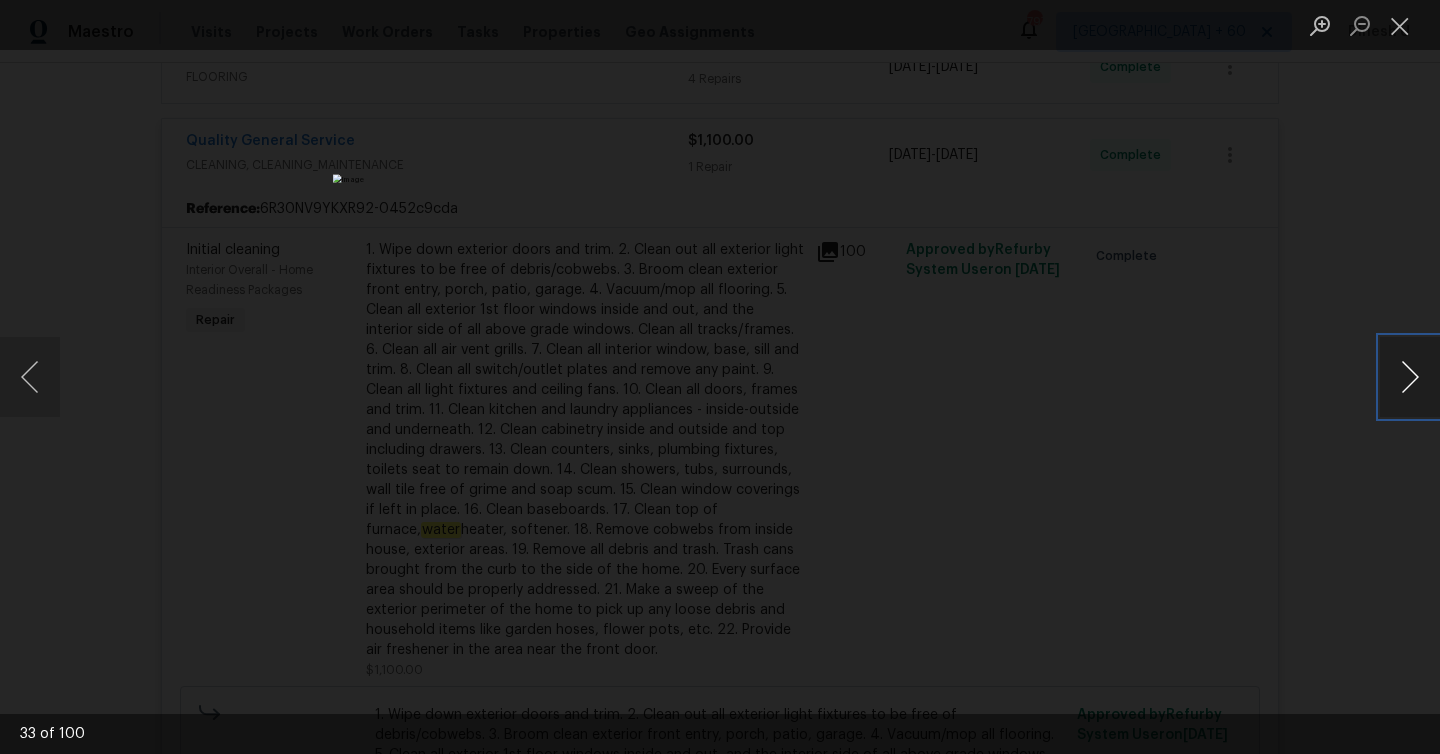 click at bounding box center [1410, 377] 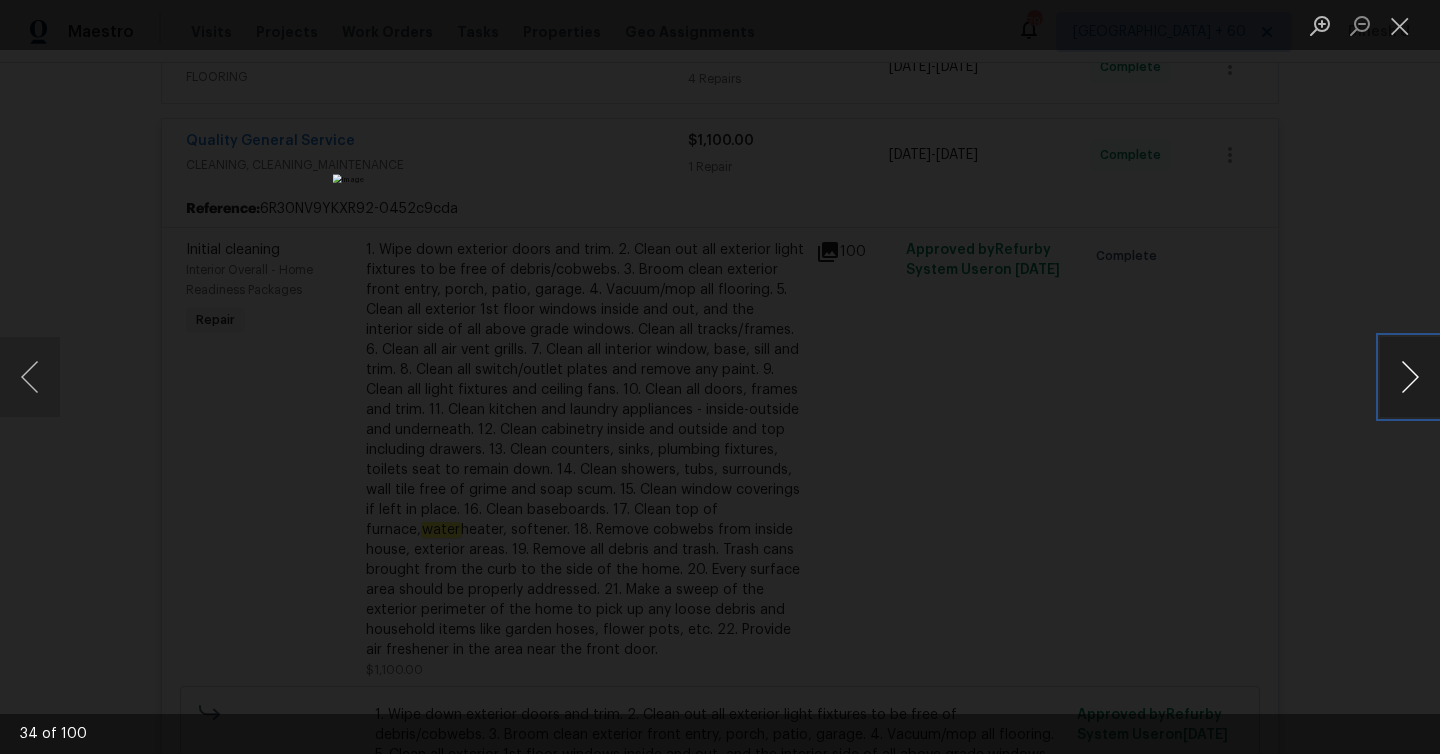 click at bounding box center [1410, 377] 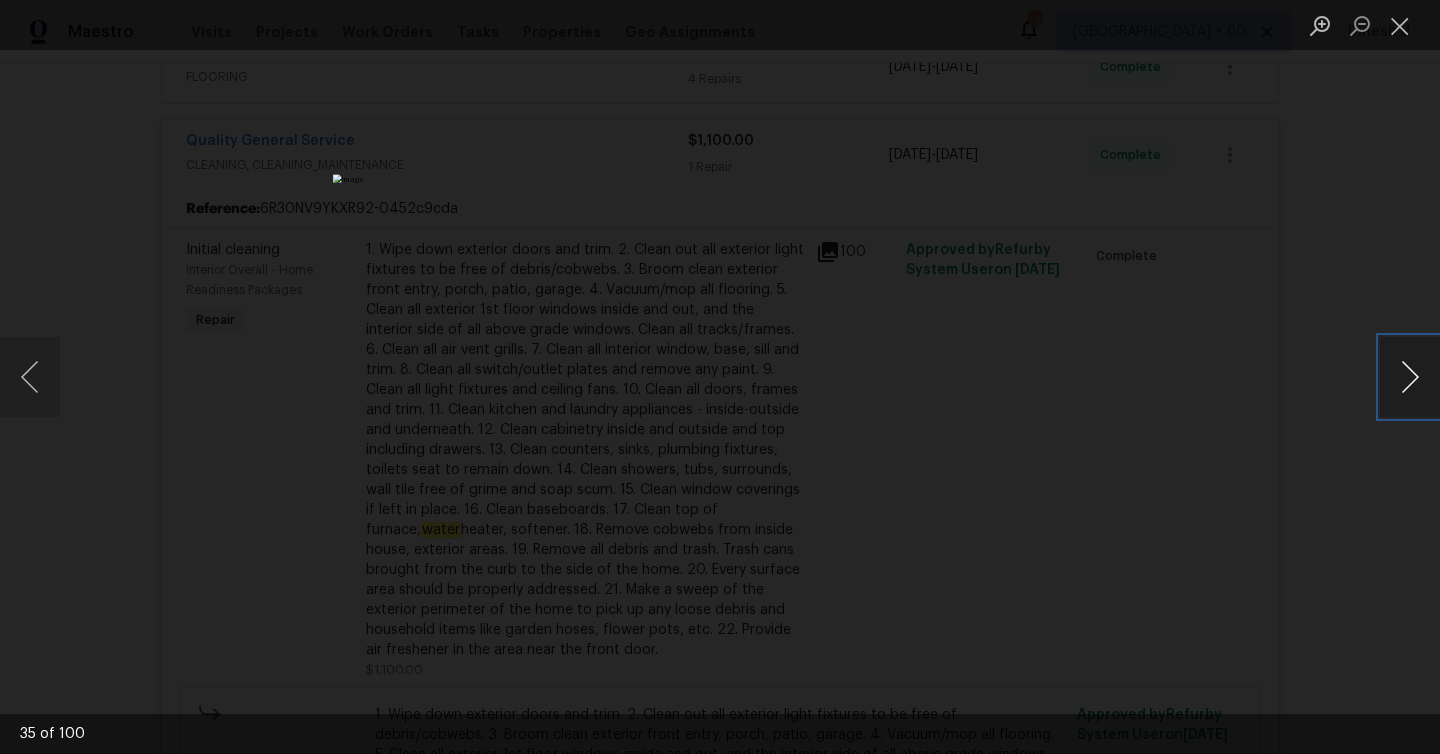 click at bounding box center [1410, 377] 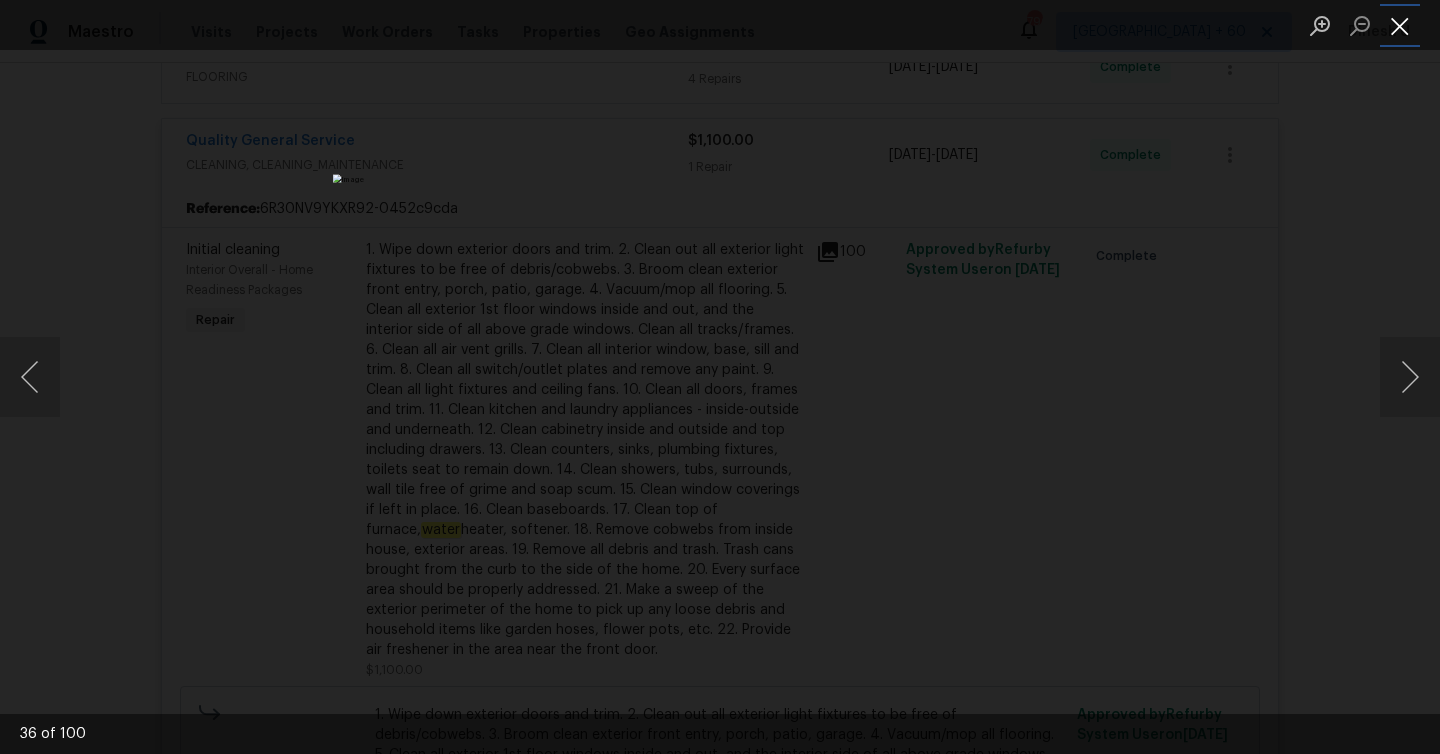 click at bounding box center [1400, 25] 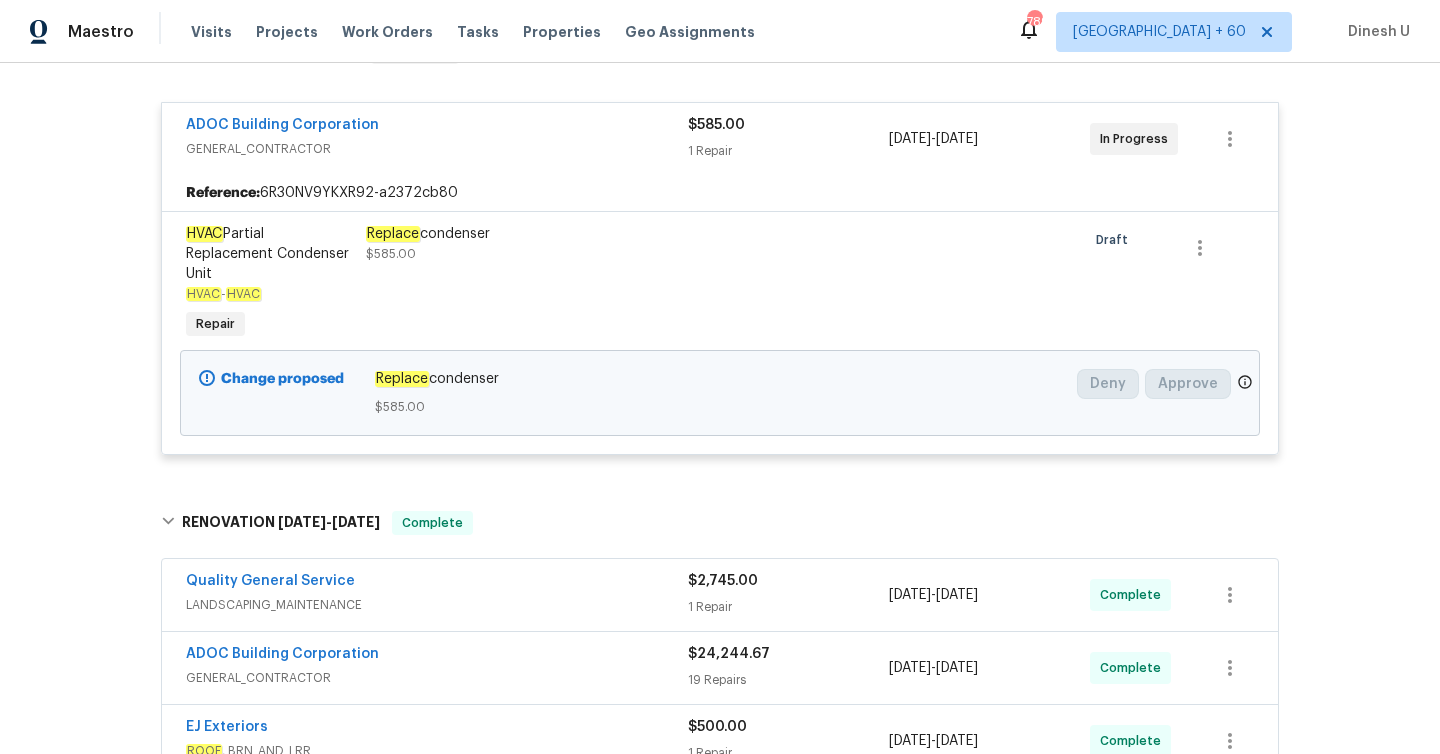 scroll, scrollTop: 0, scrollLeft: 0, axis: both 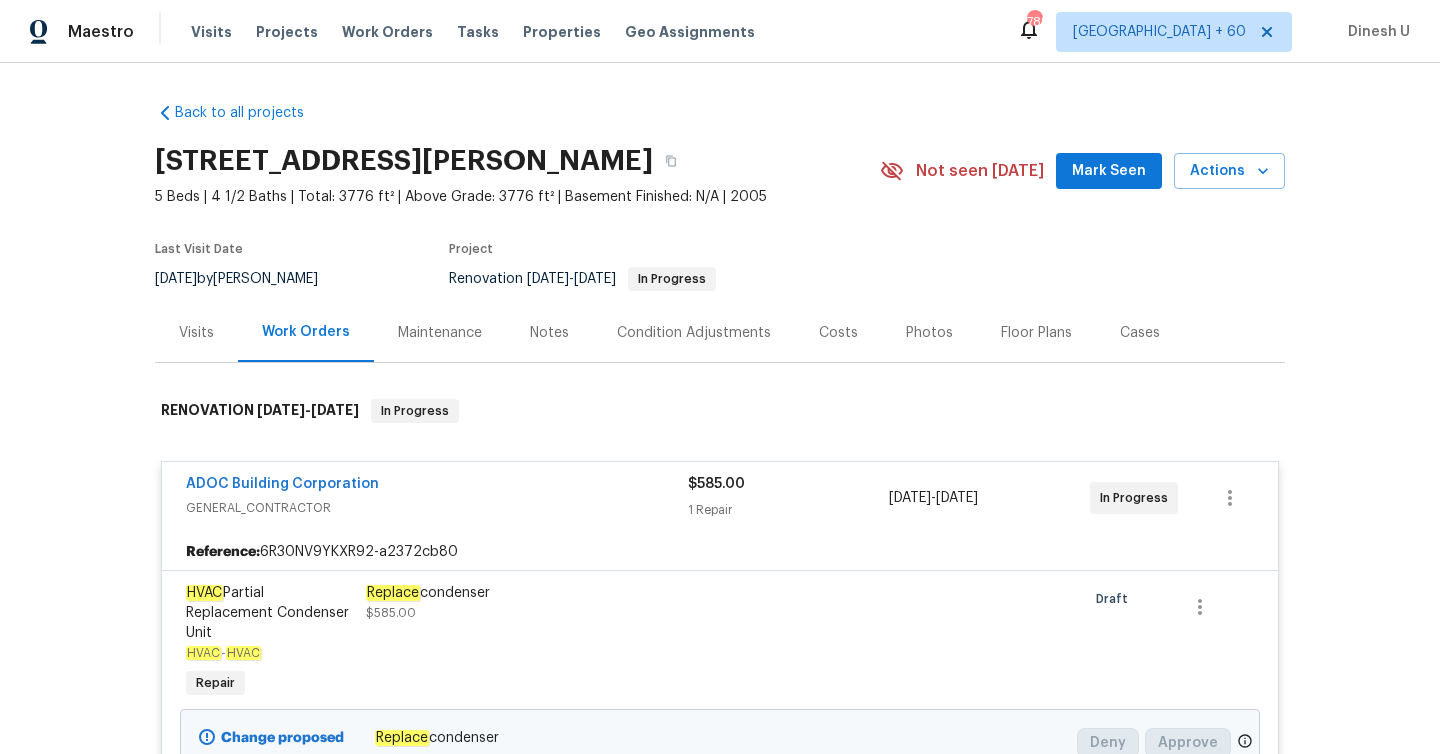 click on "Visits" at bounding box center [196, 333] 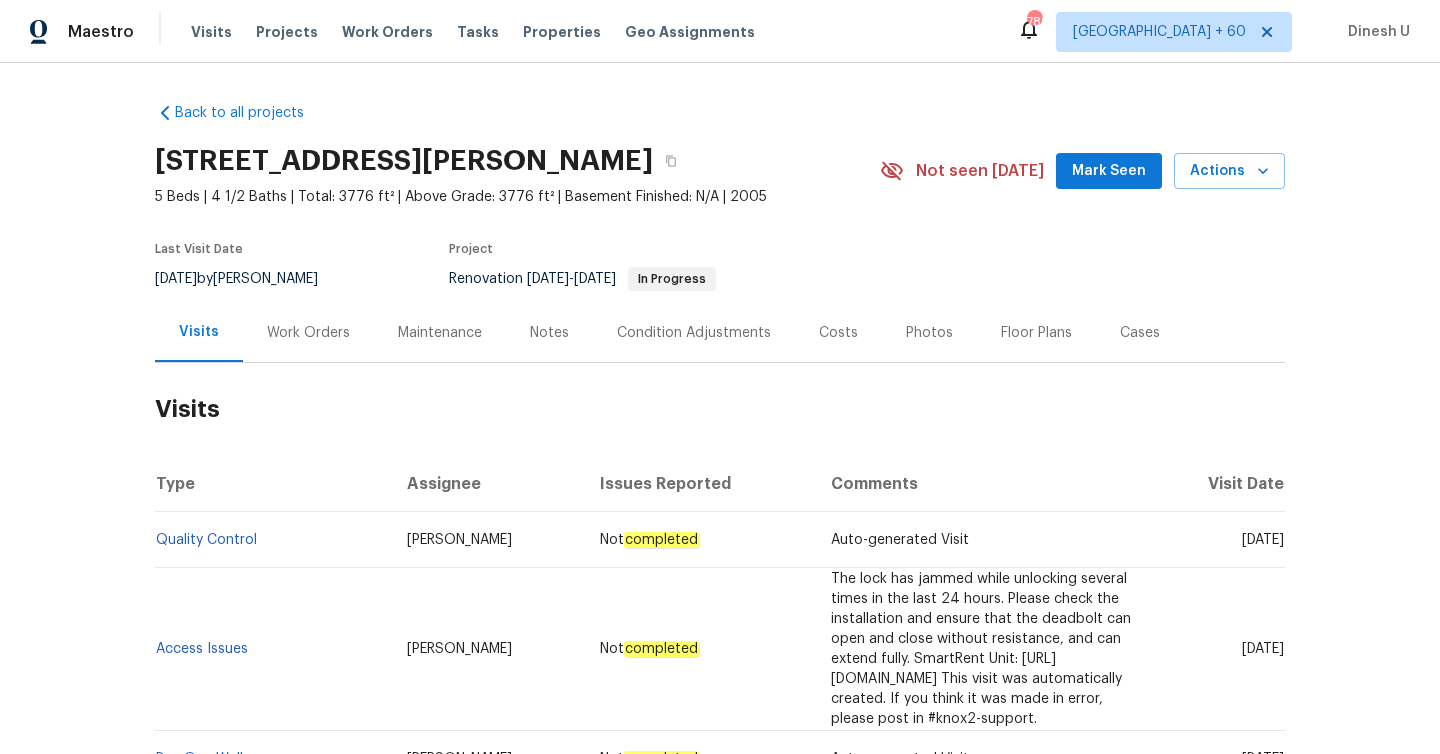 click on "Work Orders" at bounding box center [308, 333] 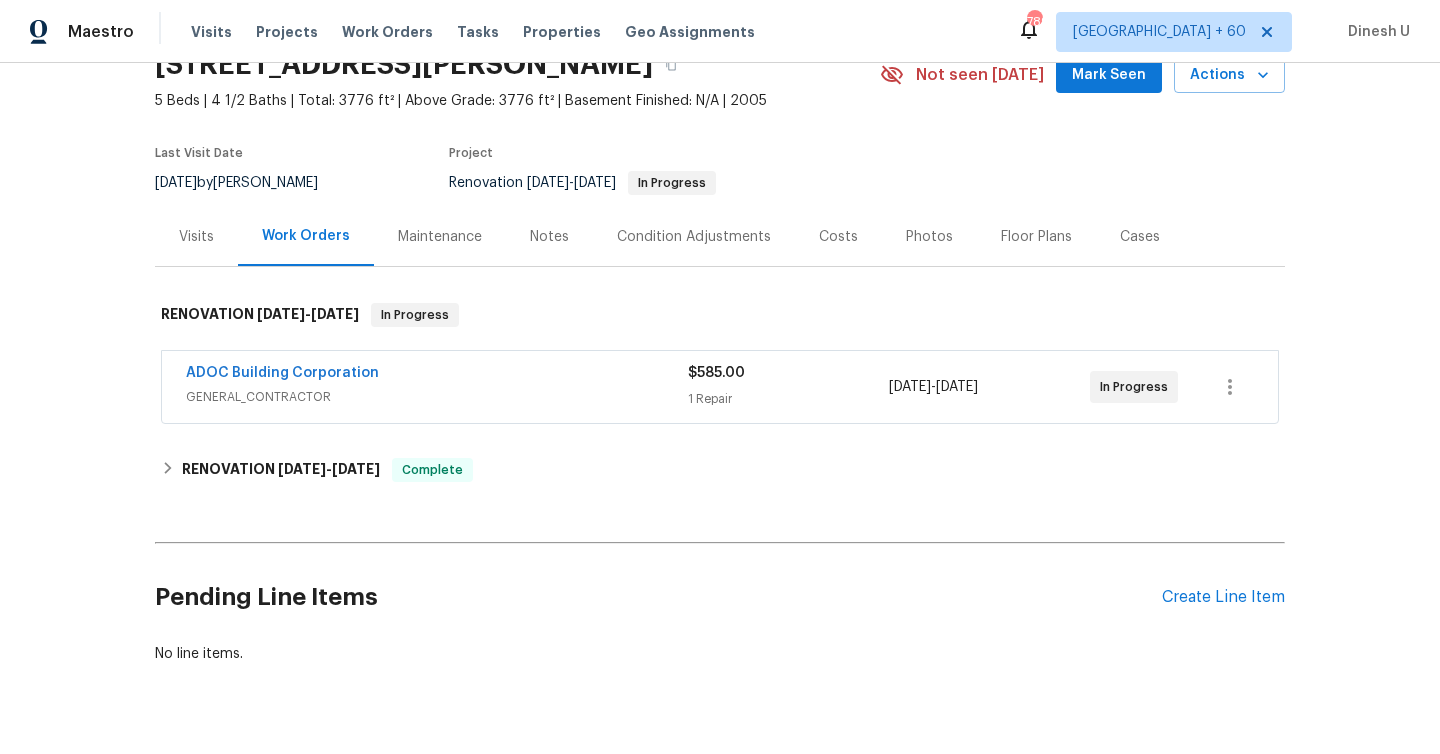 scroll, scrollTop: 129, scrollLeft: 0, axis: vertical 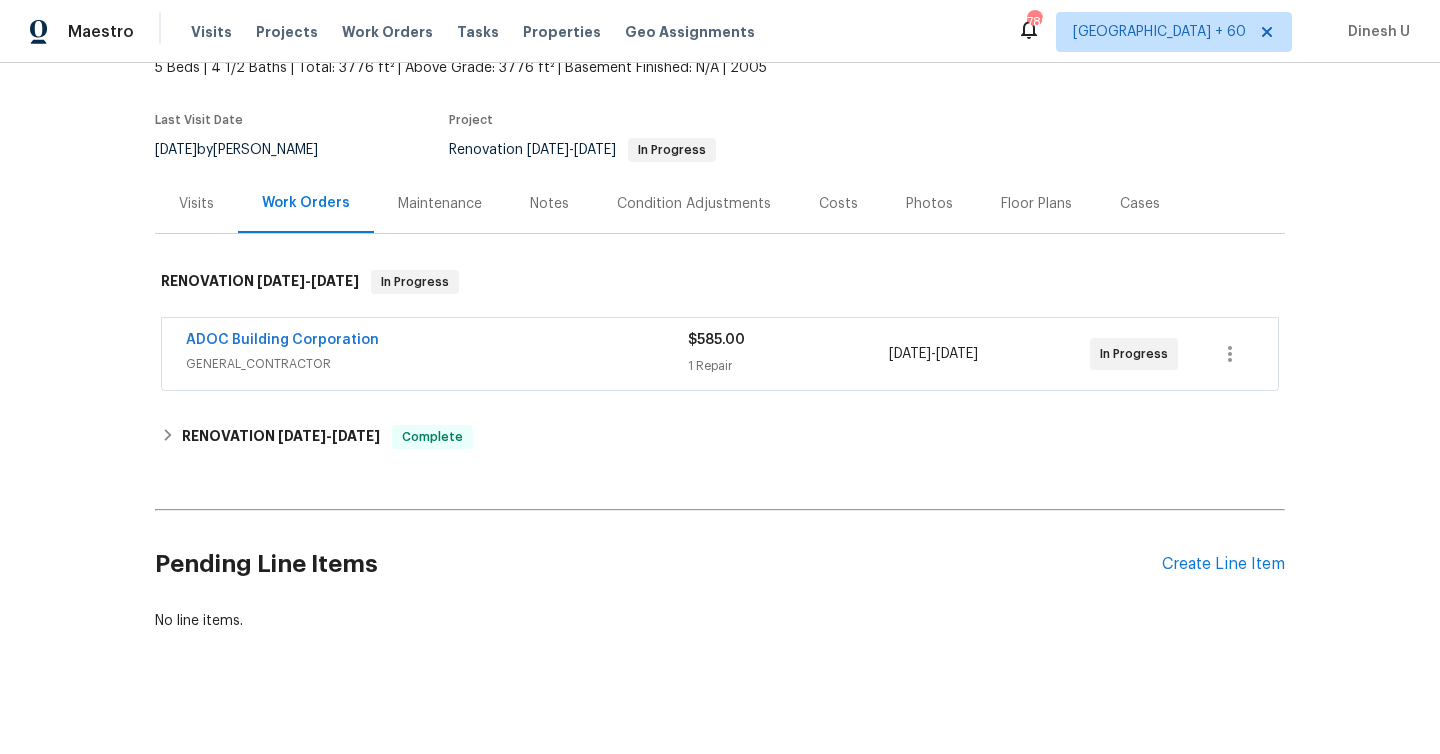click on "ADOC Building Corporation GENERAL_CONTRACTOR $585.00 1 Repair 7/18/2025  -  7/18/2025 In Progress" at bounding box center [720, 354] 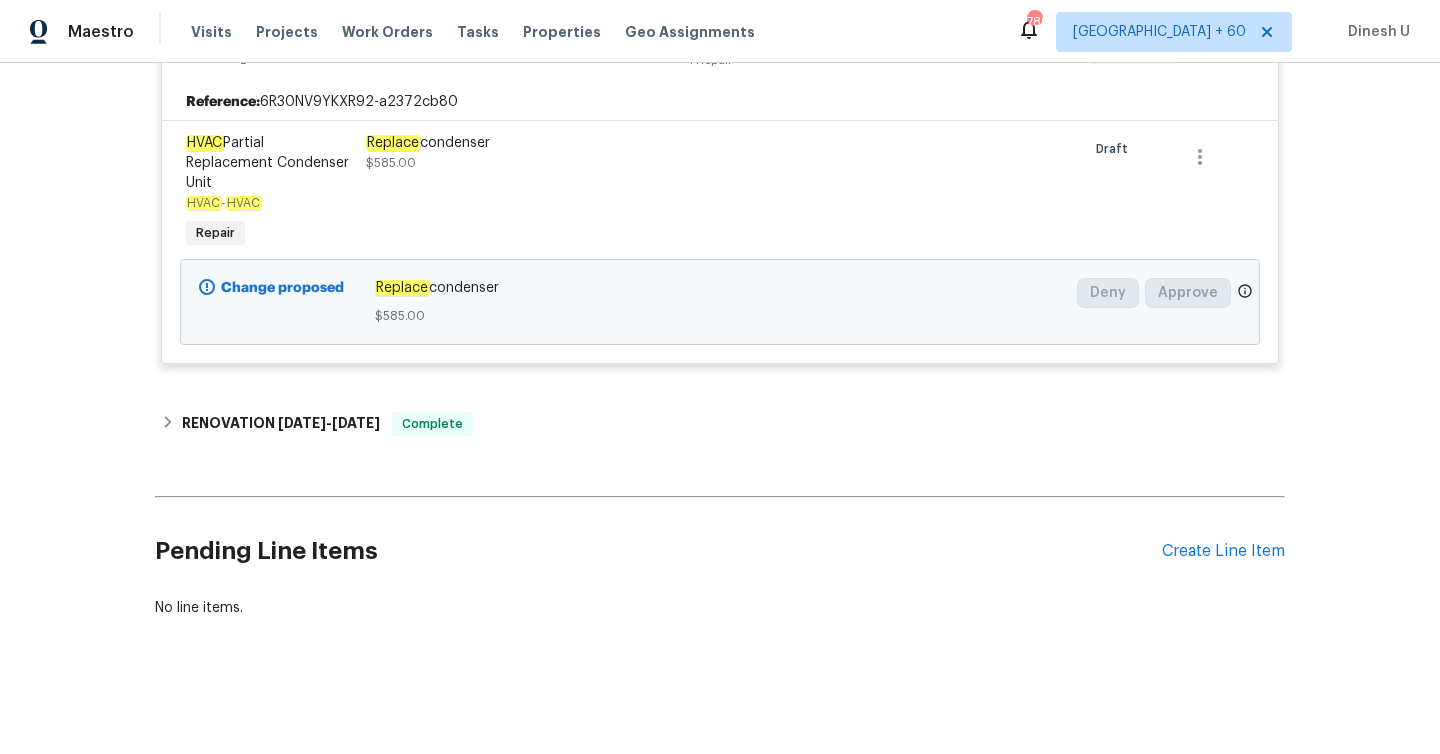scroll, scrollTop: 464, scrollLeft: 0, axis: vertical 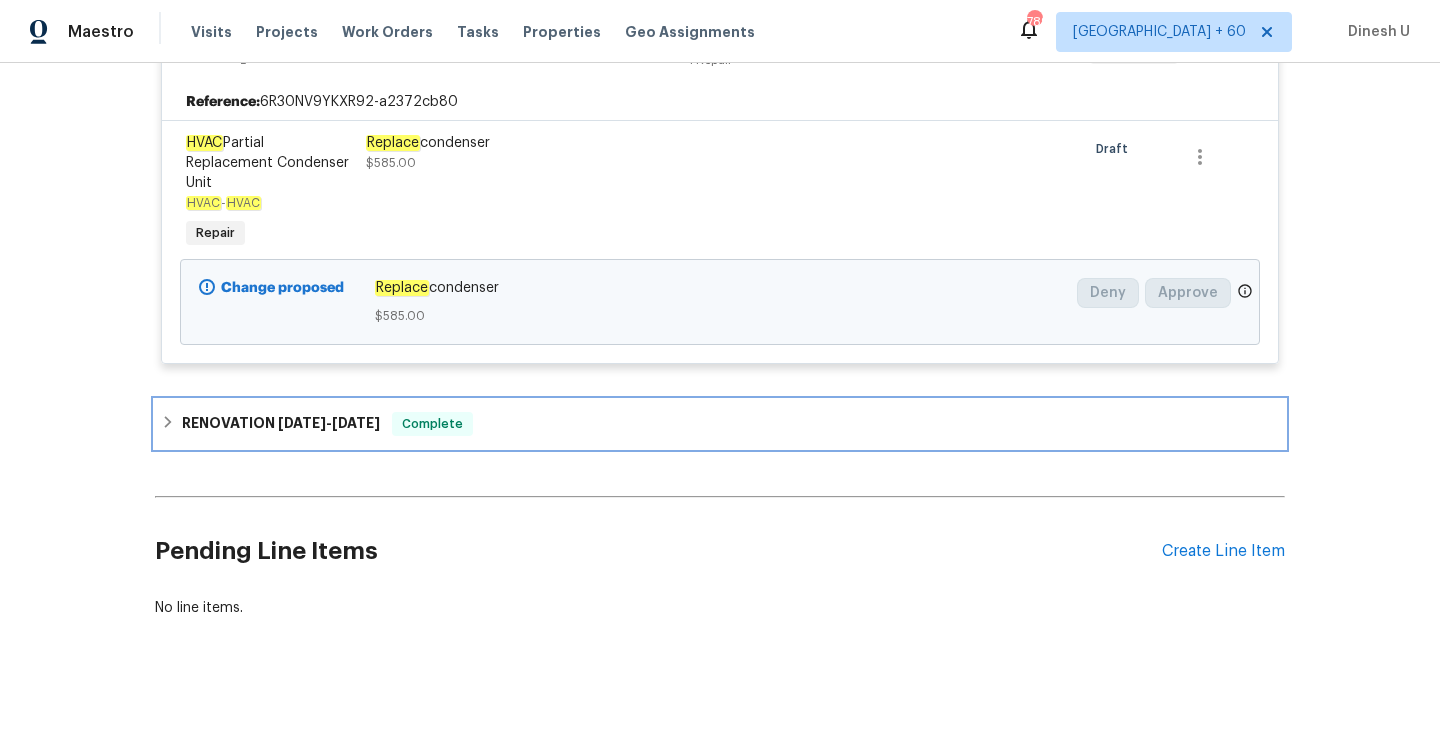 click on "[DATE]" at bounding box center [356, 423] 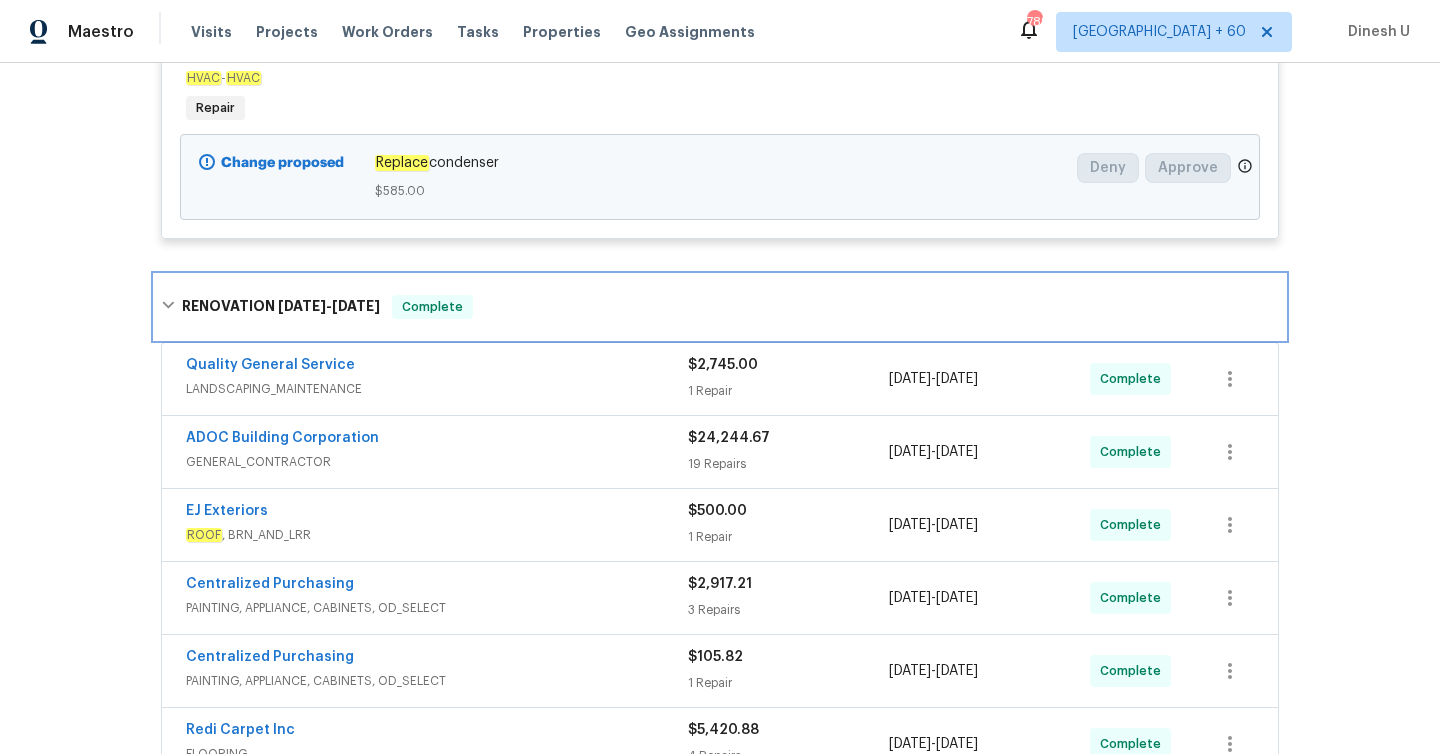 scroll, scrollTop: 594, scrollLeft: 0, axis: vertical 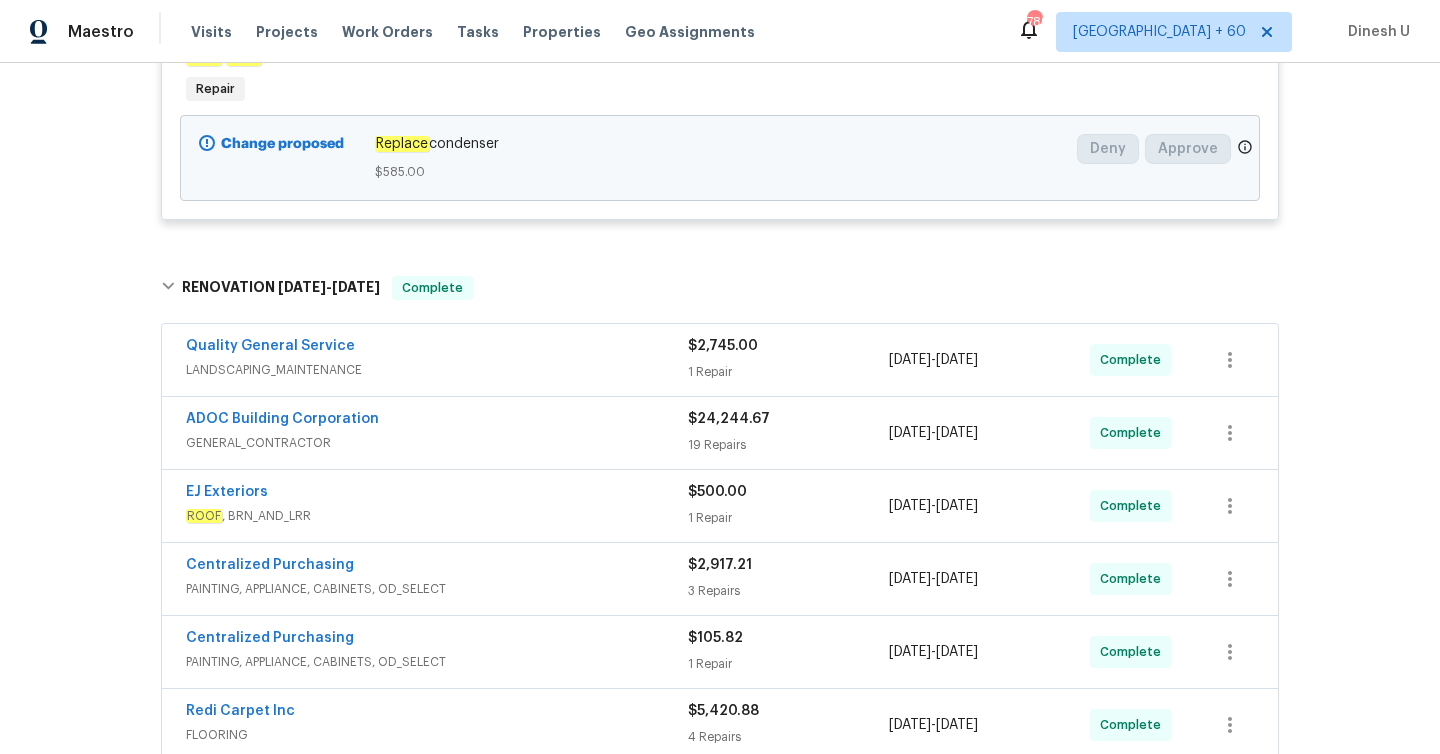 click on "1 Repair" at bounding box center (788, 372) 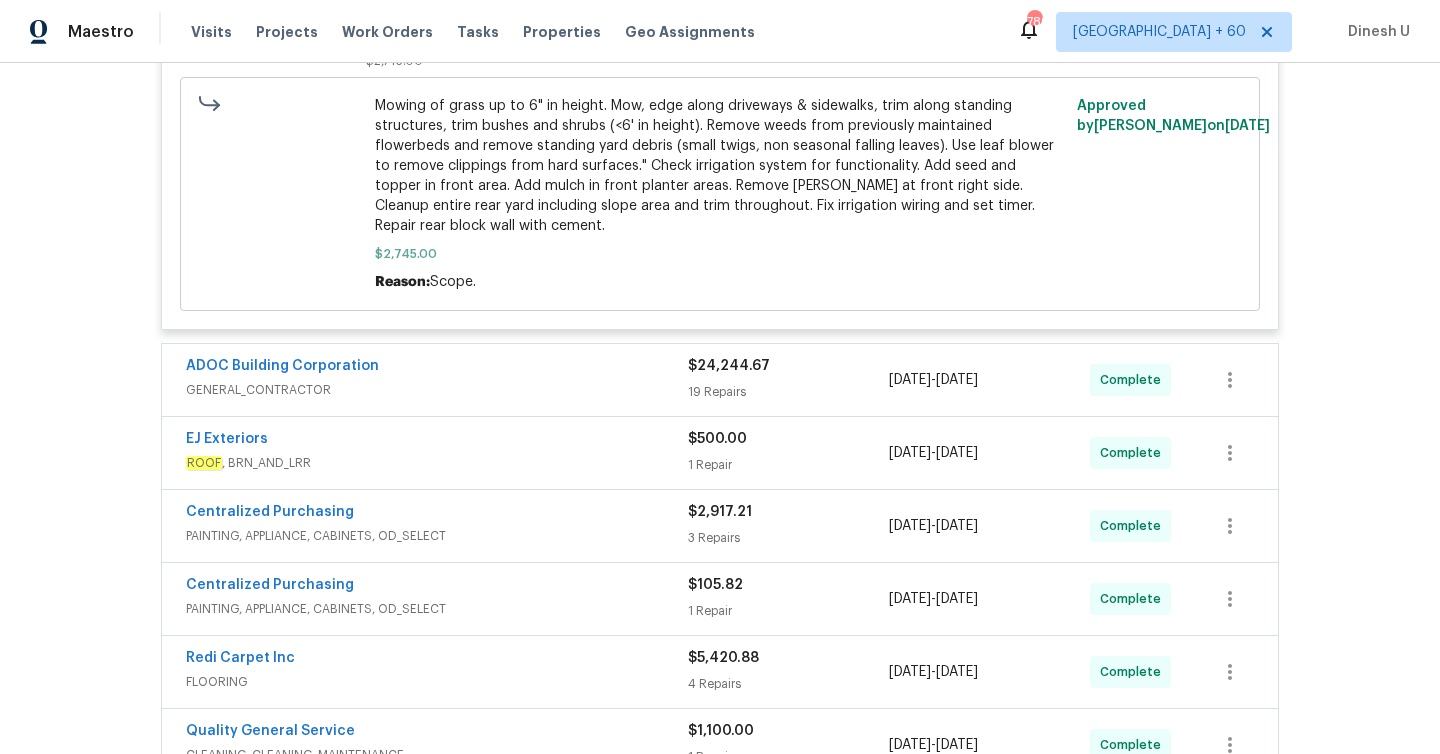 scroll, scrollTop: 1227, scrollLeft: 0, axis: vertical 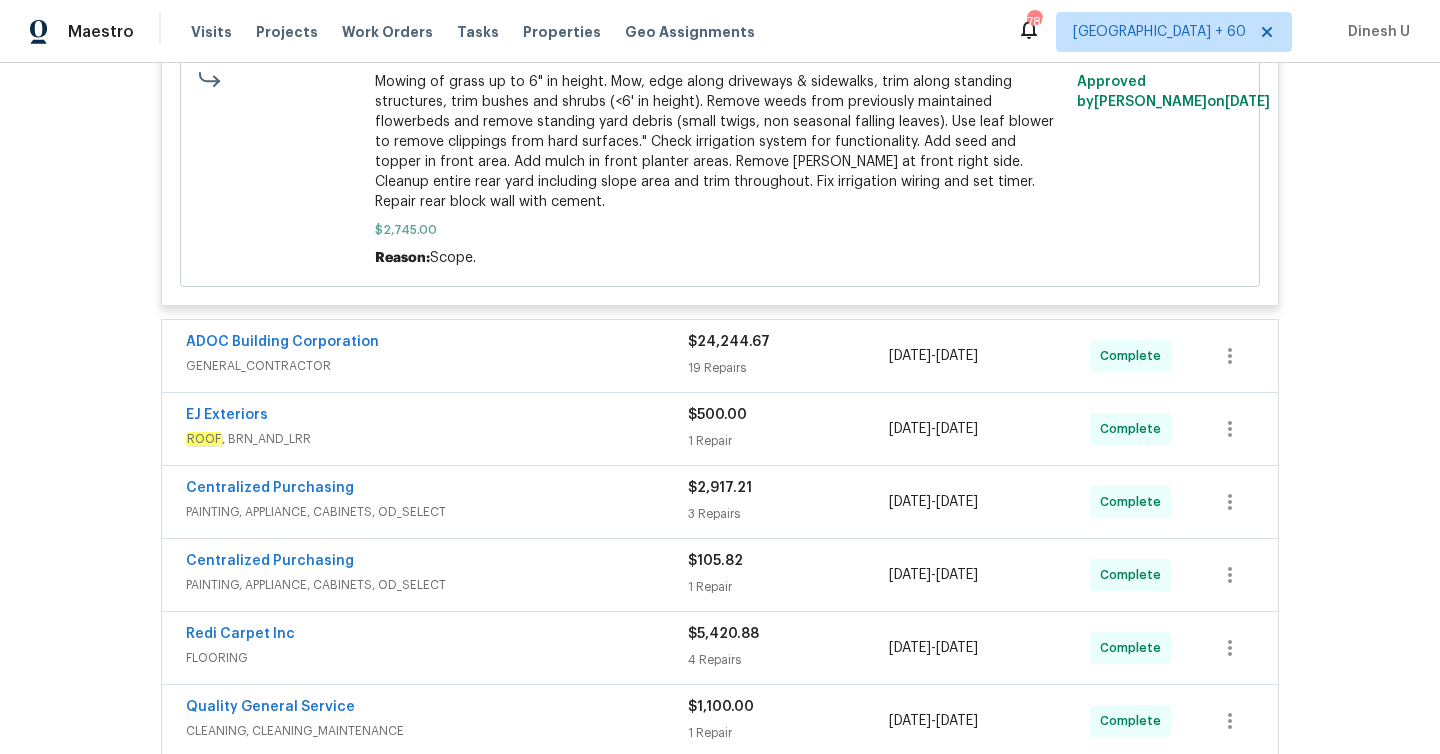 click on "19 Repairs" at bounding box center (788, 368) 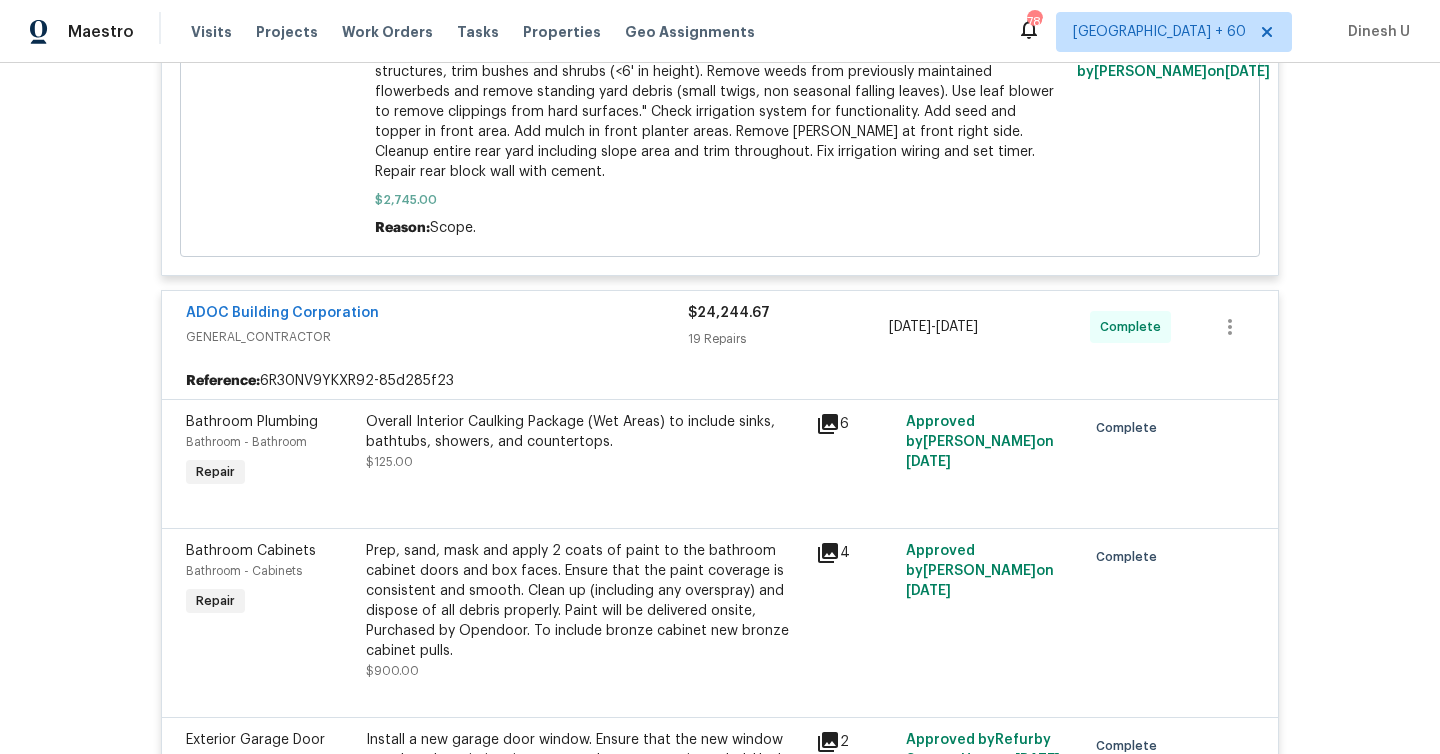 scroll, scrollTop: 1265, scrollLeft: 0, axis: vertical 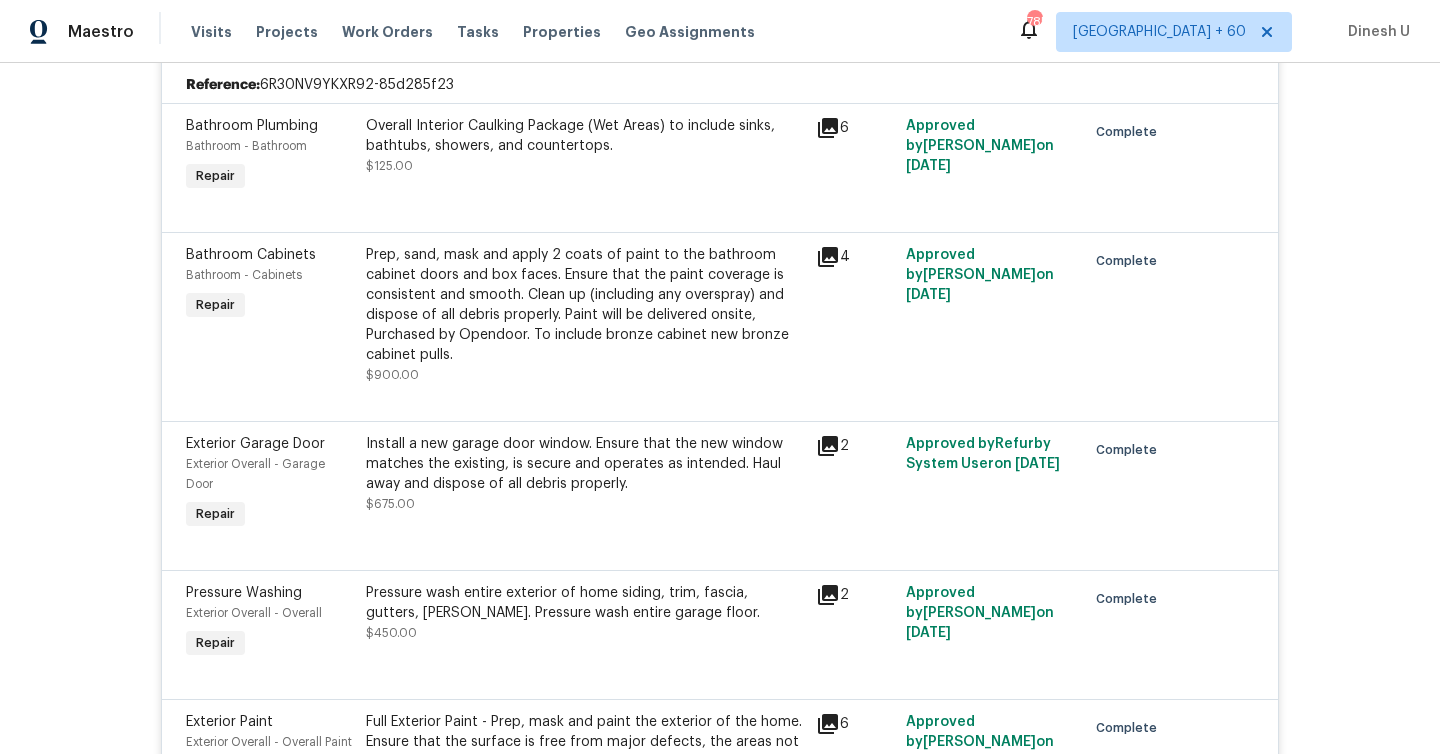 click on "Prep, sand, mask and apply 2 coats of paint to the bathroom cabinet doors and box faces. Ensure that the paint coverage is consistent and smooth. Clean up (including any overspray) and dispose of all debris properly. Paint will be delivered onsite, Purchased by Opendoor. To include bronze cabinet new bronze cabinet pulls." at bounding box center [585, 305] 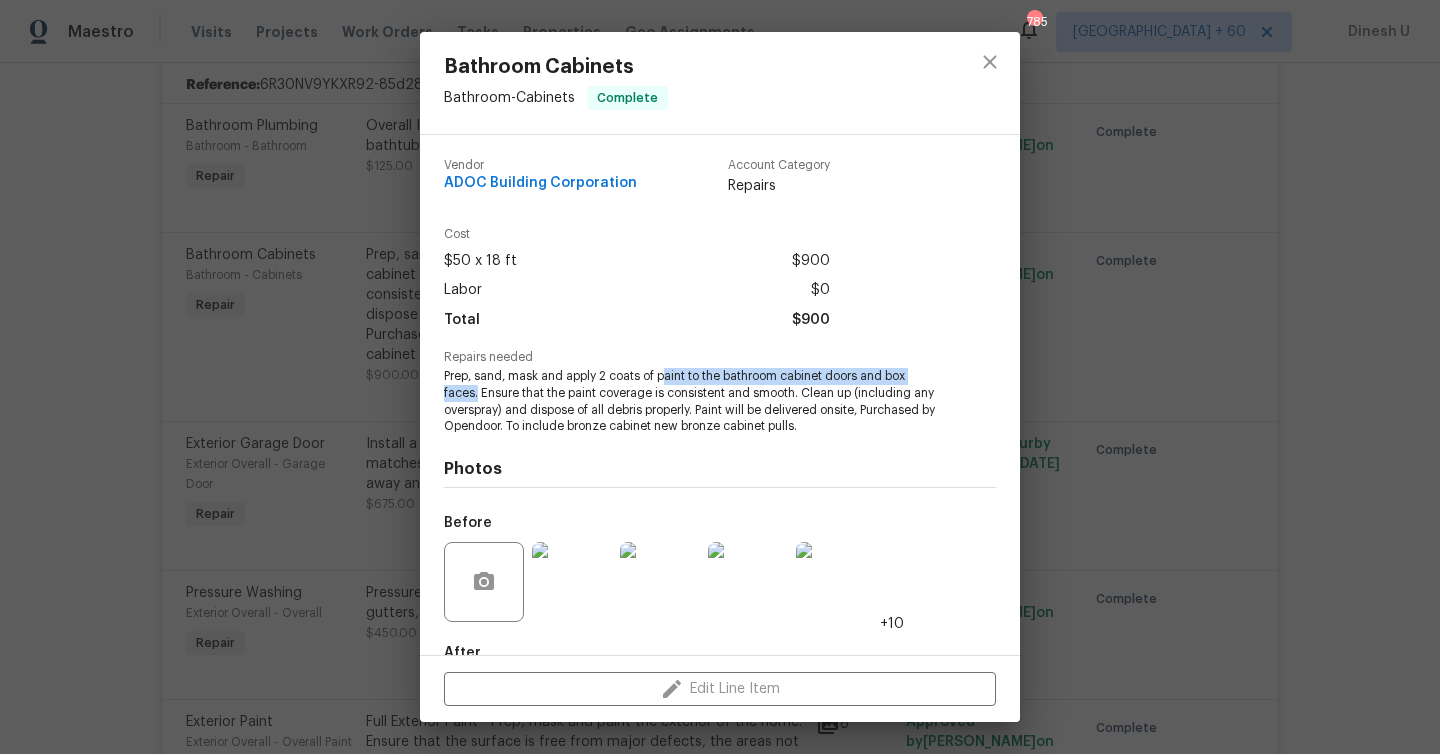 drag, startPoint x: 667, startPoint y: 377, endPoint x: 480, endPoint y: 396, distance: 187.96277 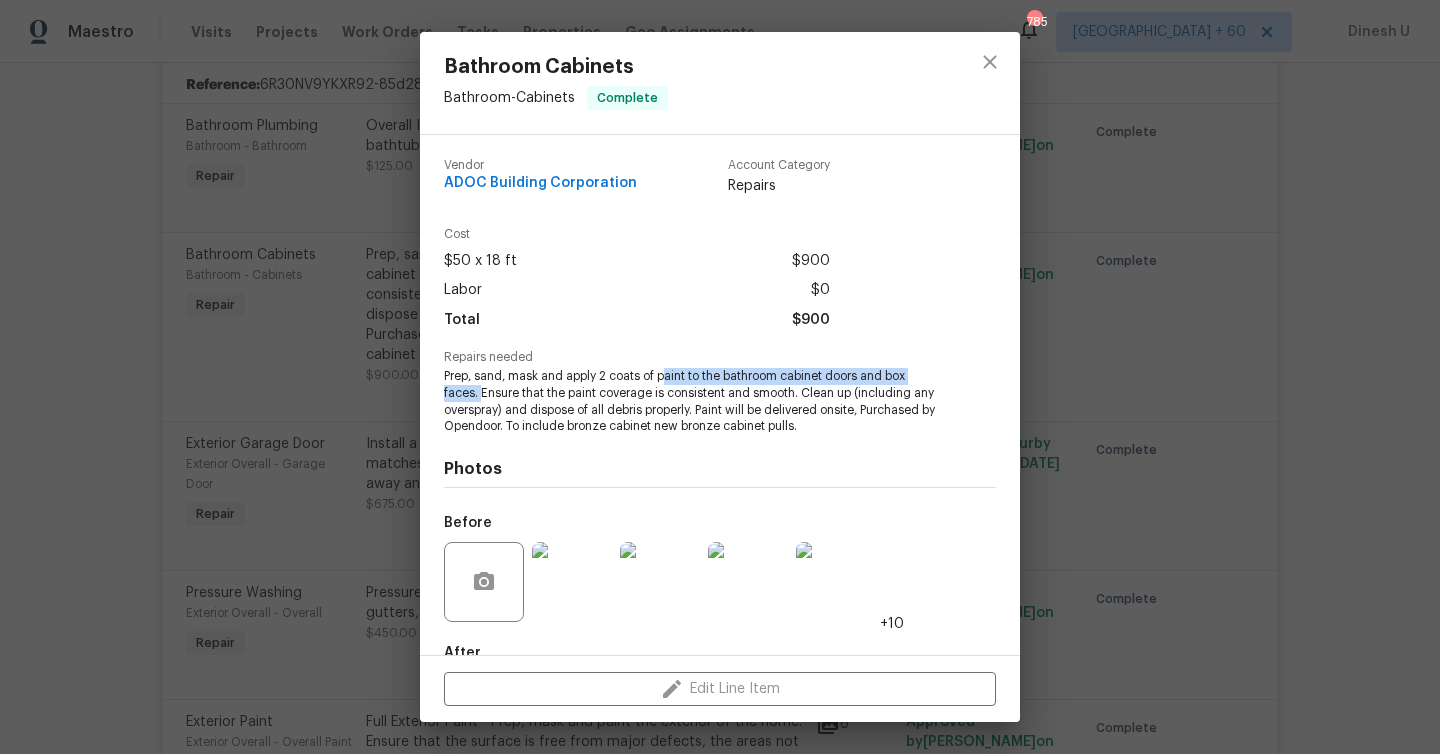 copy on "aint to the bathroom cabinet doors and box faces." 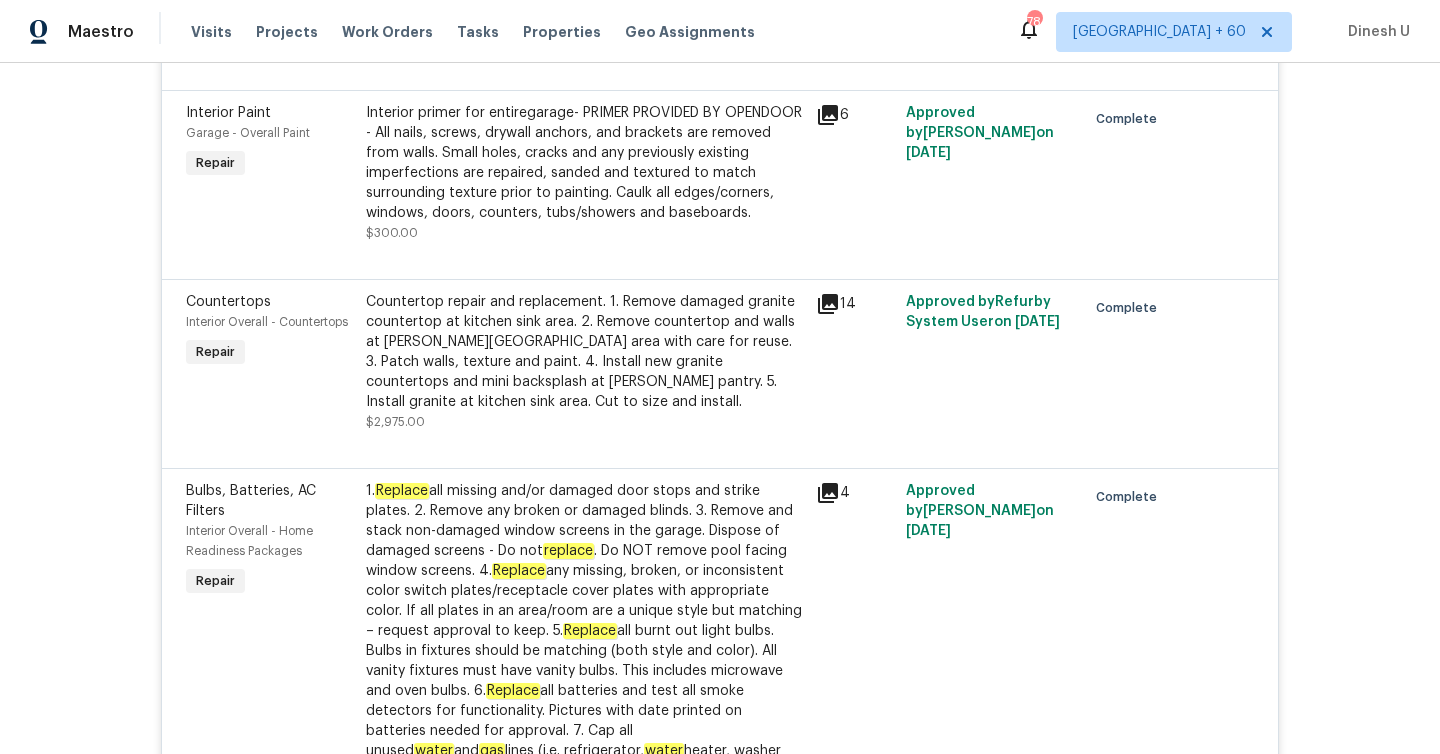 scroll, scrollTop: 3211, scrollLeft: 0, axis: vertical 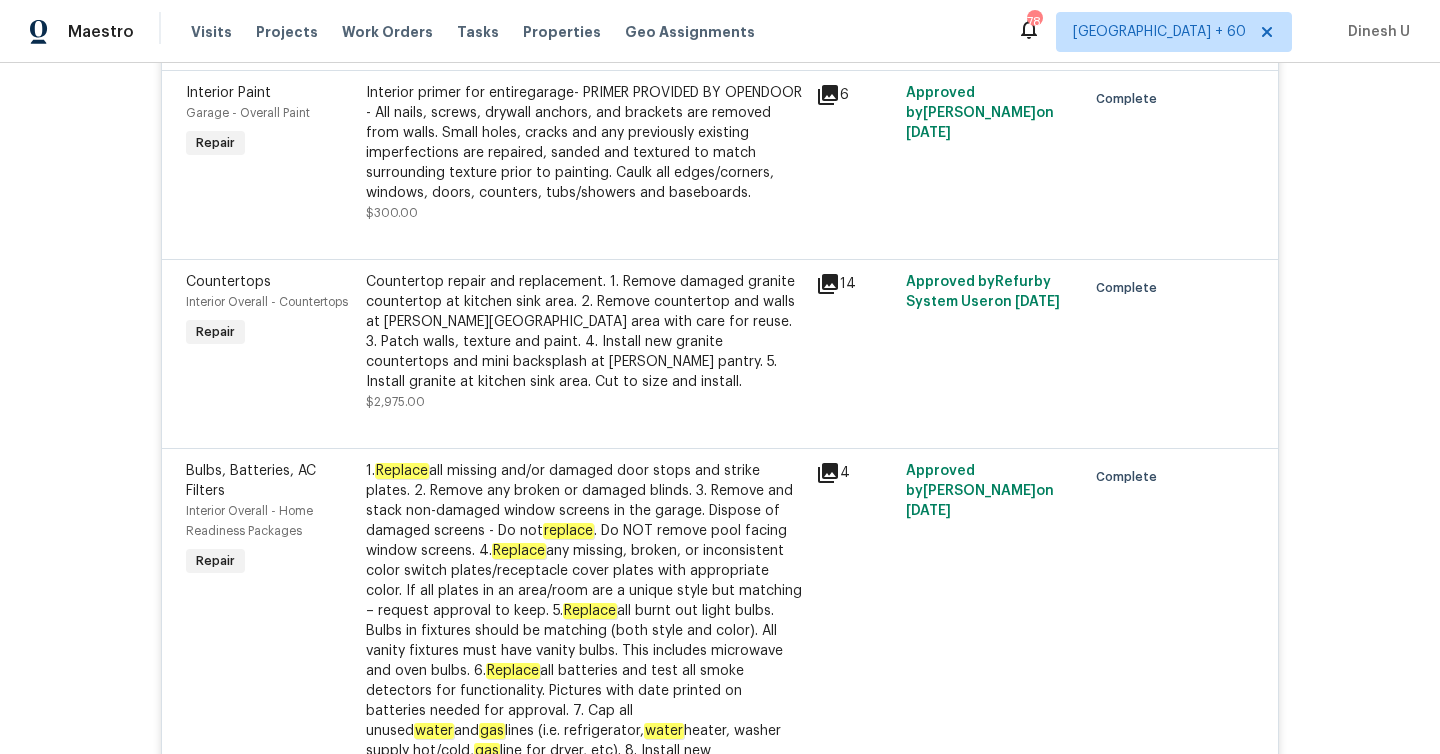click on "Countertop repair and replacement.
1. Remove damaged granite countertop at kitchen sink area.
2. Remove countertop and walls at [PERSON_NAME][GEOGRAPHIC_DATA] area with care for reuse.
3. Patch walls, texture and paint.
4. Install new granite countertops and mini backsplash at [PERSON_NAME] pantry.
5. Install granite at kitchen sink area. Cut to size and install." at bounding box center (585, 332) 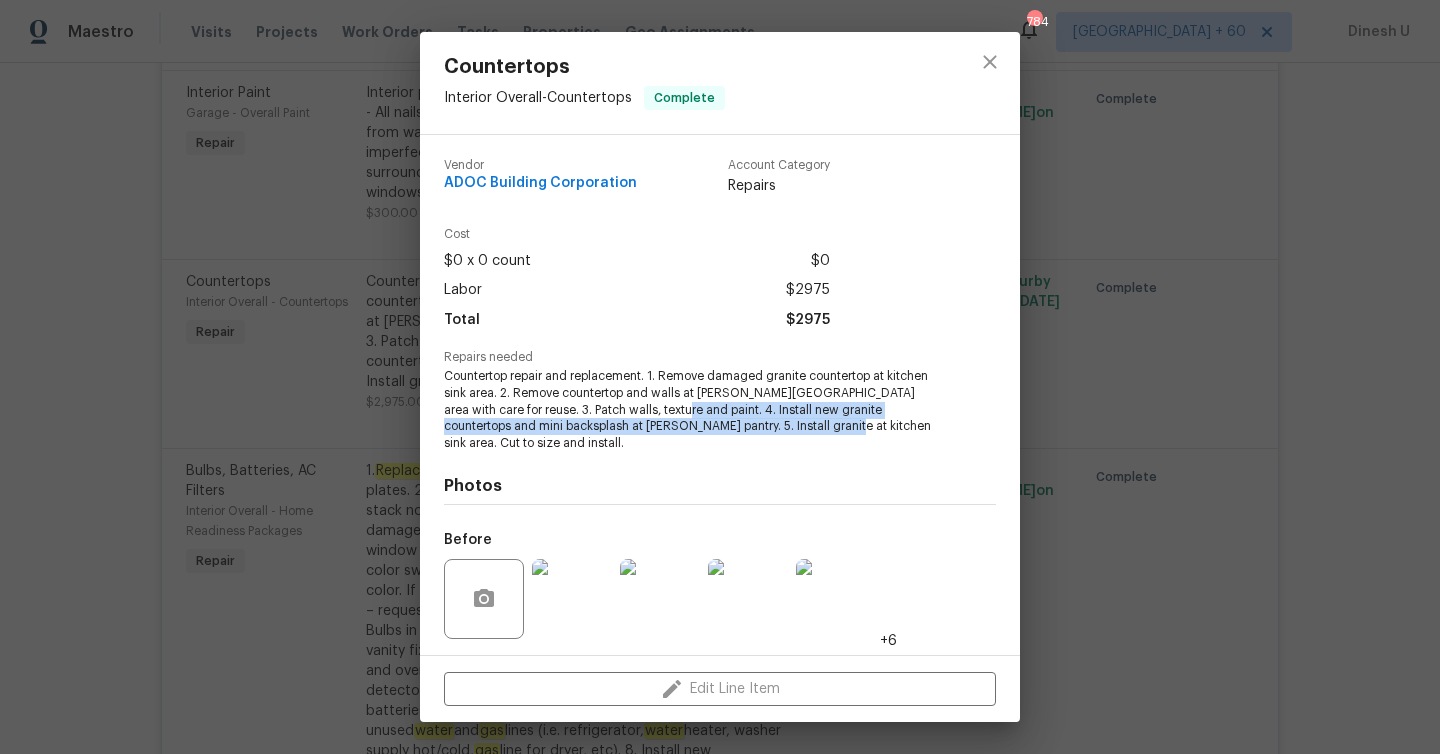 drag, startPoint x: 628, startPoint y: 410, endPoint x: 730, endPoint y: 432, distance: 104.34558 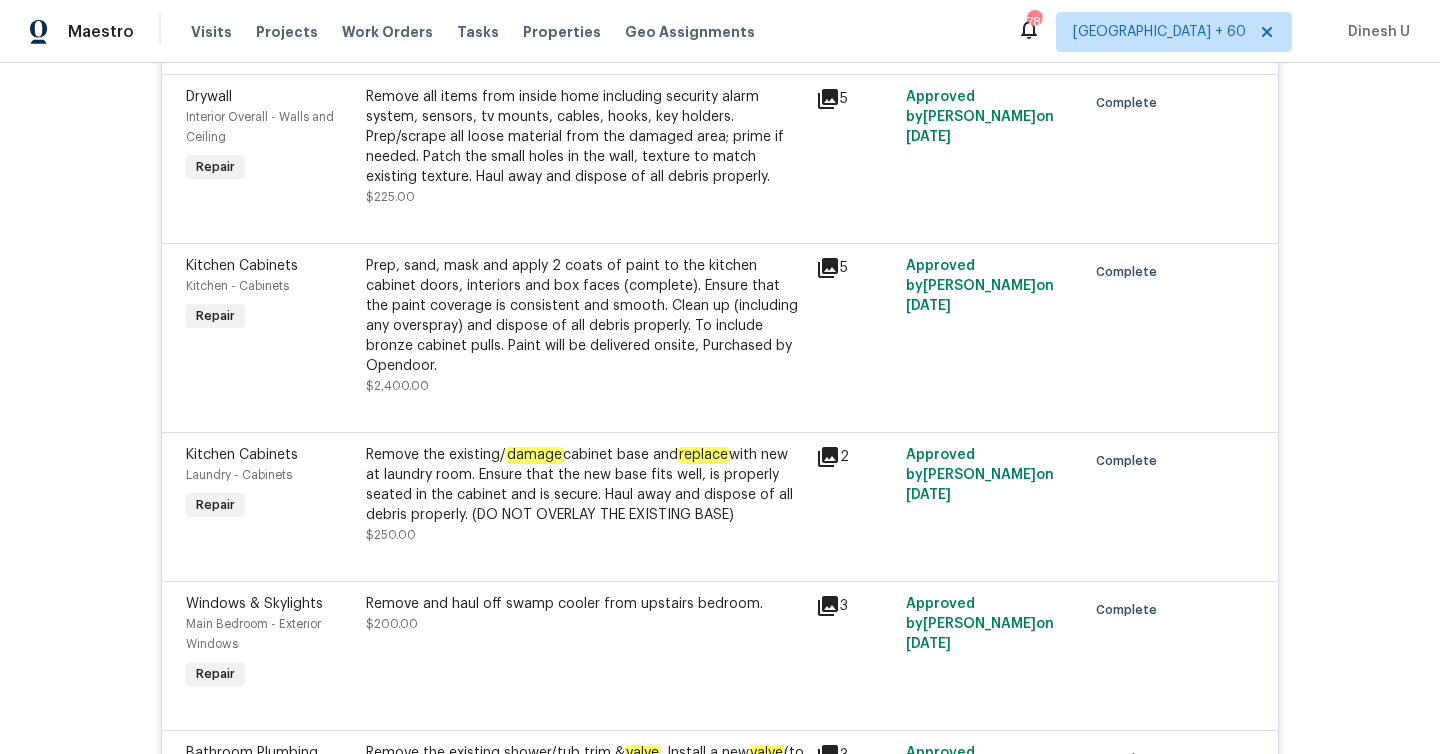 scroll, scrollTop: 4559, scrollLeft: 0, axis: vertical 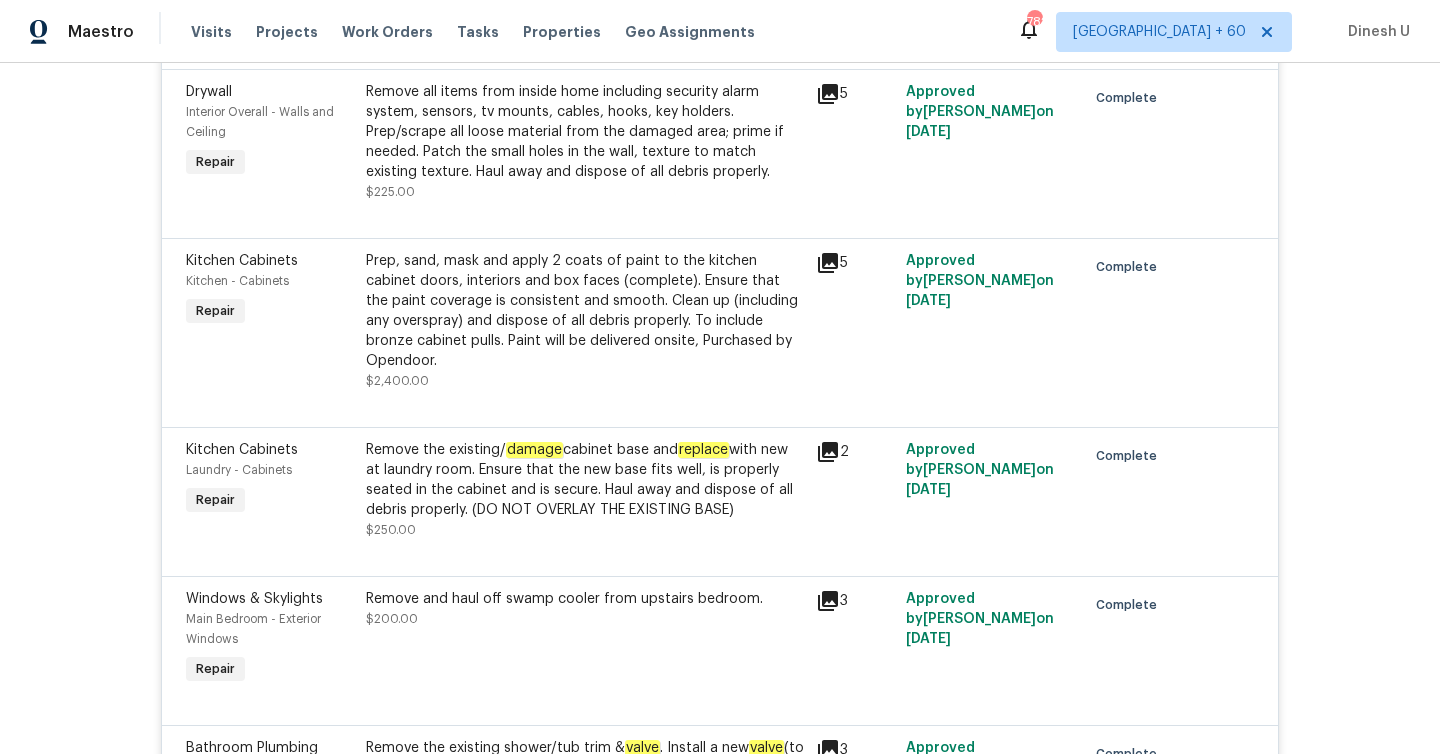 click on "Prep, sand, mask and apply 2 coats of paint to the kitchen cabinet doors, interiors and box faces (complete). Ensure that the paint coverage is consistent and smooth. Clean up (including any overspray) and dispose of all debris properly. To include bronze cabinet pulls.  Paint will be delivered onsite, Purchased by Opendoor." at bounding box center (585, 311) 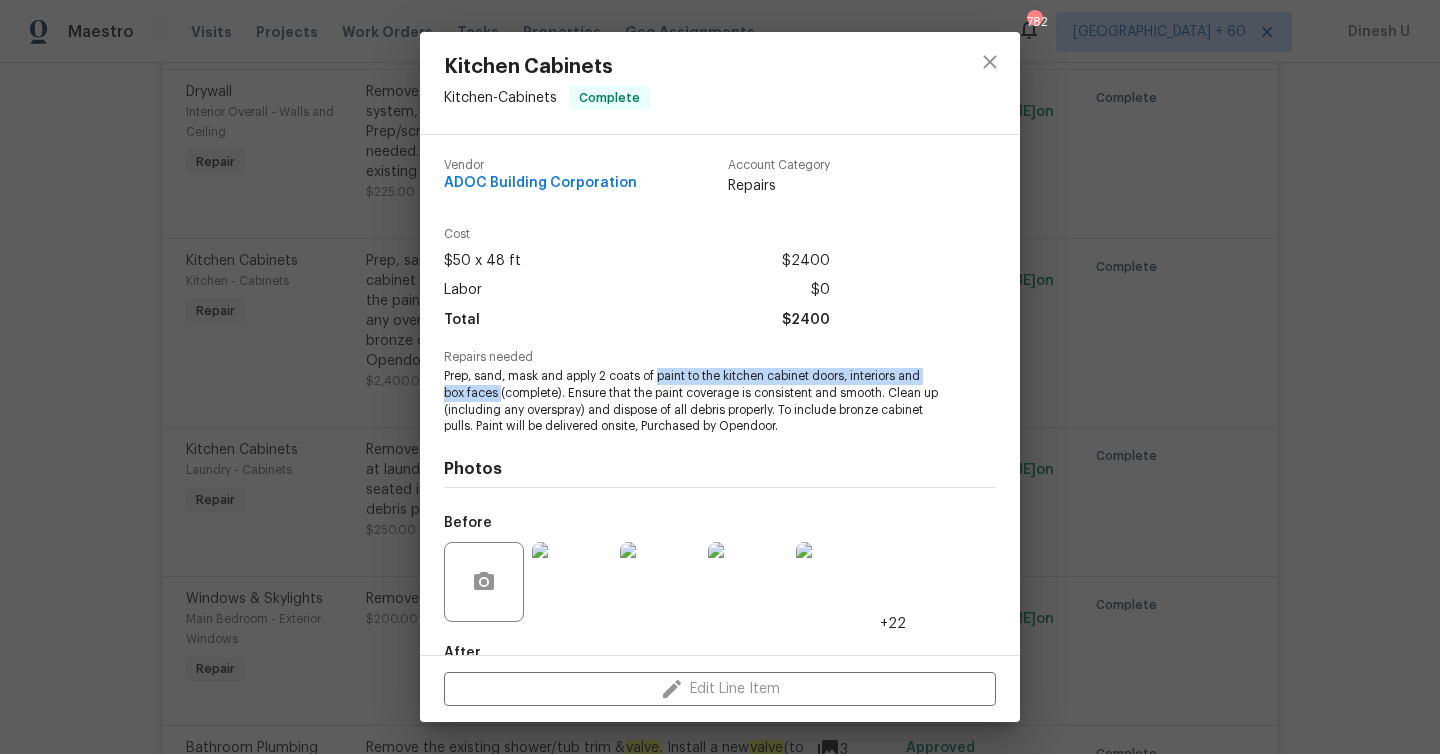 drag, startPoint x: 659, startPoint y: 374, endPoint x: 502, endPoint y: 391, distance: 157.9177 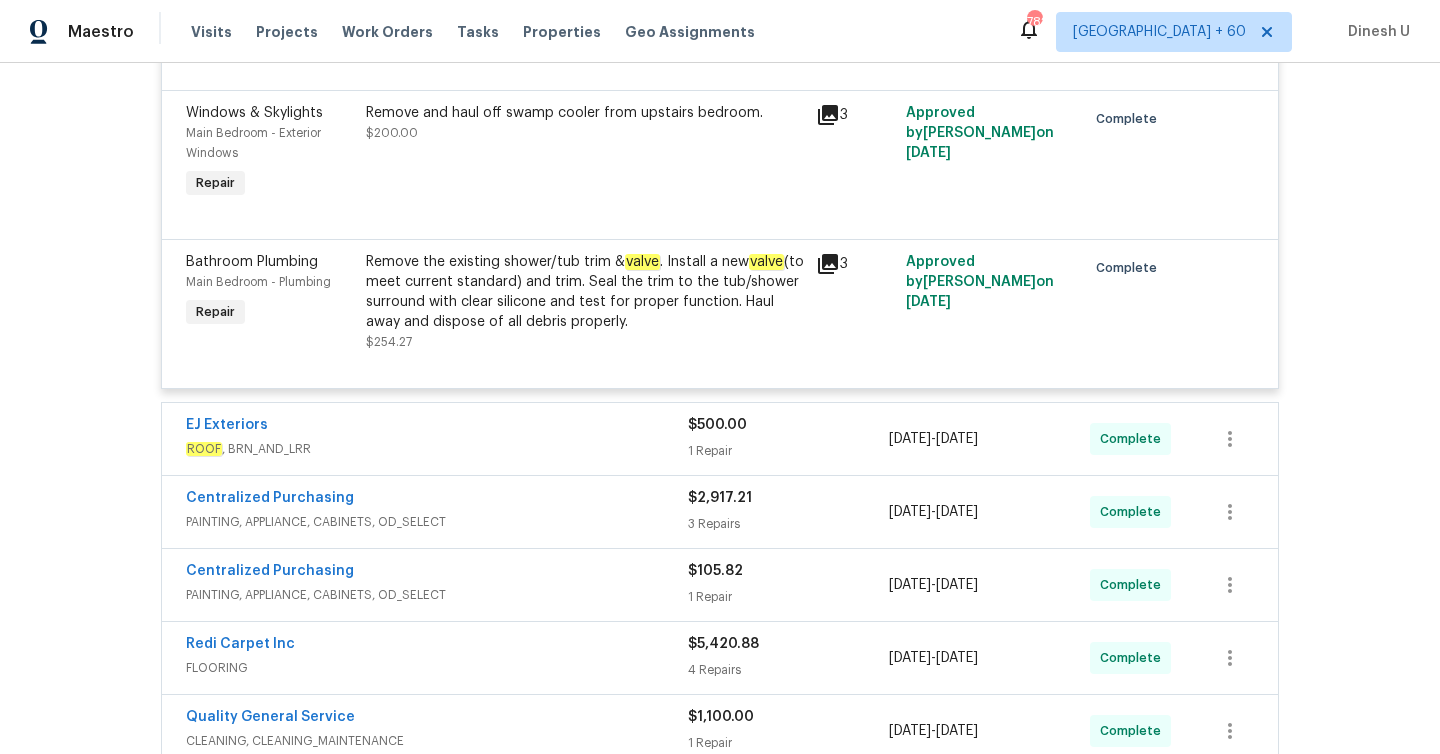 scroll, scrollTop: 5052, scrollLeft: 0, axis: vertical 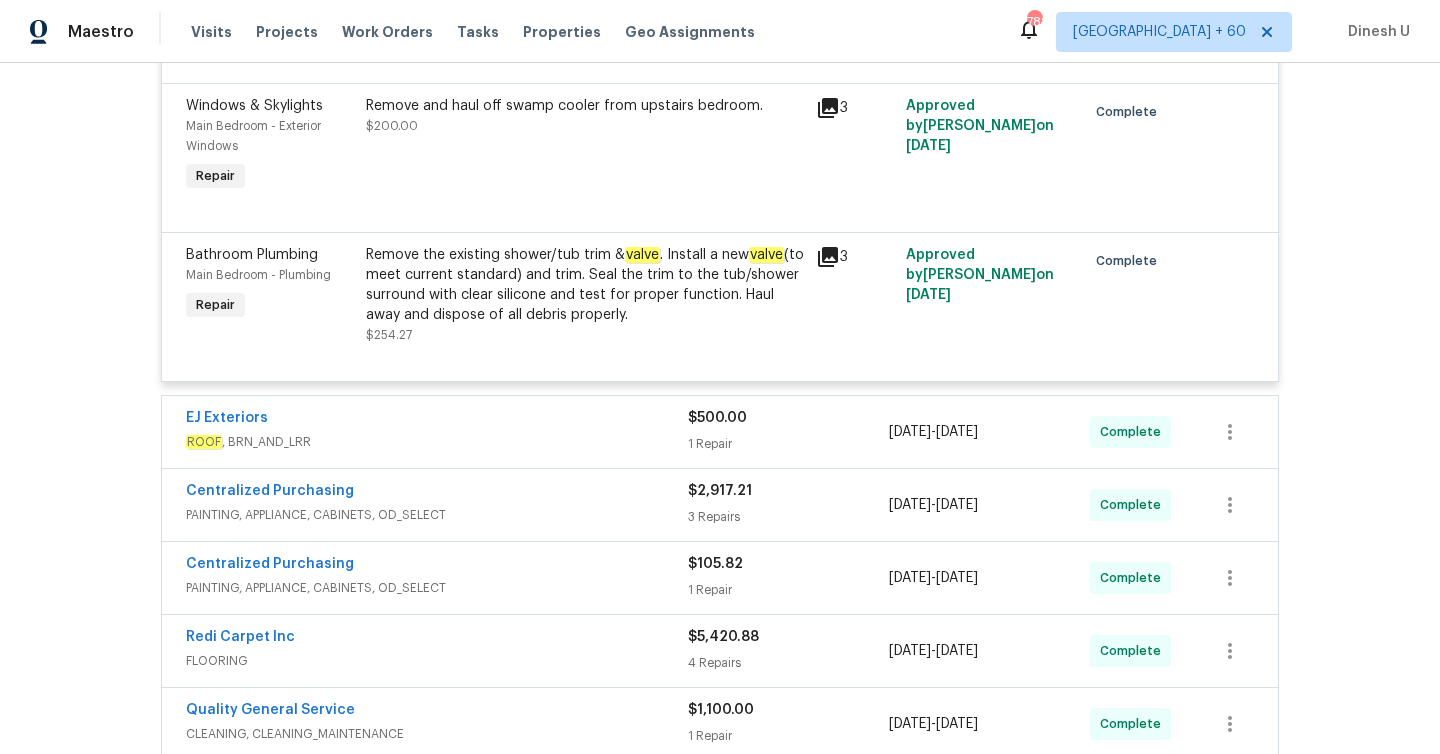 click on "$500.00 1 Repair" at bounding box center (788, 432) 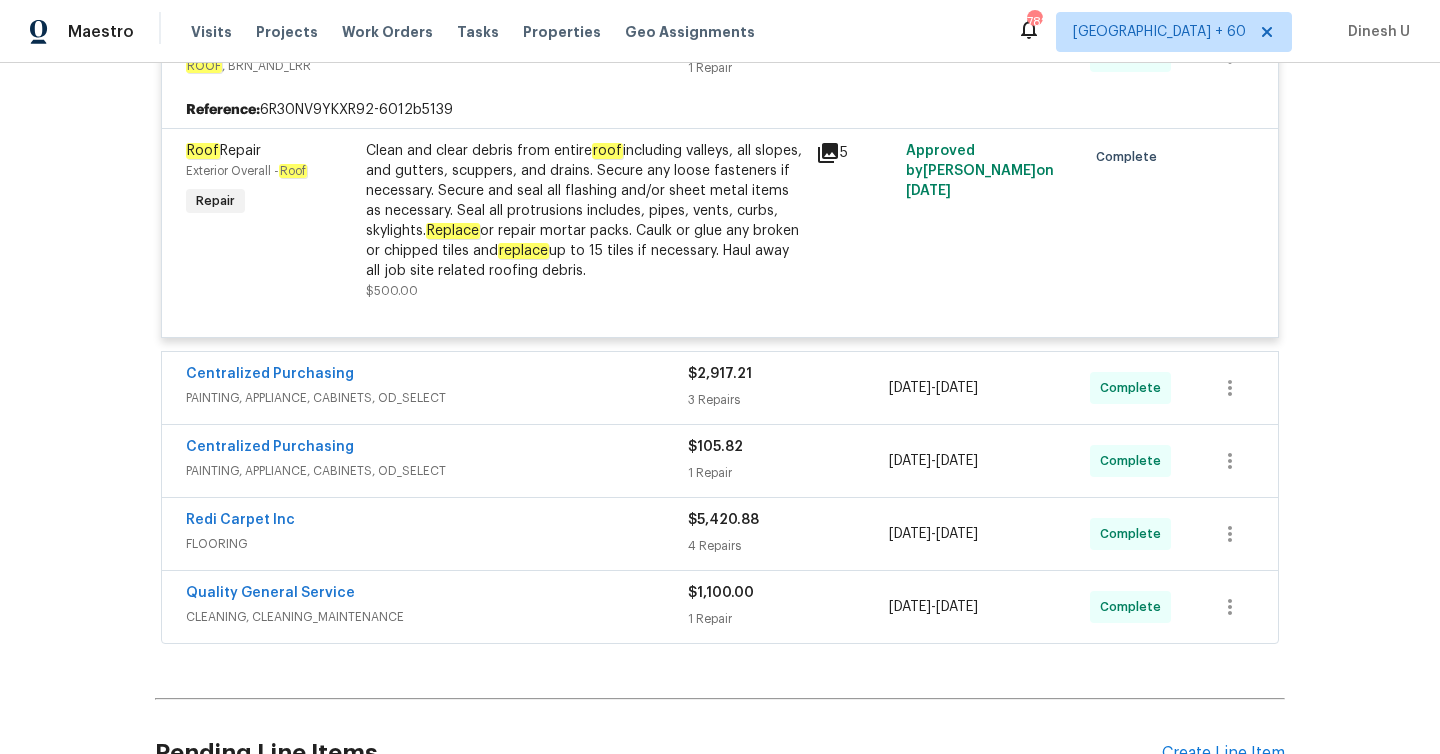 scroll, scrollTop: 5437, scrollLeft: 0, axis: vertical 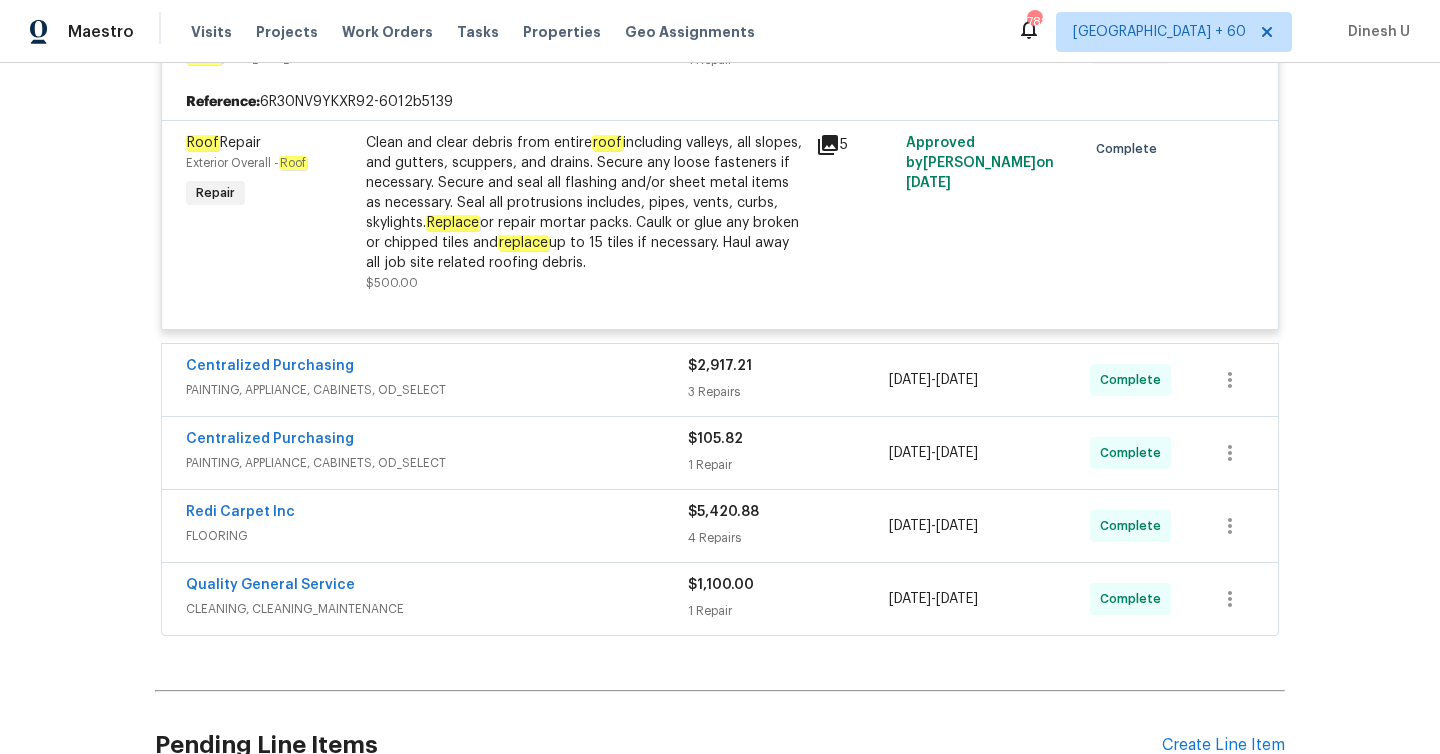 click on "3 Repairs" at bounding box center (788, 392) 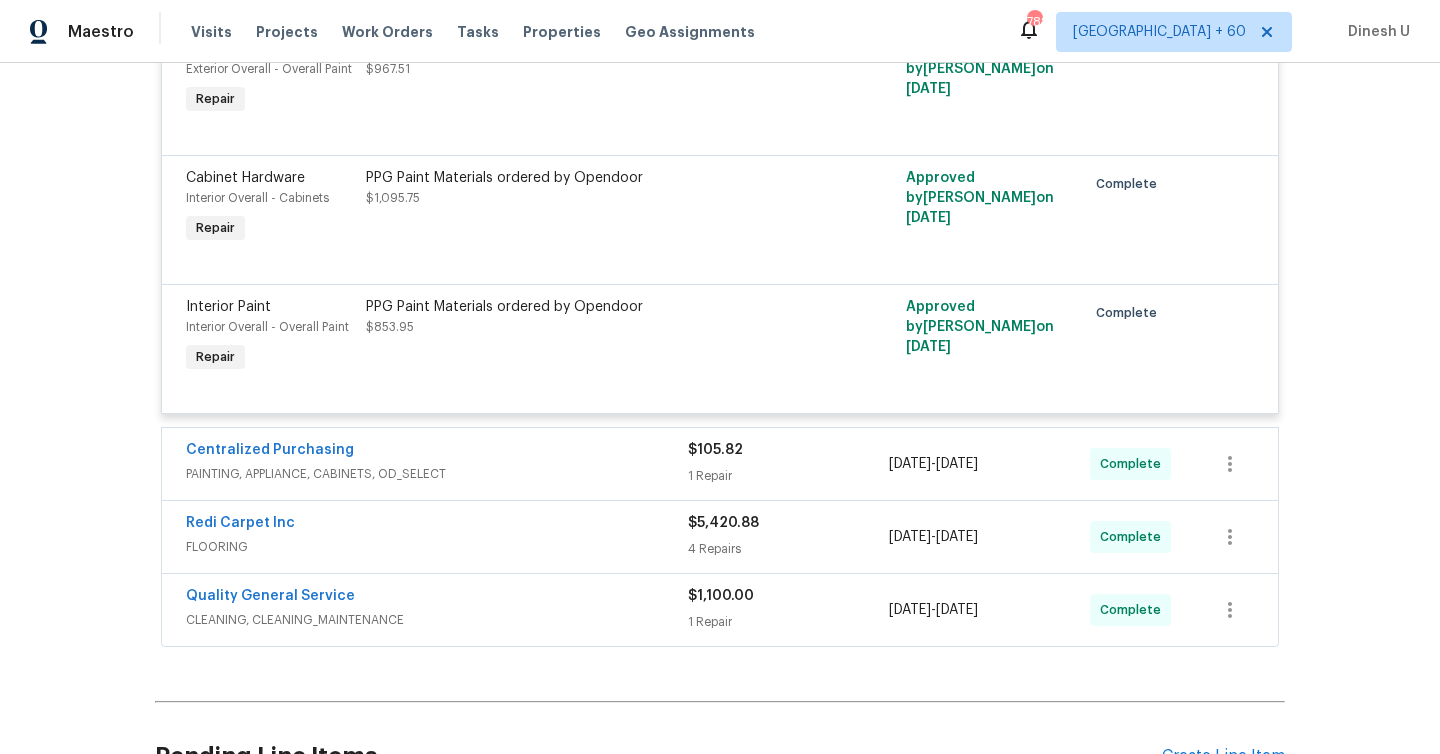 scroll, scrollTop: 5886, scrollLeft: 0, axis: vertical 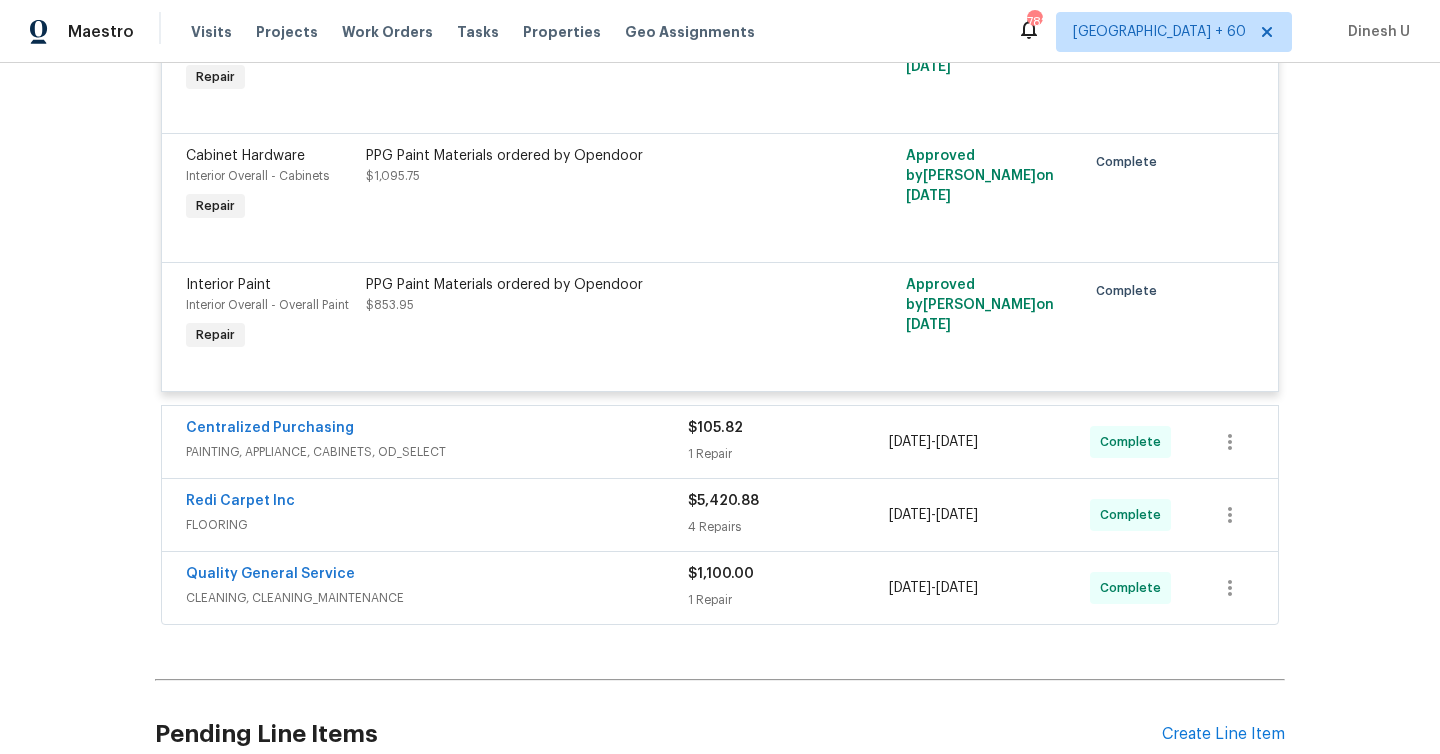 click on "1 Repair" at bounding box center (788, 454) 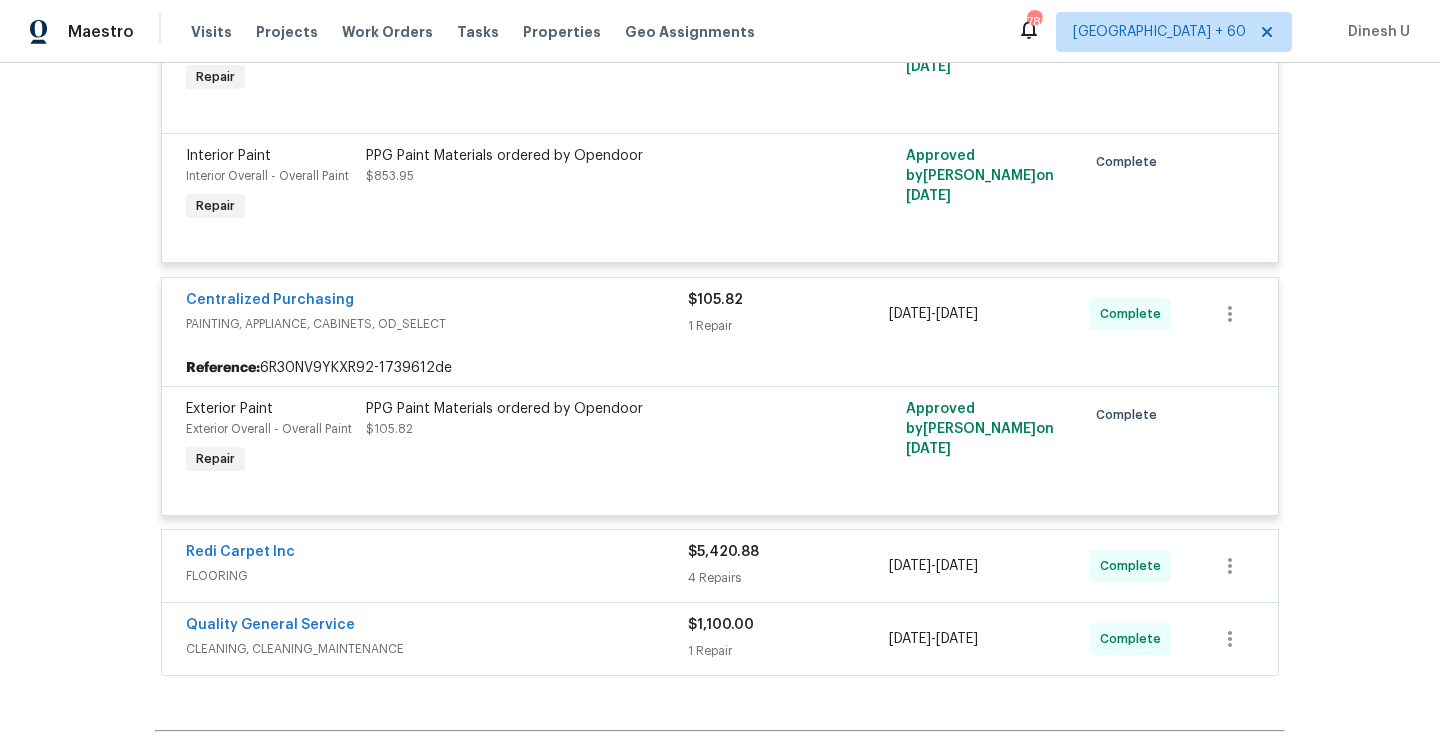 scroll, scrollTop: 6034, scrollLeft: 0, axis: vertical 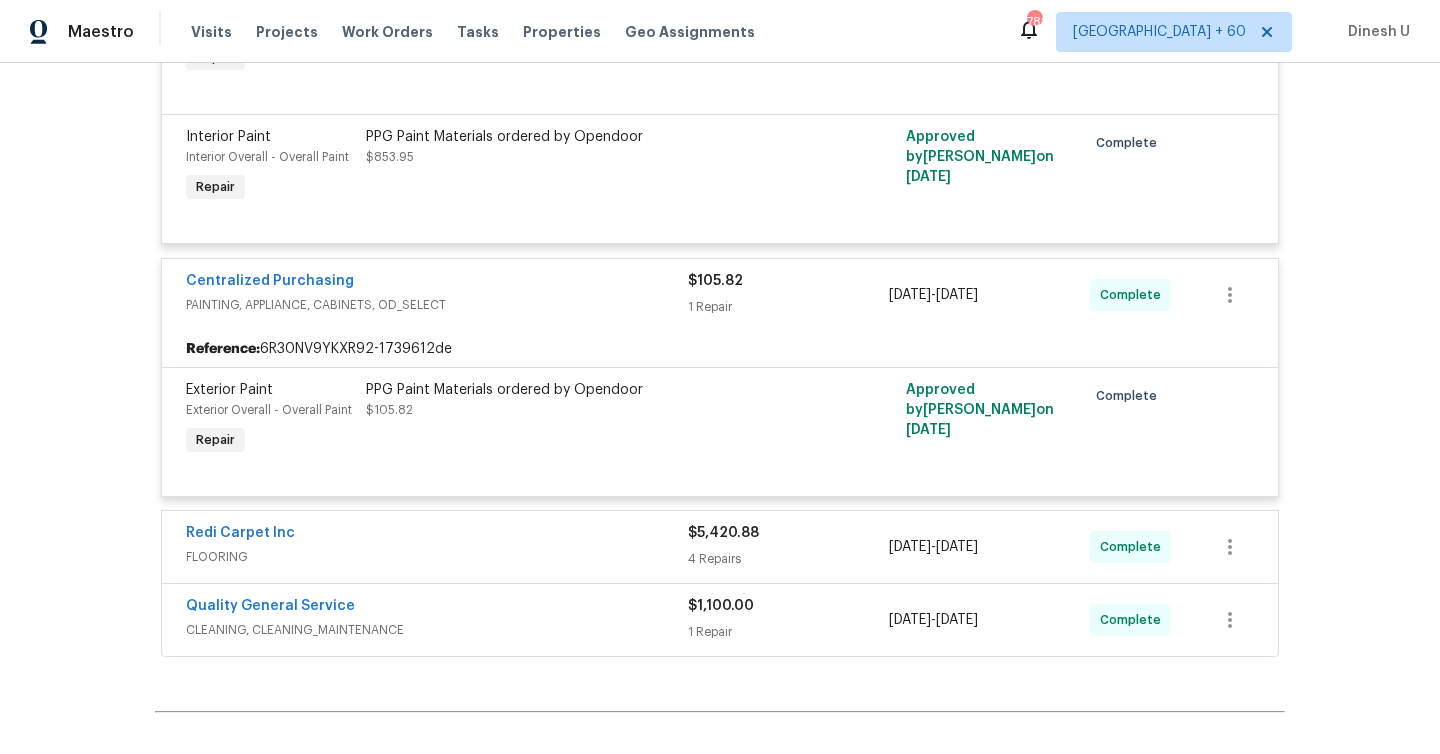 click on "$5,420.88" at bounding box center [788, 533] 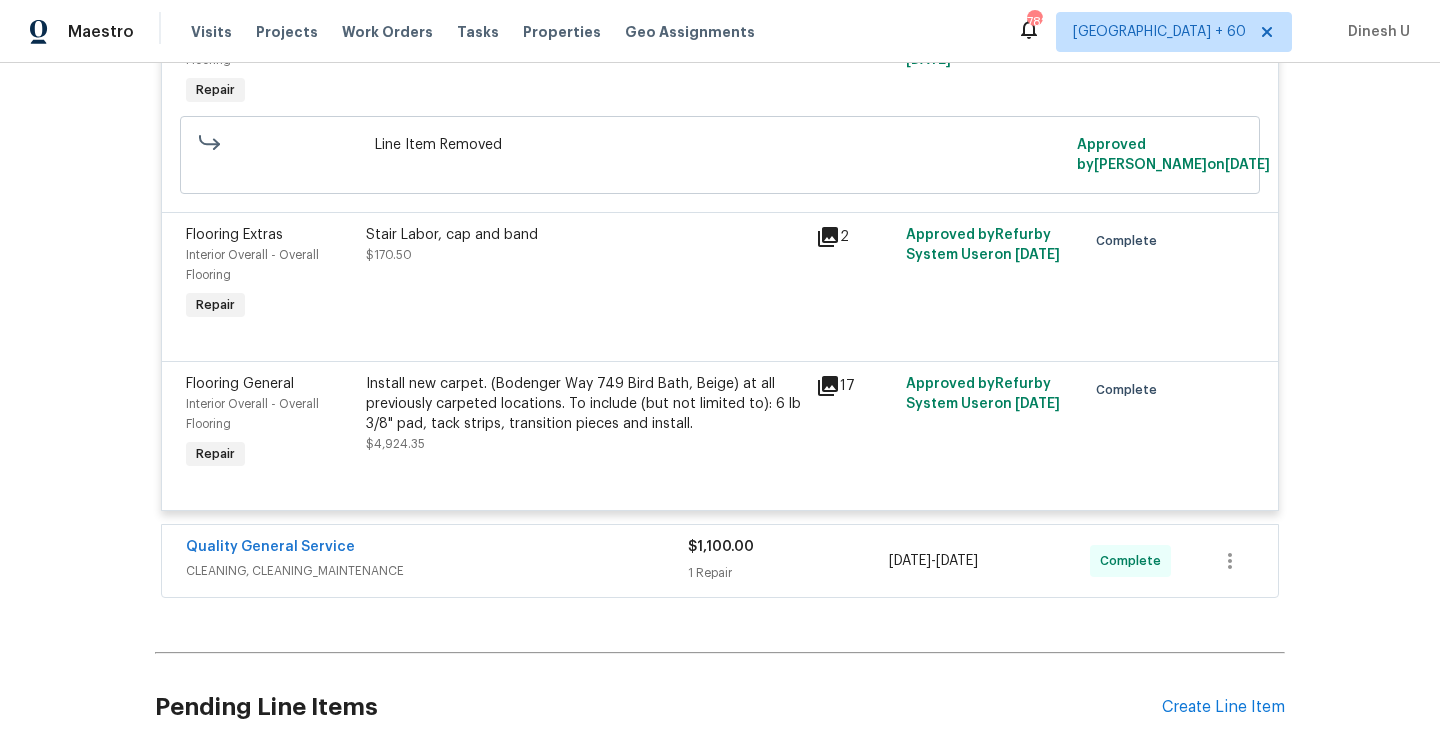 scroll, scrollTop: 6956, scrollLeft: 0, axis: vertical 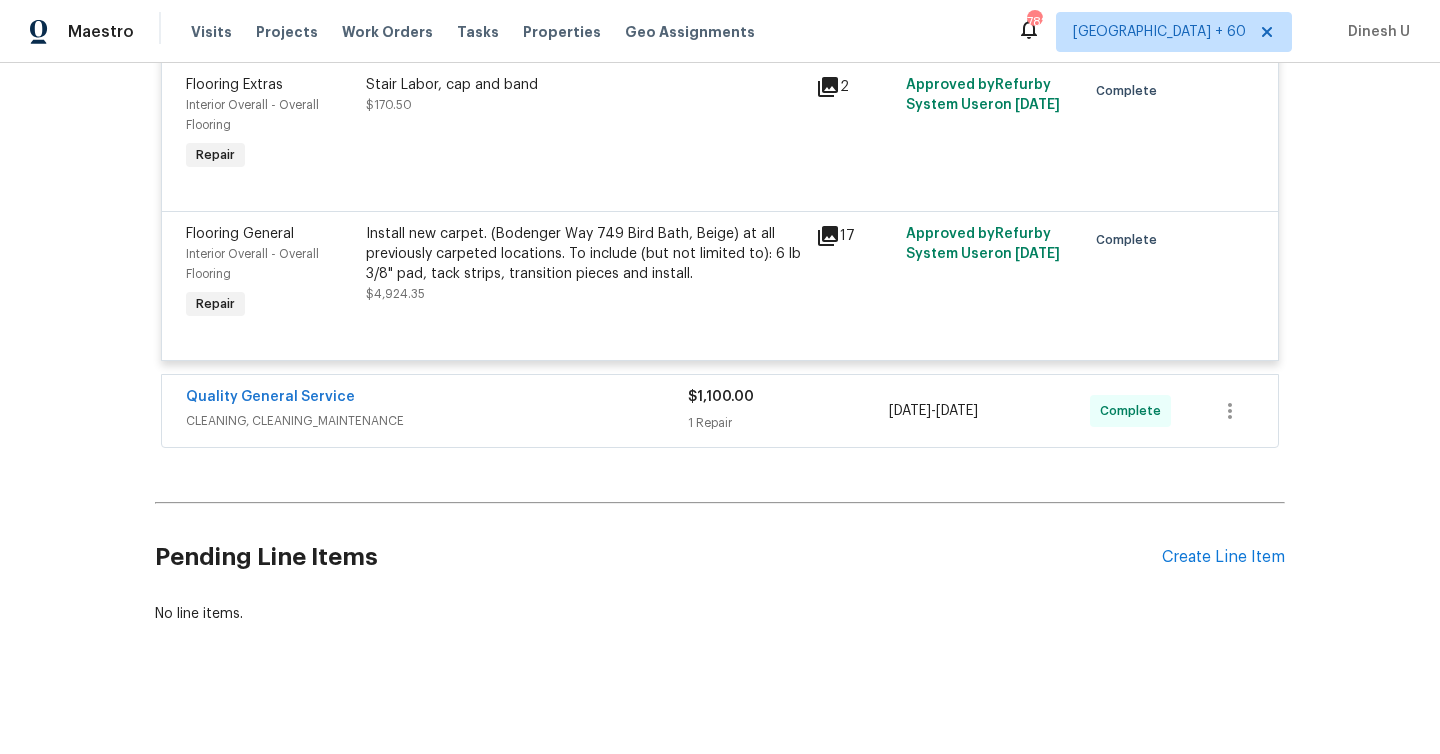 click on "$1,100.00 1 Repair" at bounding box center [788, 411] 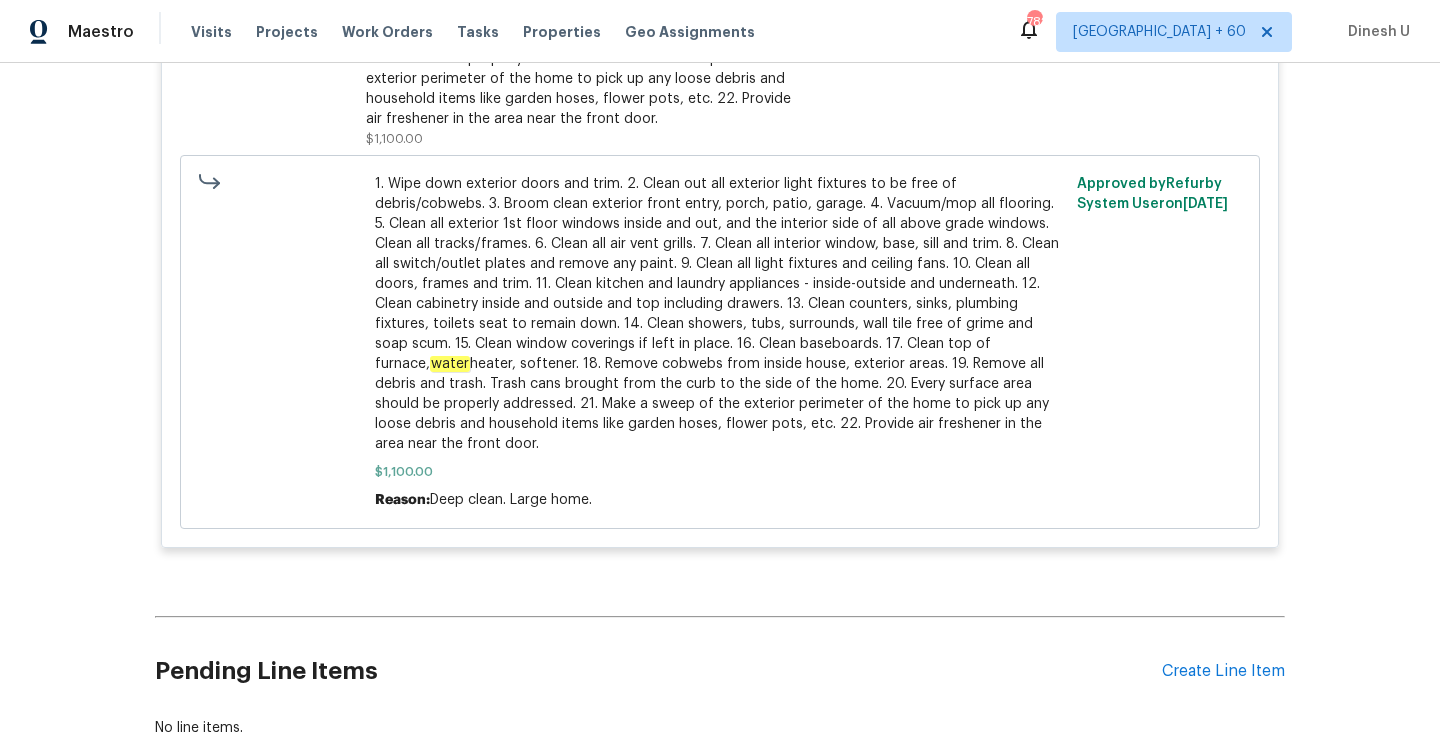 scroll, scrollTop: 7759, scrollLeft: 0, axis: vertical 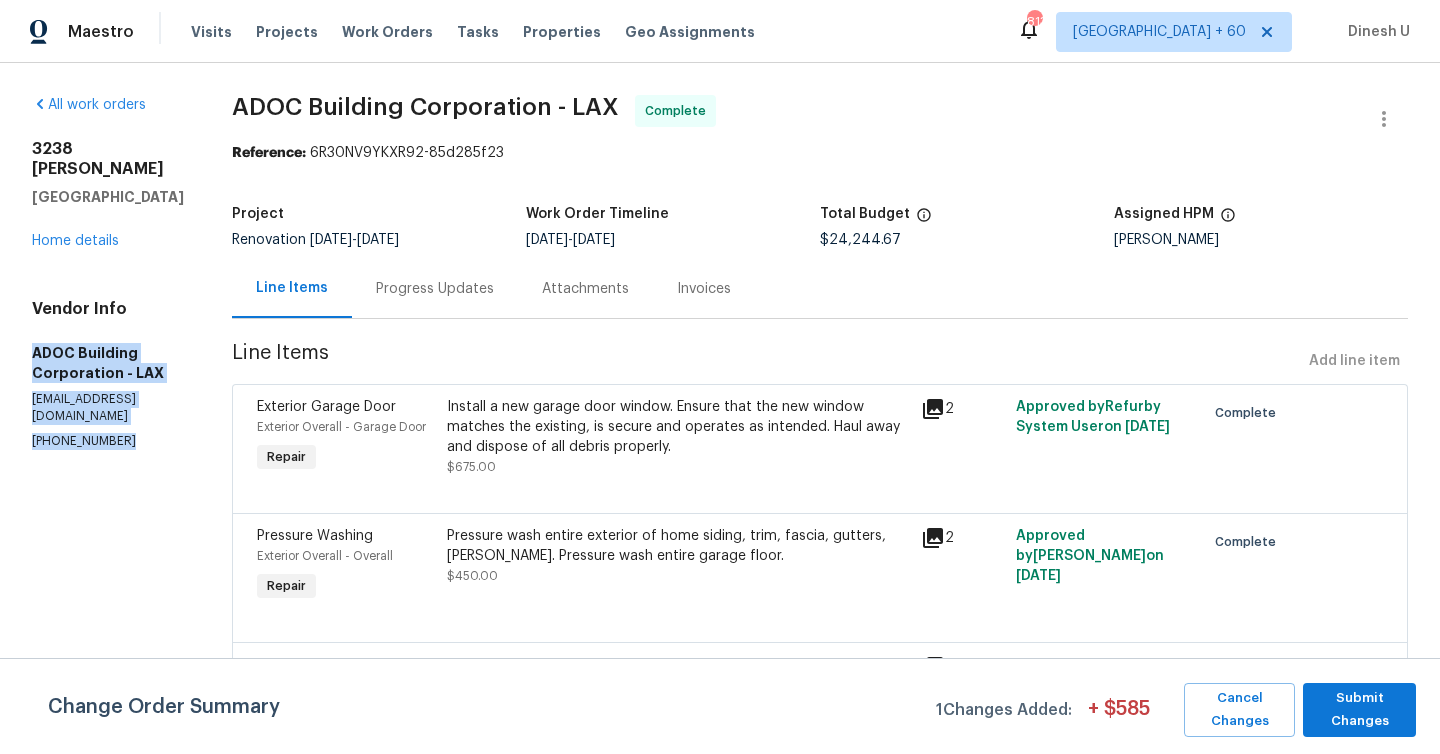 drag, startPoint x: 31, startPoint y: 329, endPoint x: 168, endPoint y: 409, distance: 158.64742 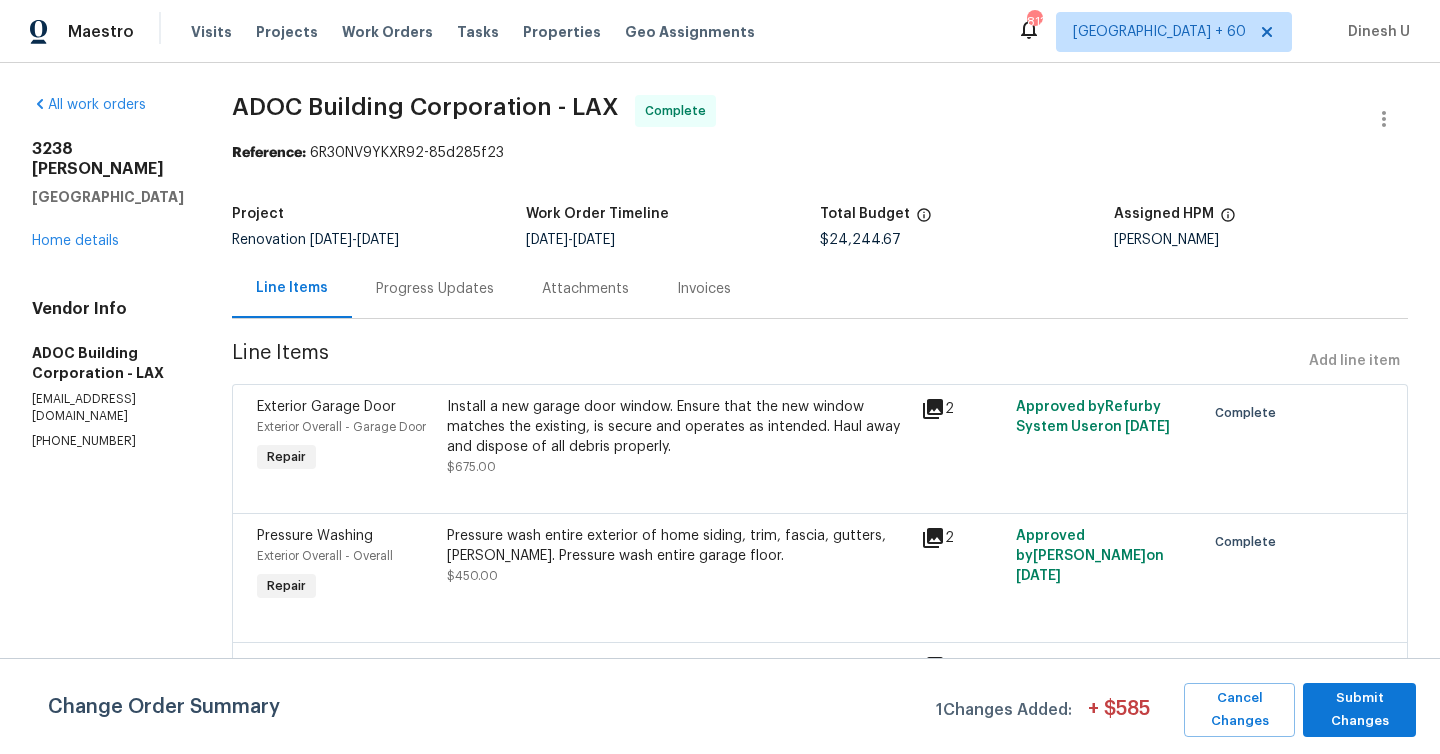click on "ADOC Building Corporation - LAX" at bounding box center [108, 363] 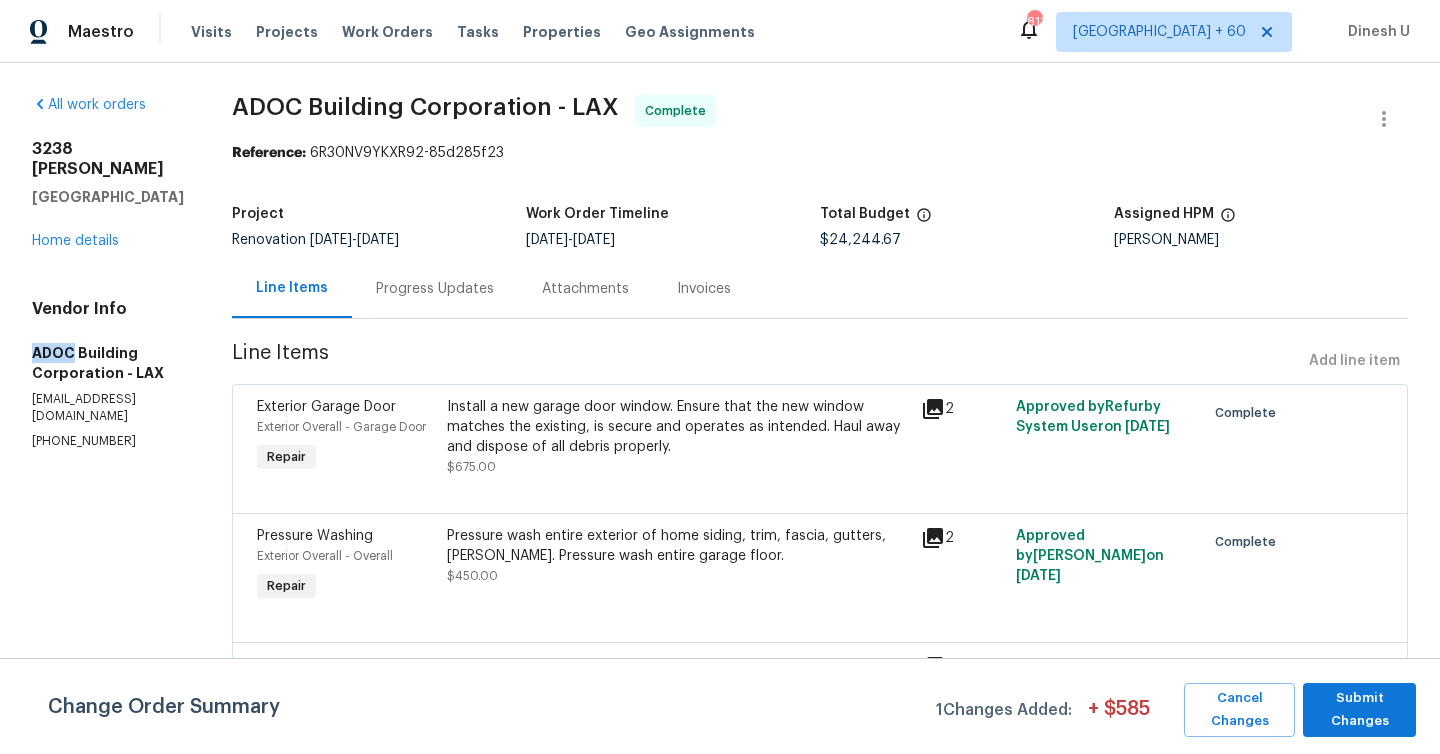 click on "ADOC Building Corporation - LAX" at bounding box center (108, 363) 